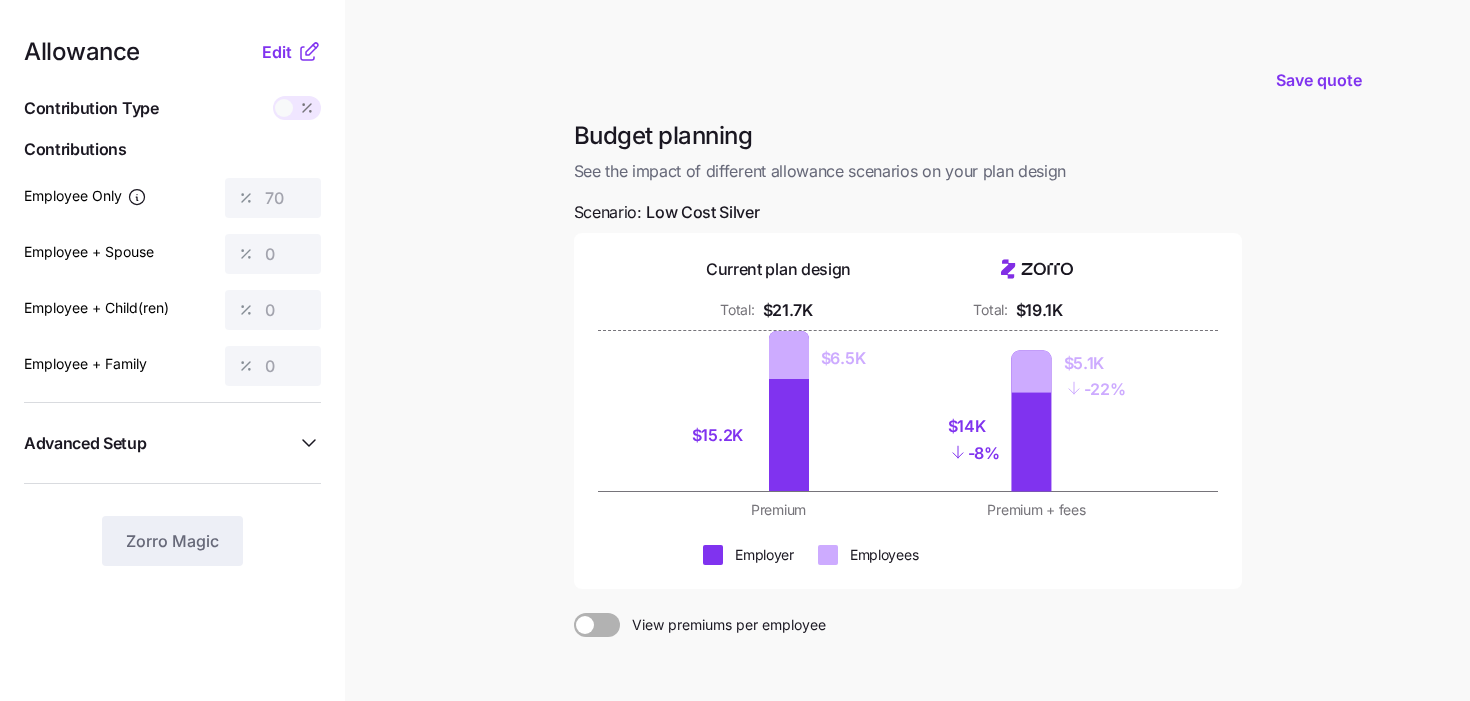 scroll, scrollTop: 39, scrollLeft: 0, axis: vertical 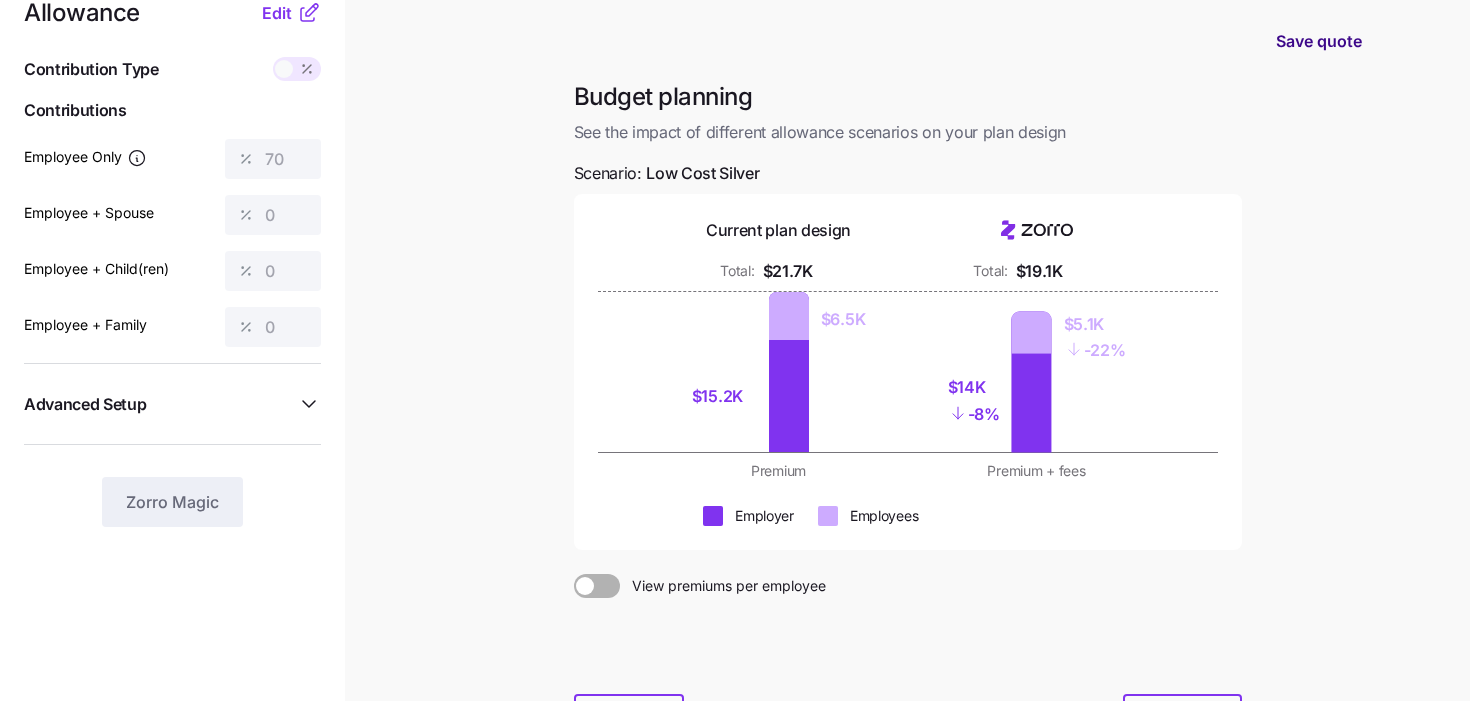 click on "Save quote" at bounding box center [1319, 41] 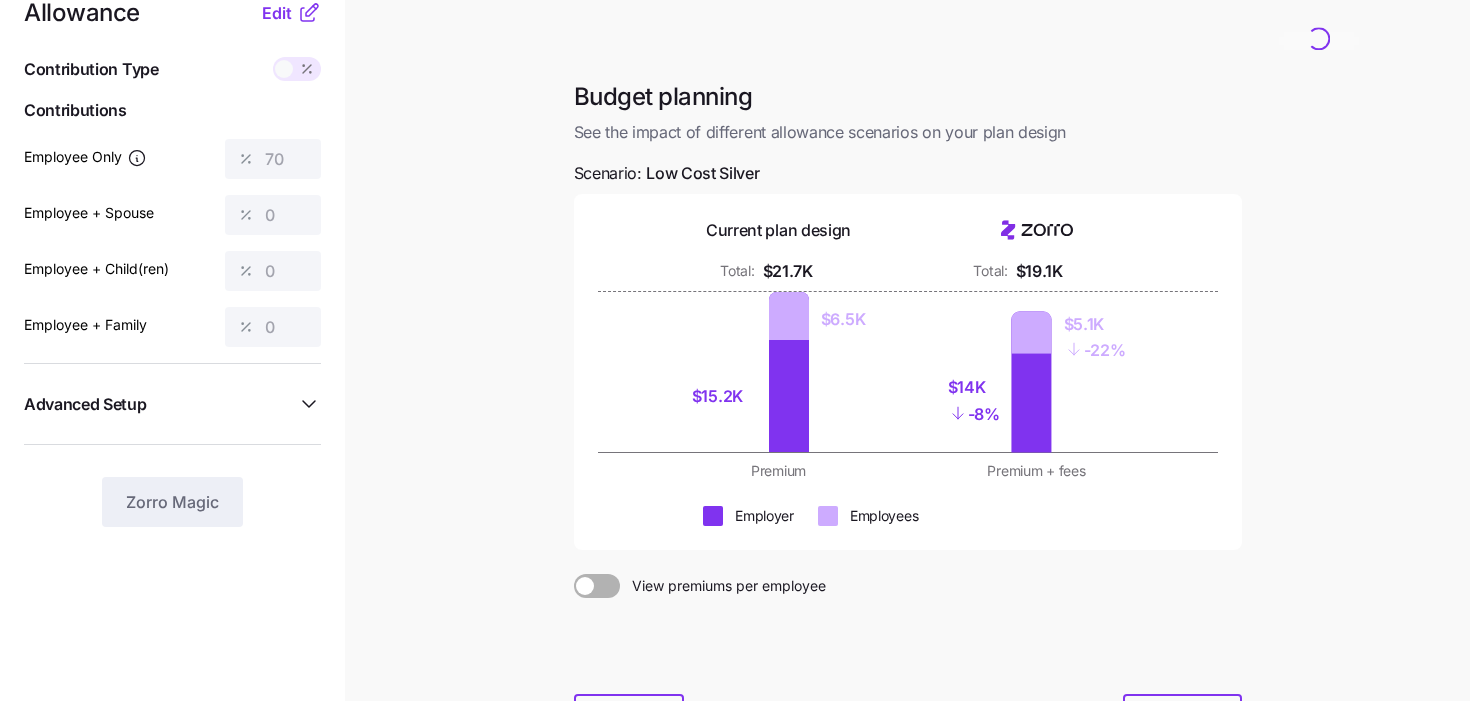 scroll, scrollTop: 0, scrollLeft: 0, axis: both 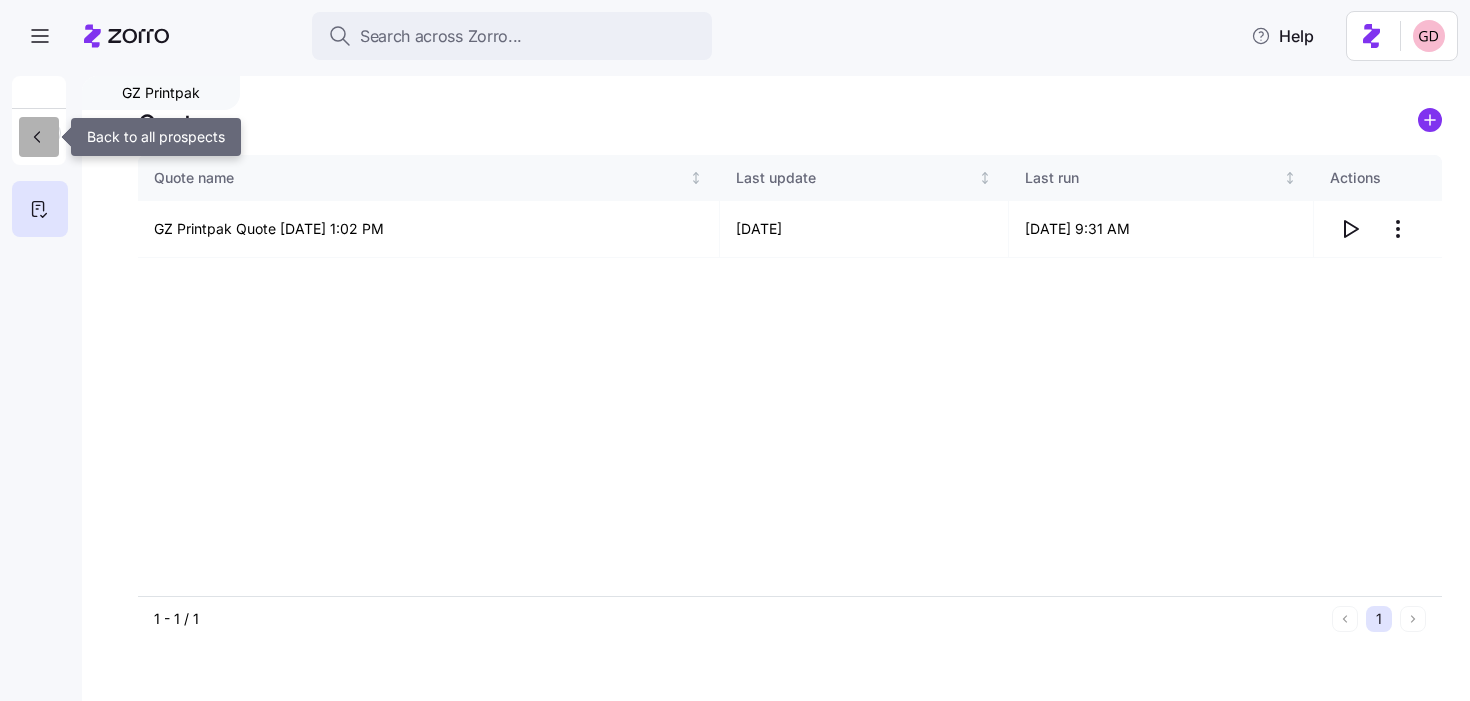 click at bounding box center [39, 137] 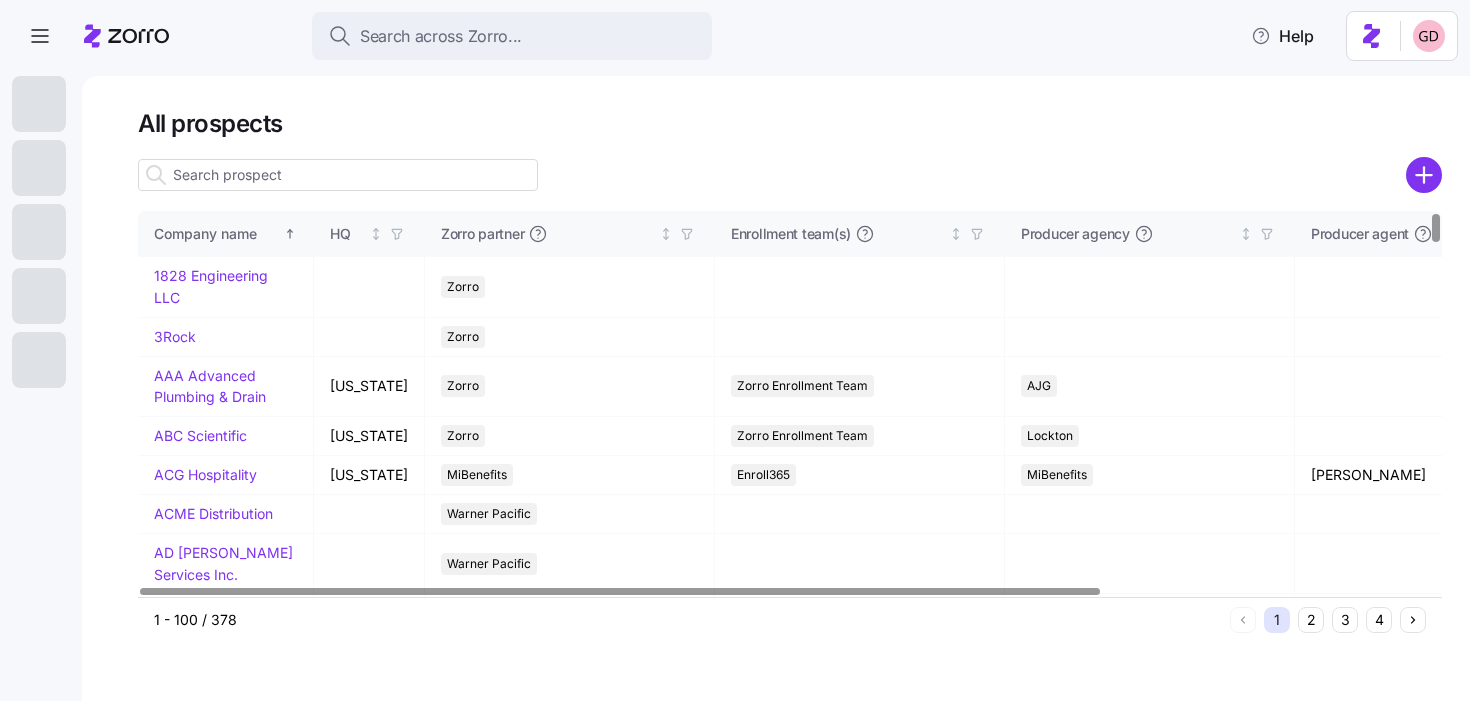 click at bounding box center [338, 175] 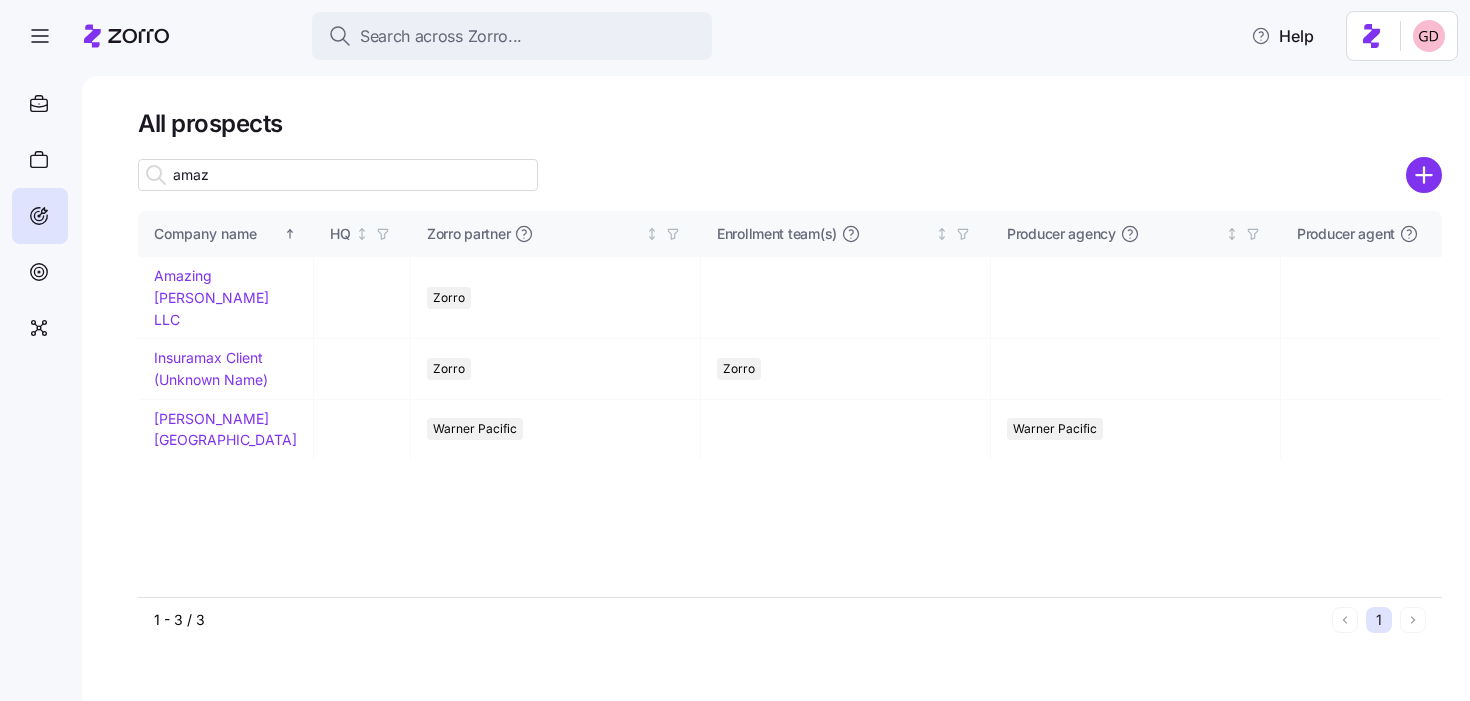 click on "amaz" at bounding box center (338, 175) 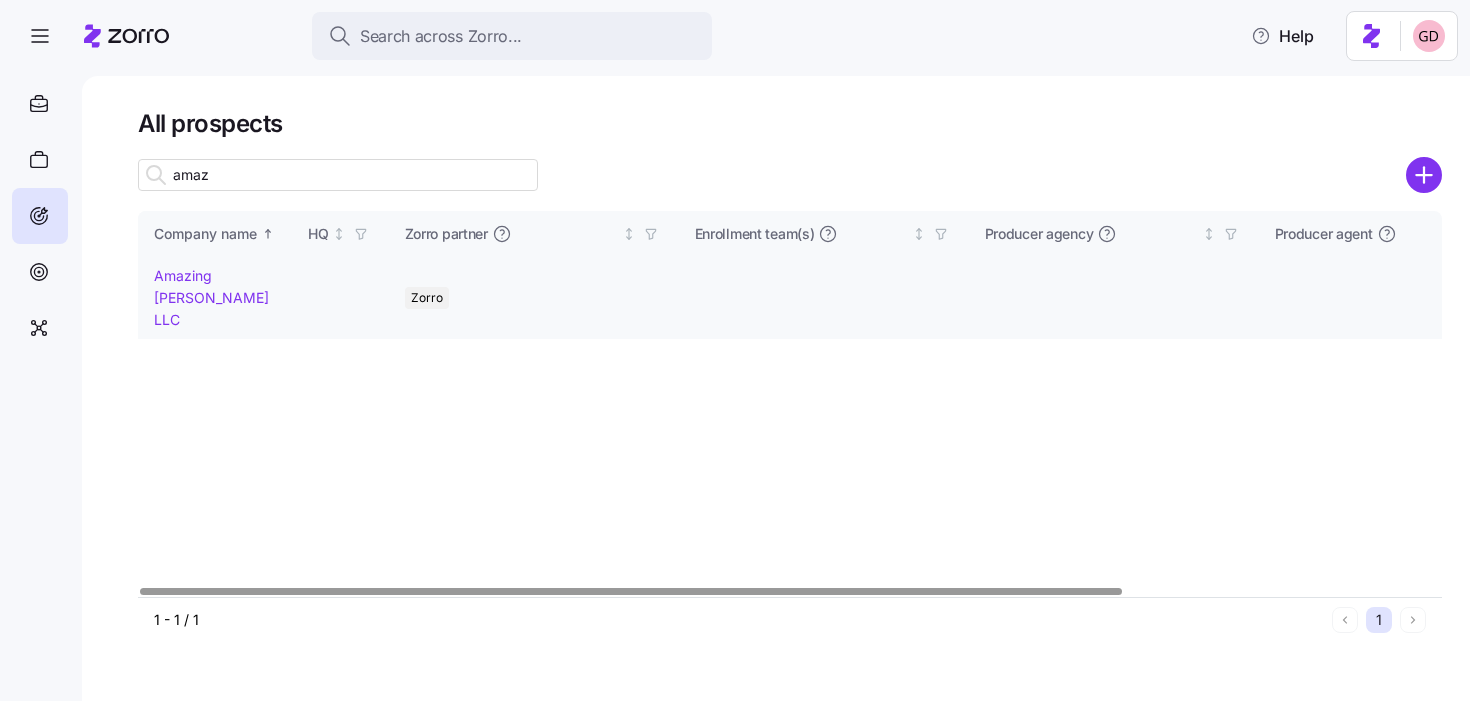 type on "amaz" 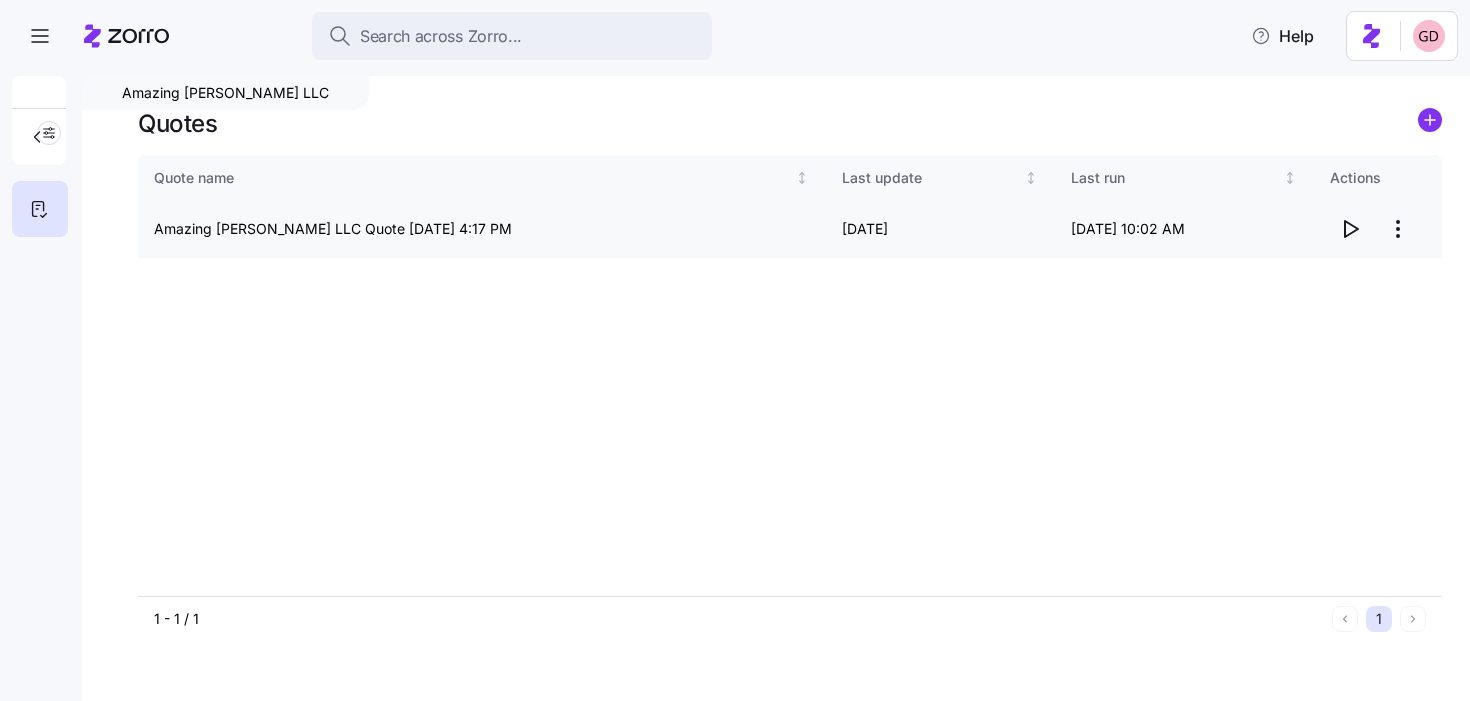click 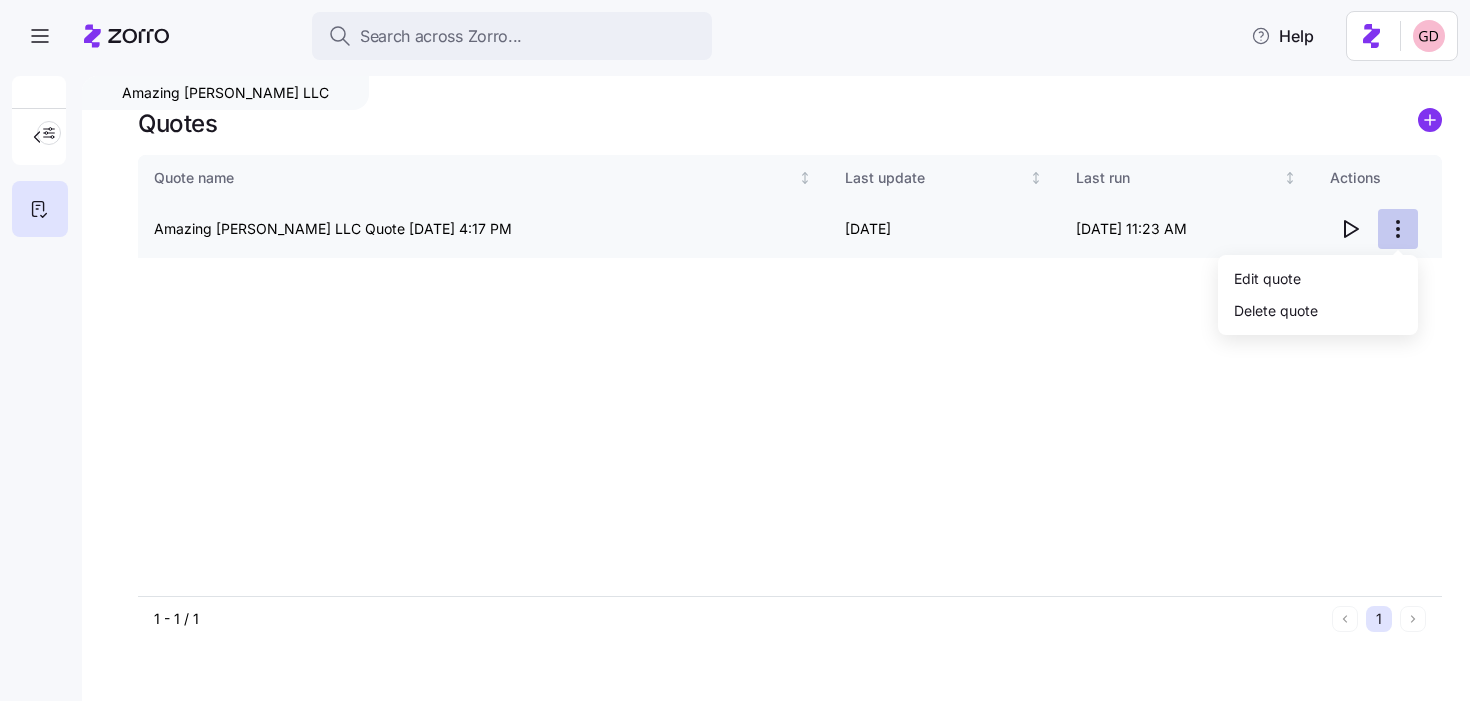 click on "Search across Zorro... Help Amazing [PERSON_NAME] LLC Quotes Quote name Last update Last run Actions Amazing [PERSON_NAME] LLC Quote [DATE] 4:17 PM 07/07/2025 [DATE] 11:23 AM 1 - 1 / 1 1 Quotes Edit quote Delete quote" at bounding box center [735, 344] 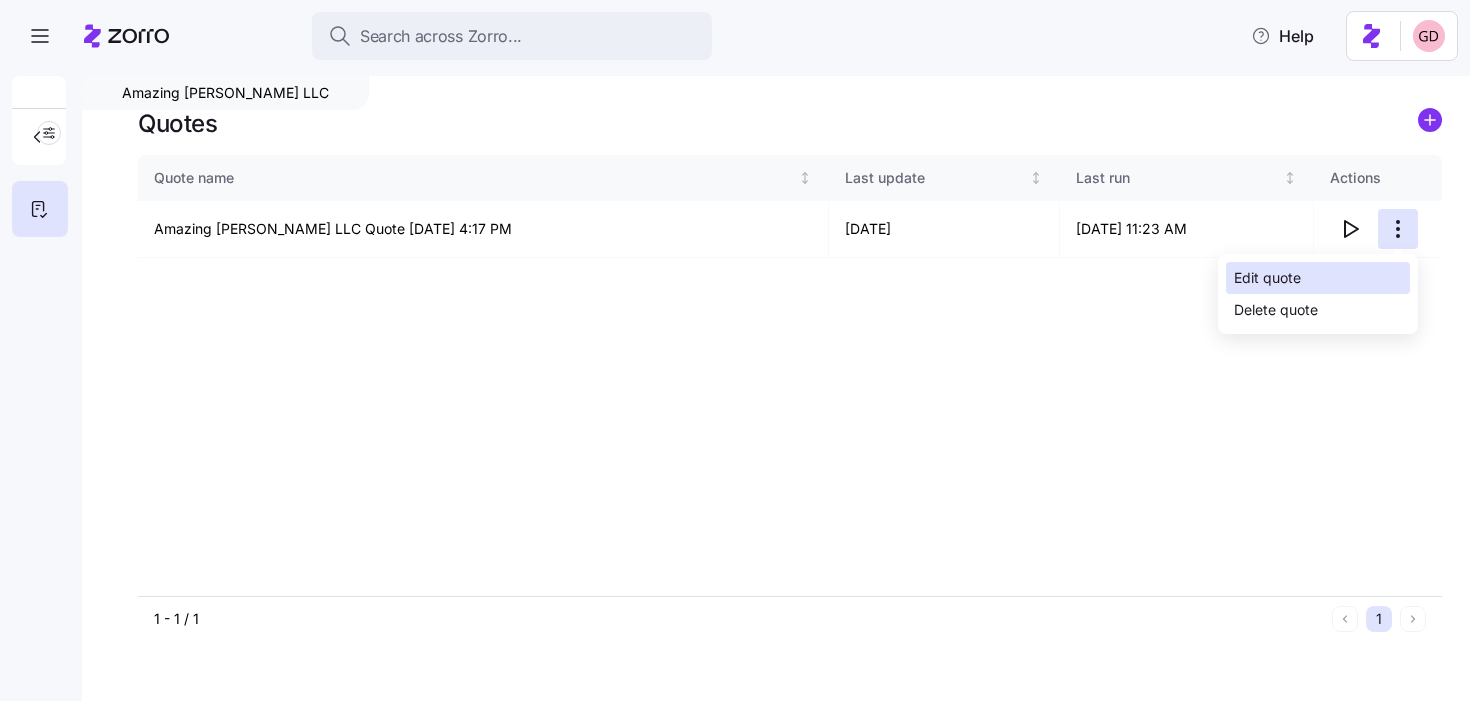 click on "Edit quote" at bounding box center (1318, 278) 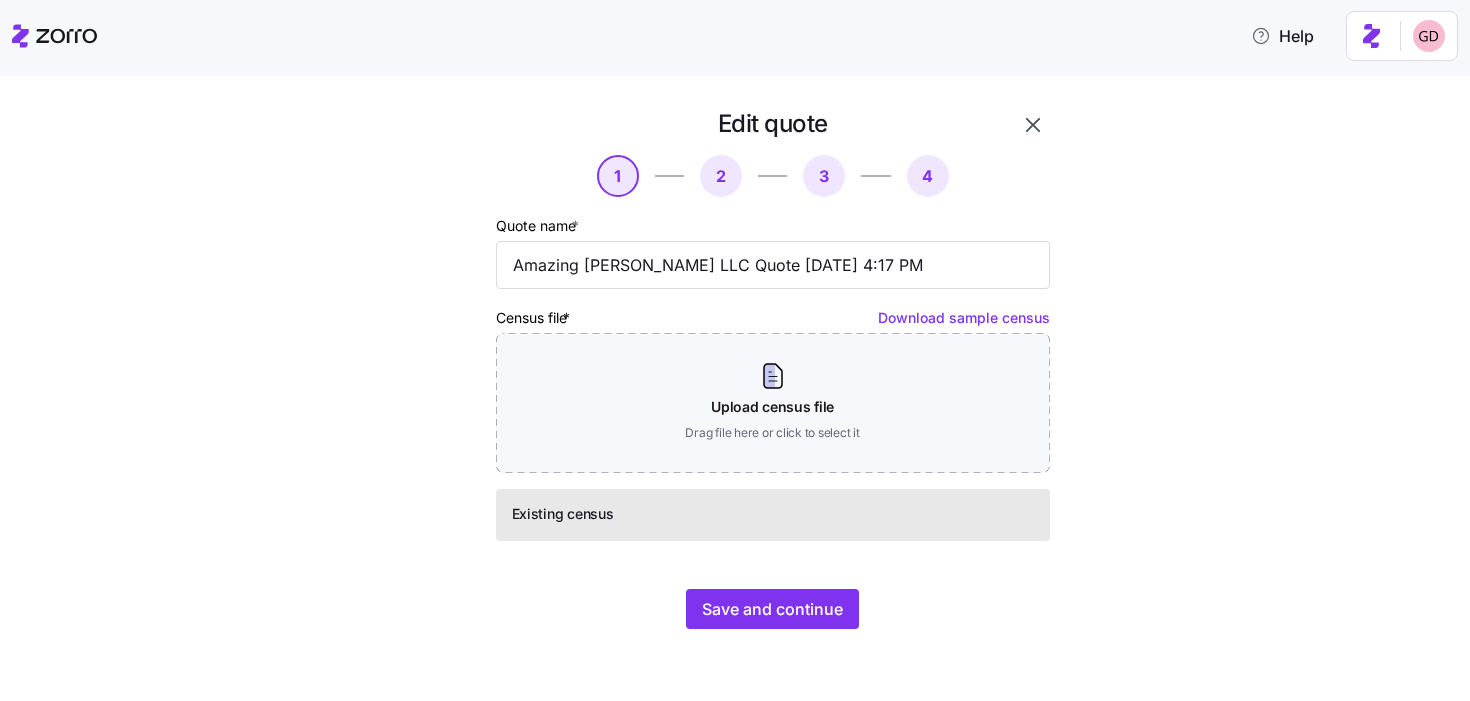 scroll, scrollTop: 0, scrollLeft: 0, axis: both 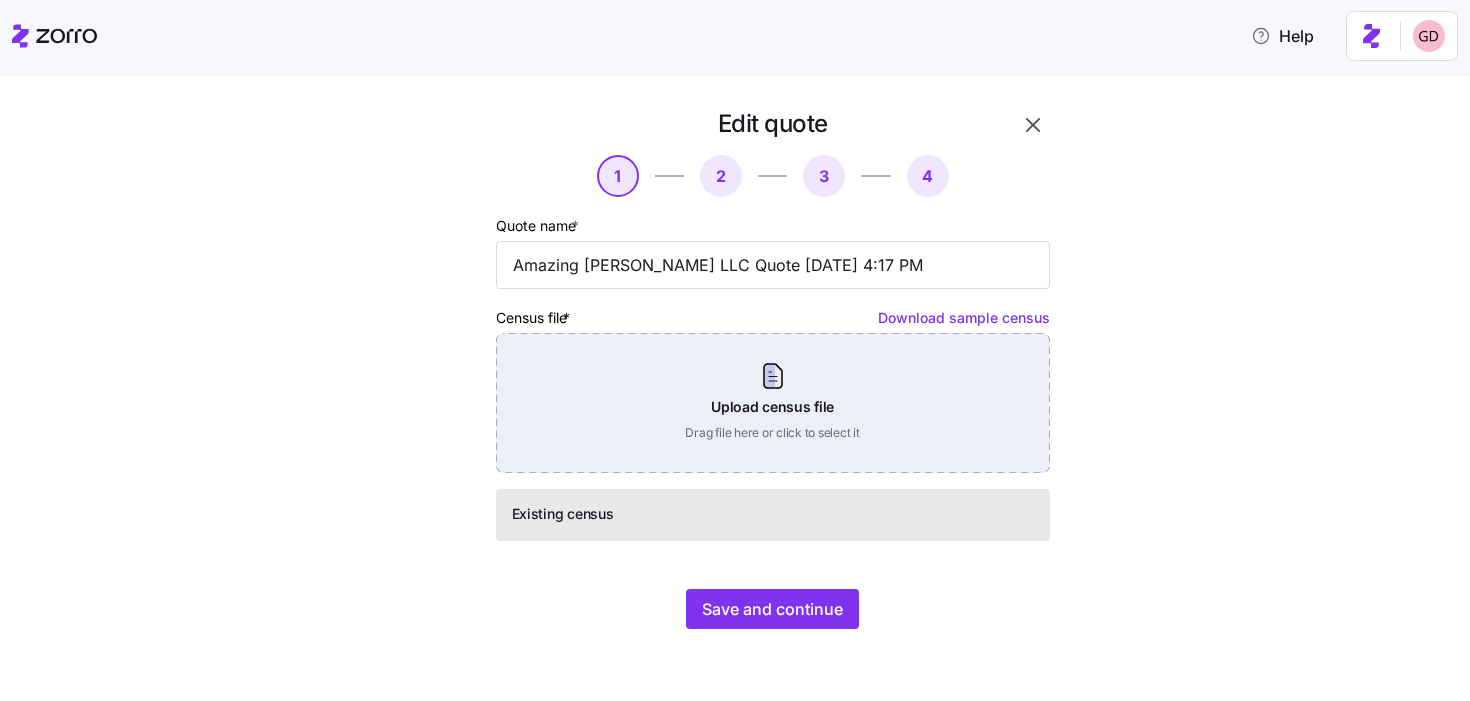 click on "Upload census file Drag file here or click to select it" at bounding box center (773, 403) 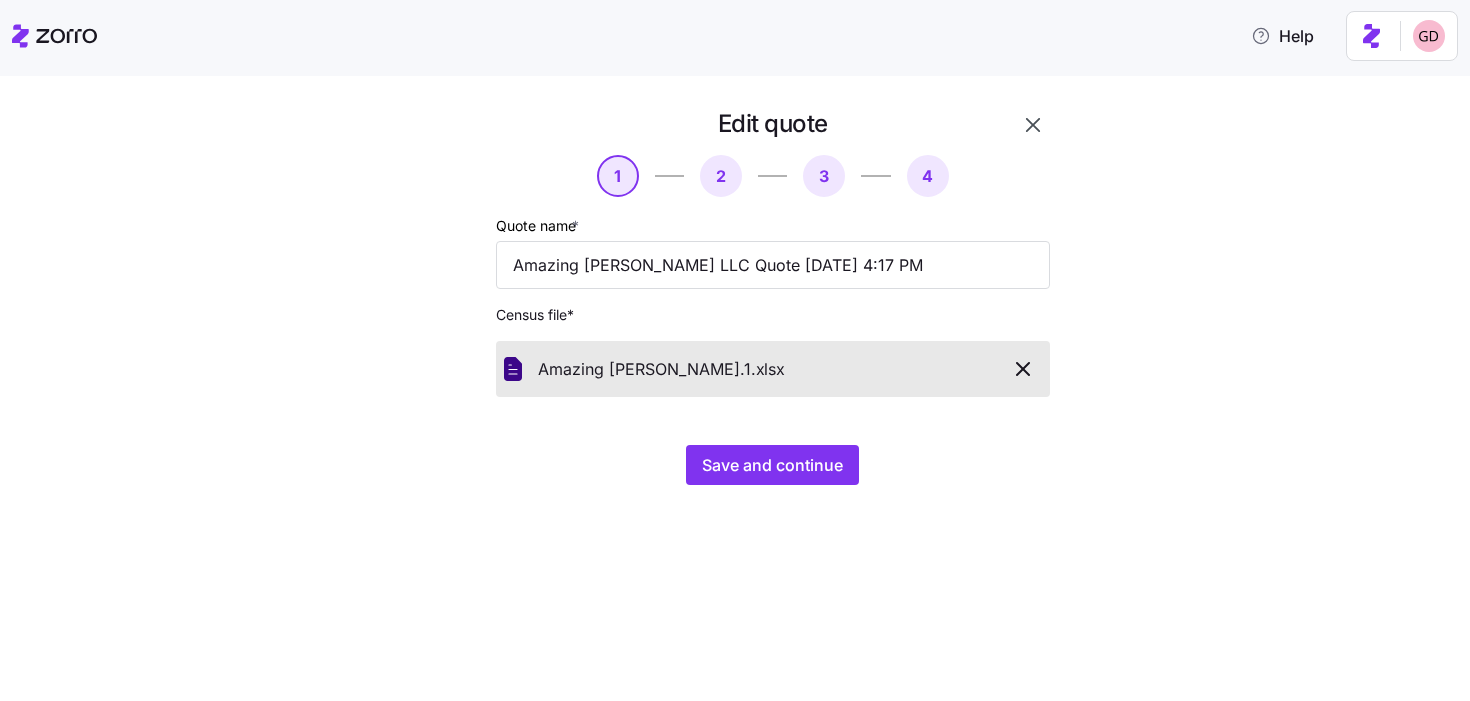scroll, scrollTop: 0, scrollLeft: 0, axis: both 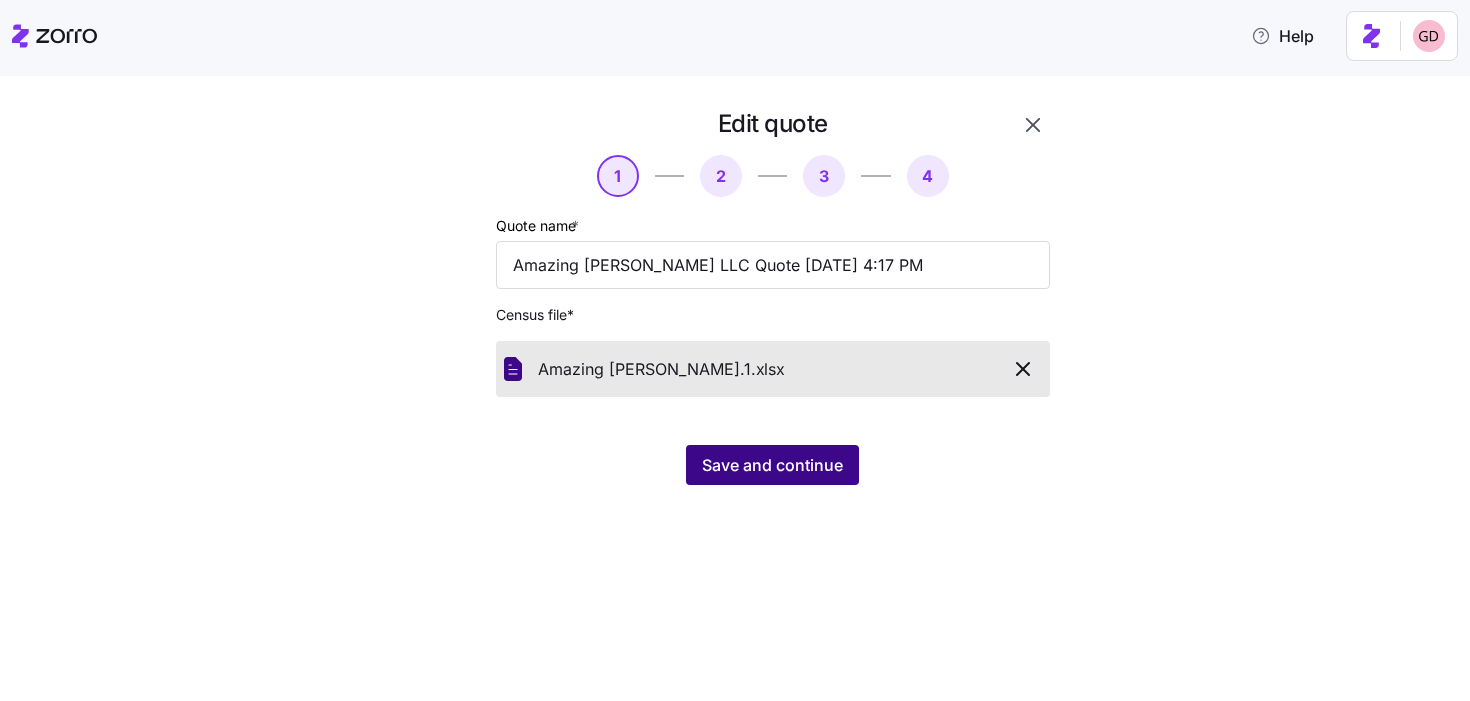click on "Save and continue" at bounding box center [772, 465] 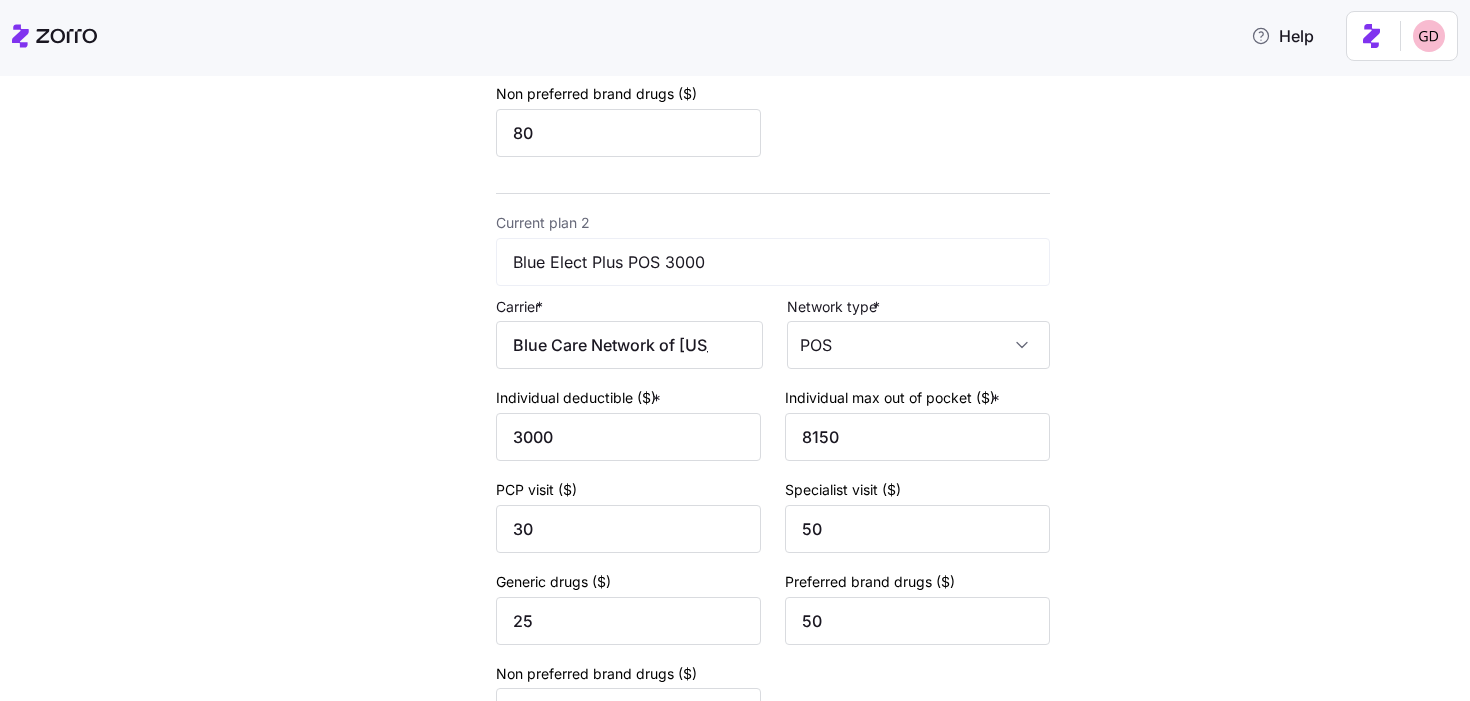 scroll, scrollTop: 861, scrollLeft: 0, axis: vertical 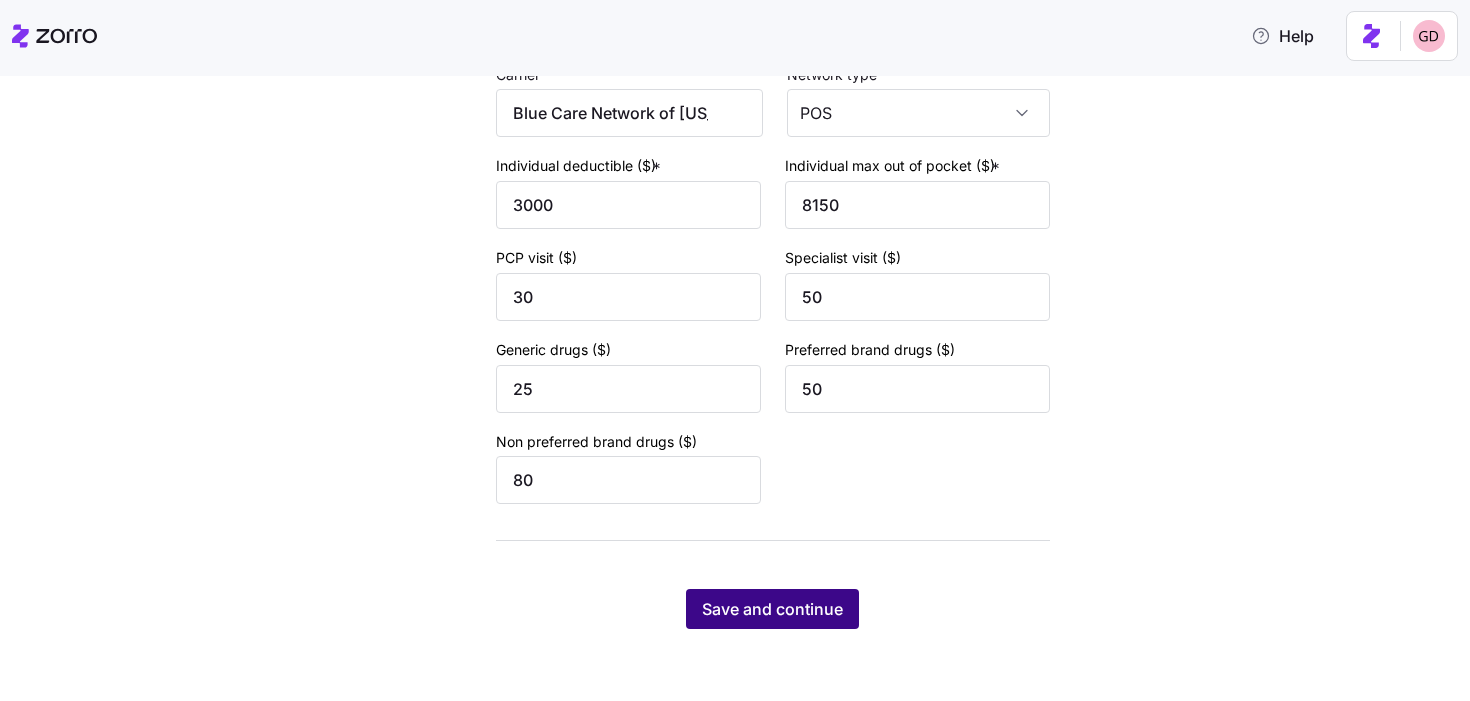 click on "Save and continue" at bounding box center (772, 609) 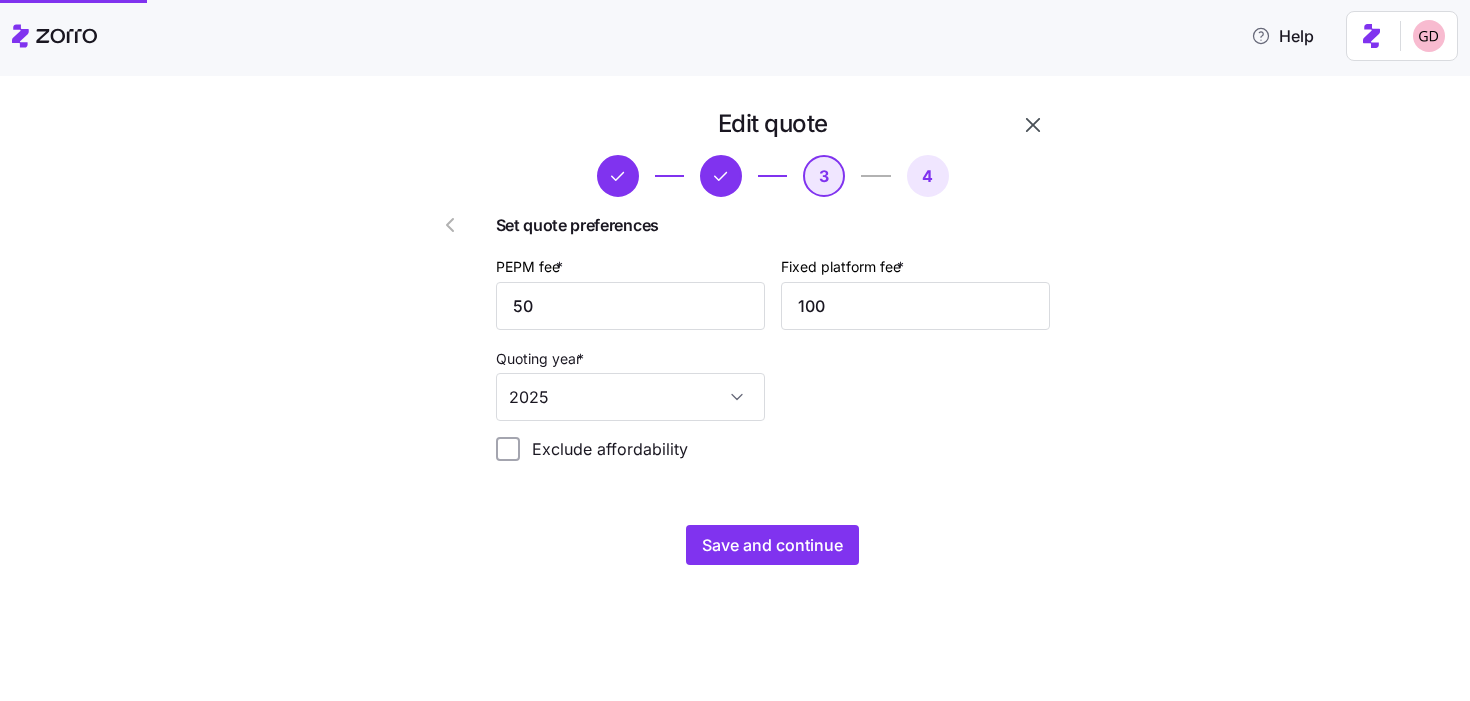 scroll, scrollTop: 0, scrollLeft: 0, axis: both 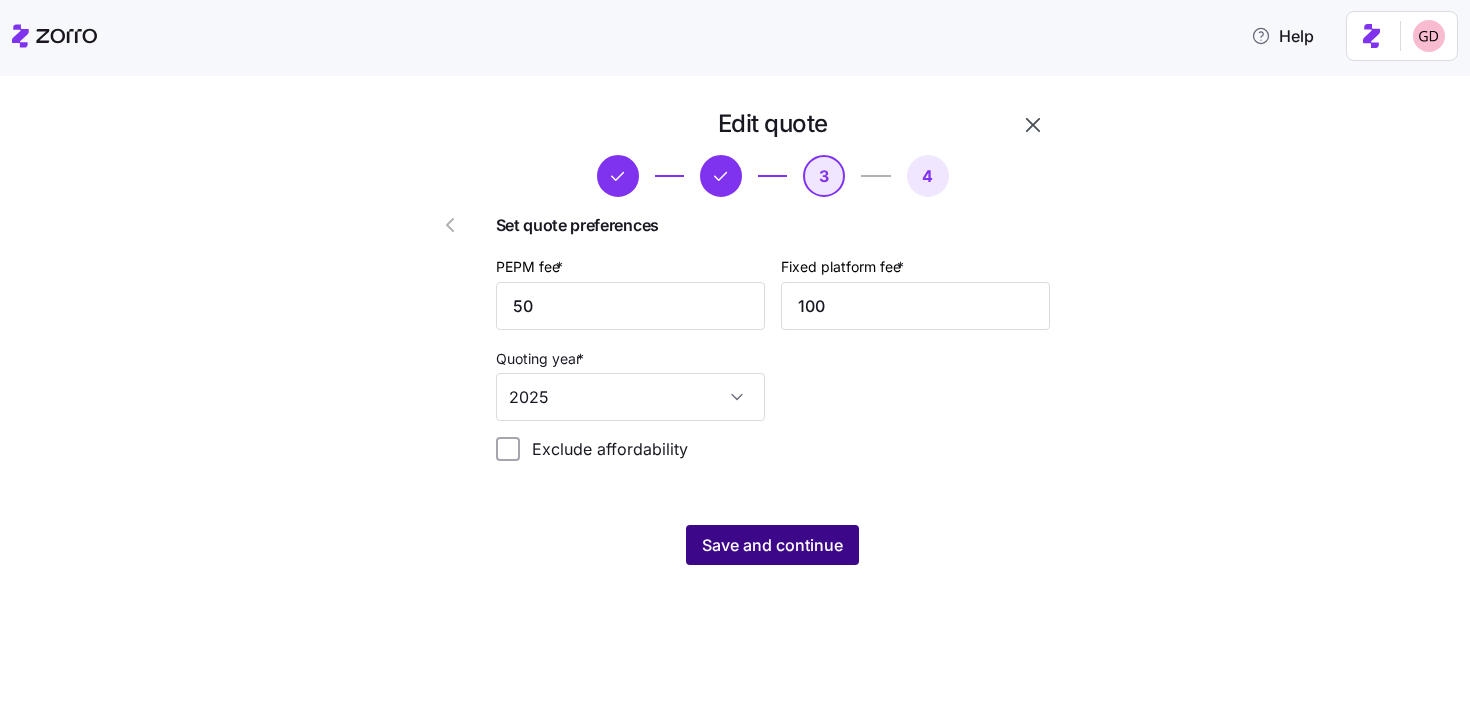 click on "Save and continue" at bounding box center [772, 545] 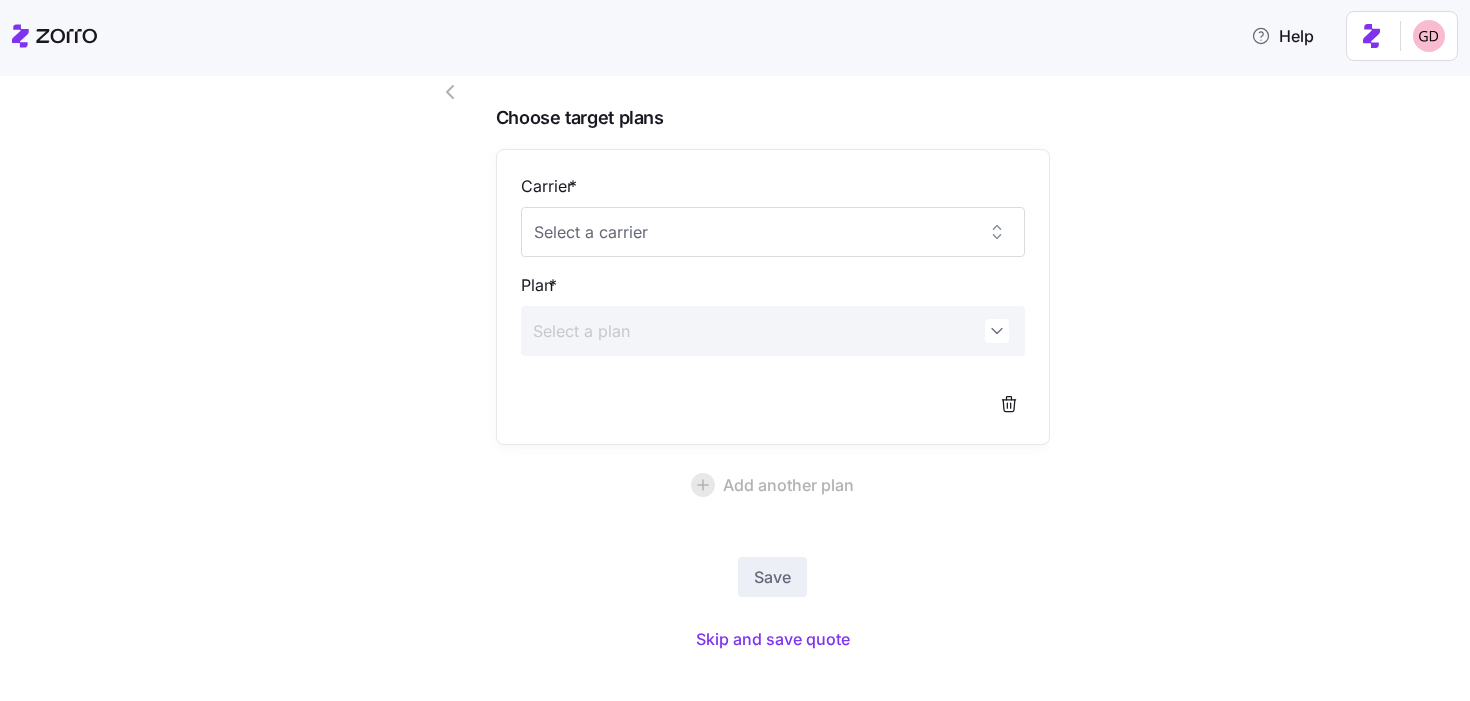 scroll, scrollTop: 160, scrollLeft: 0, axis: vertical 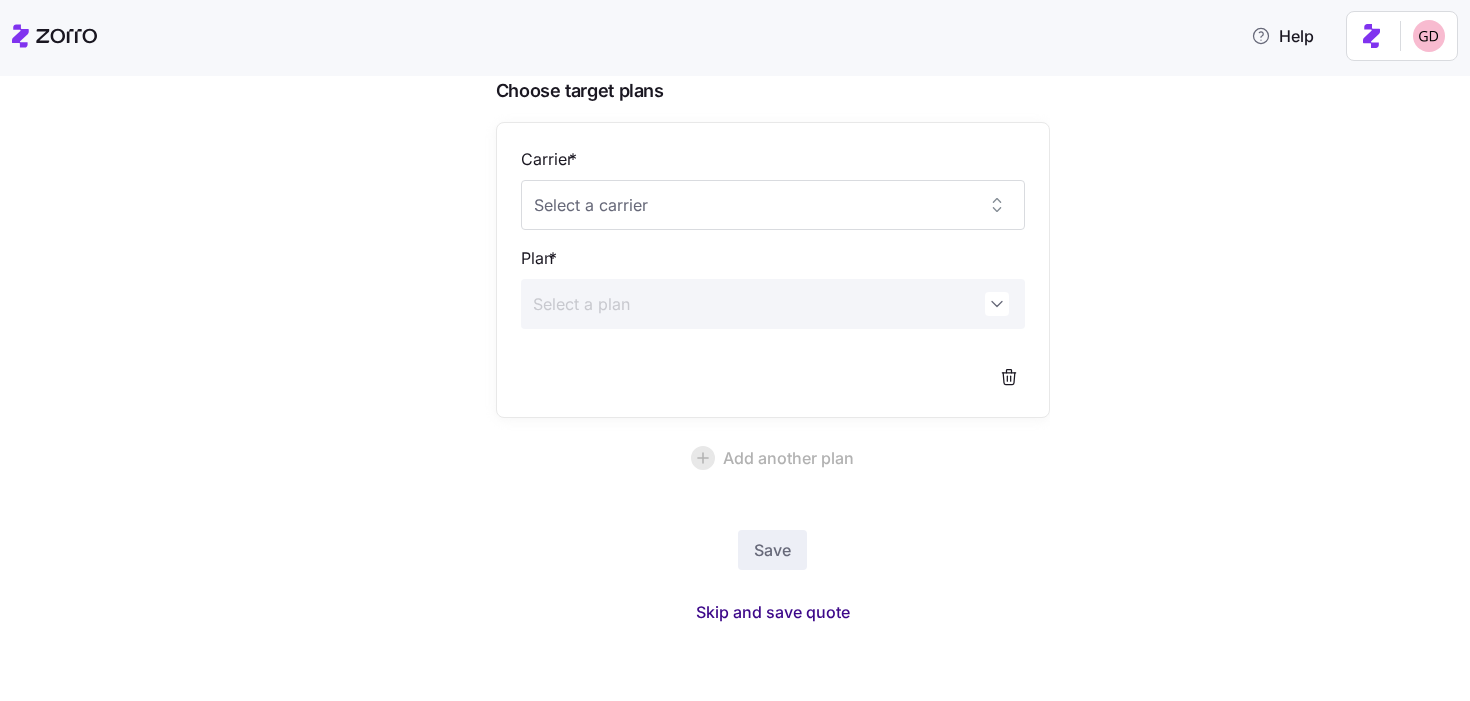 click on "Skip and save quote" at bounding box center [773, 612] 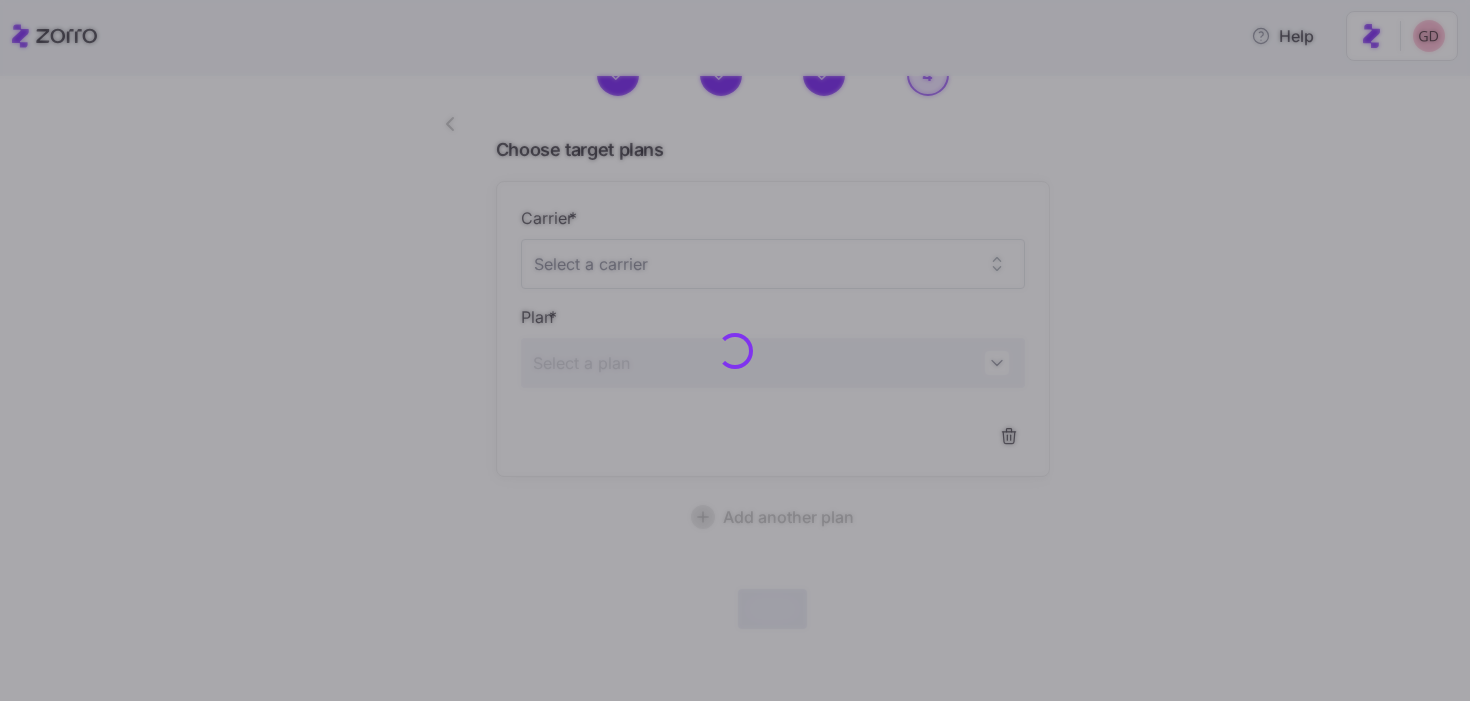 scroll, scrollTop: 100, scrollLeft: 0, axis: vertical 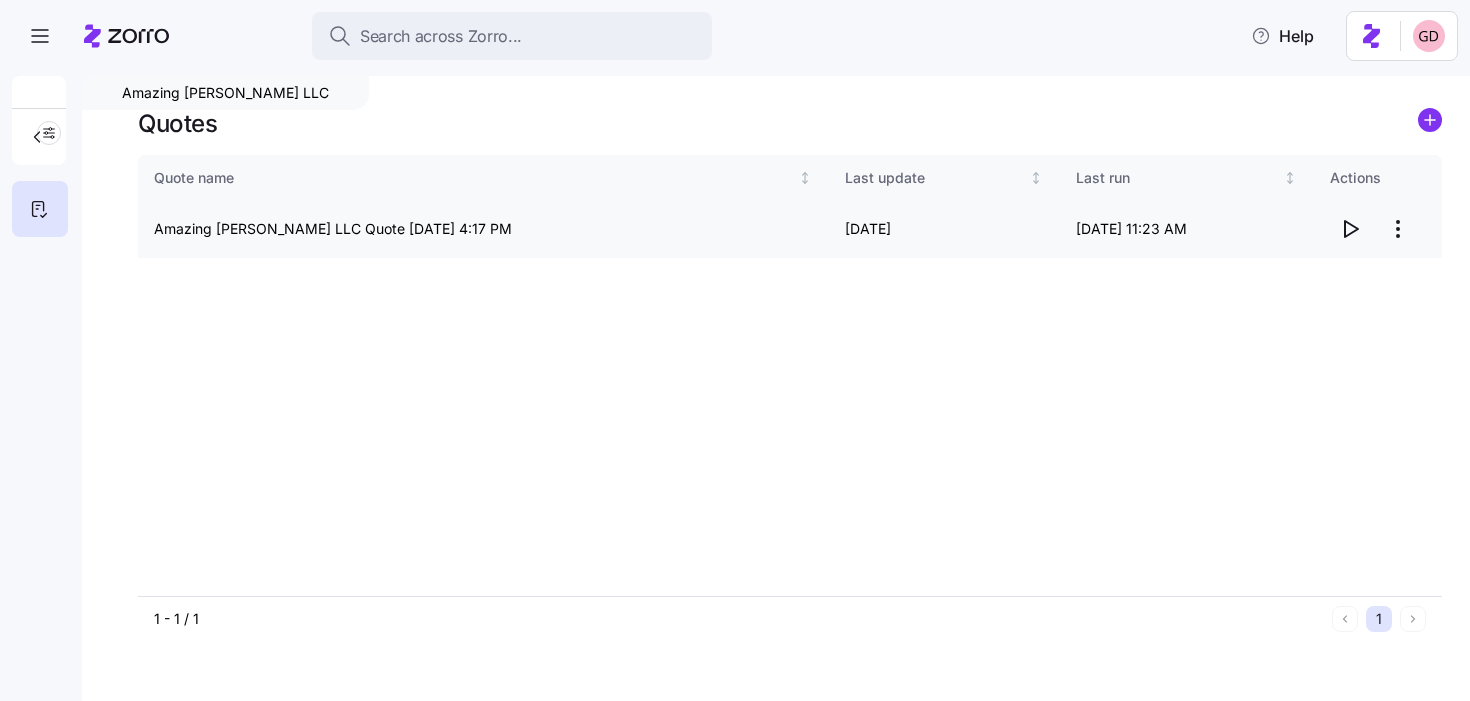 click 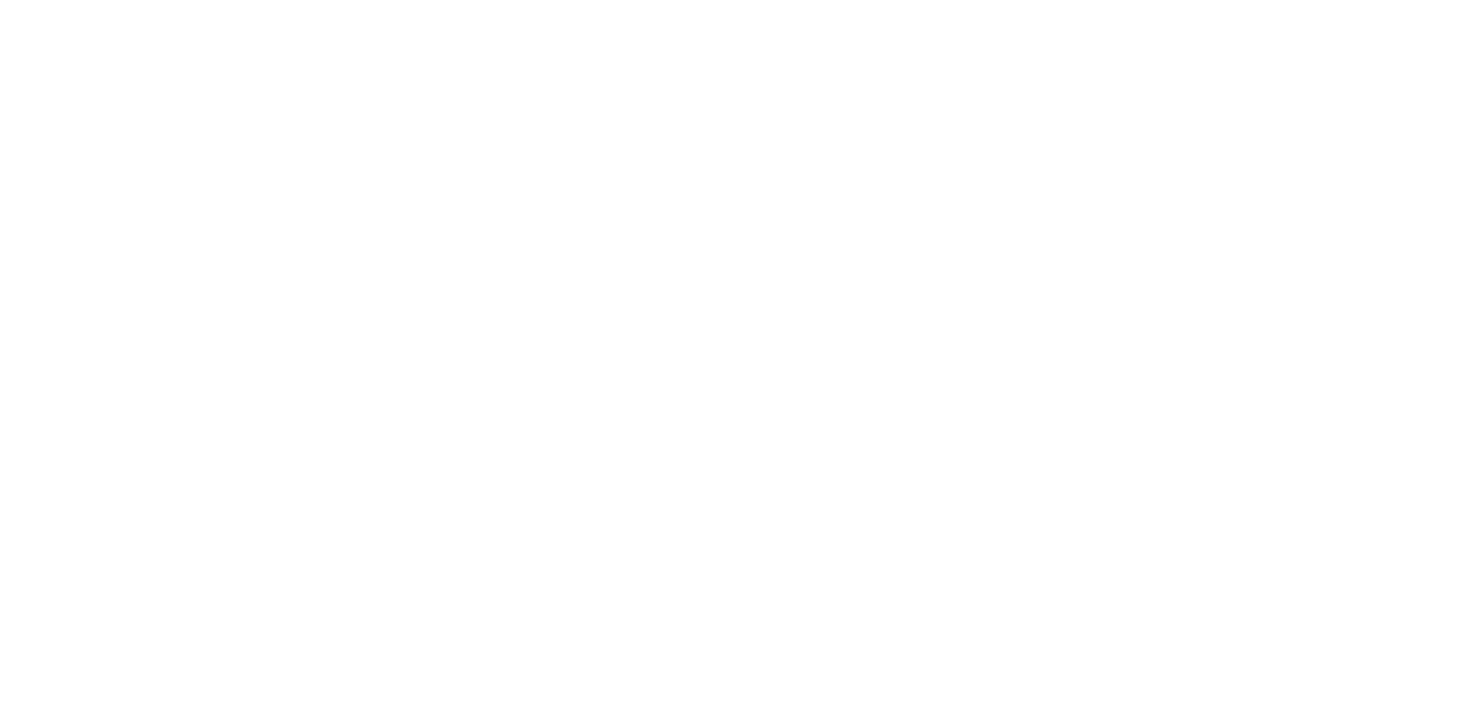 scroll, scrollTop: 0, scrollLeft: 0, axis: both 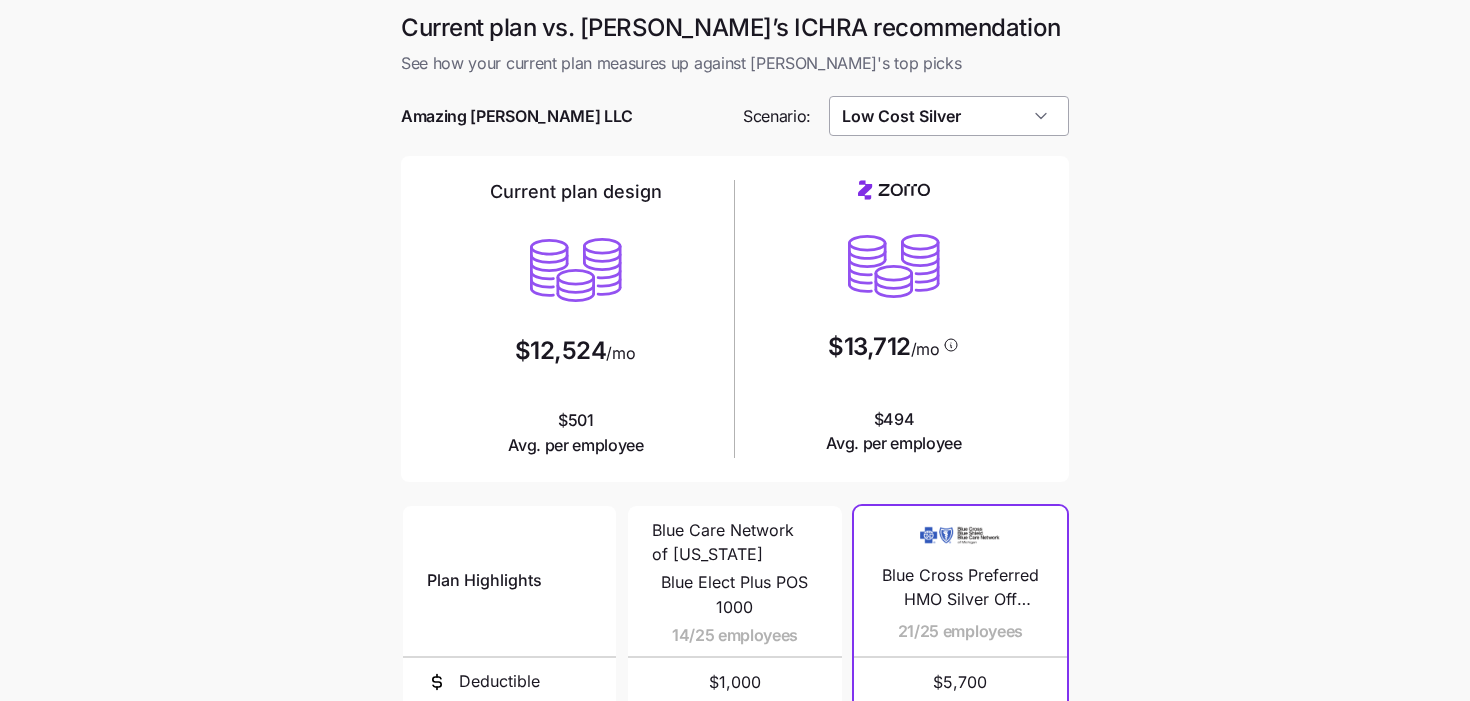 click on "Low Cost Silver" at bounding box center [949, 116] 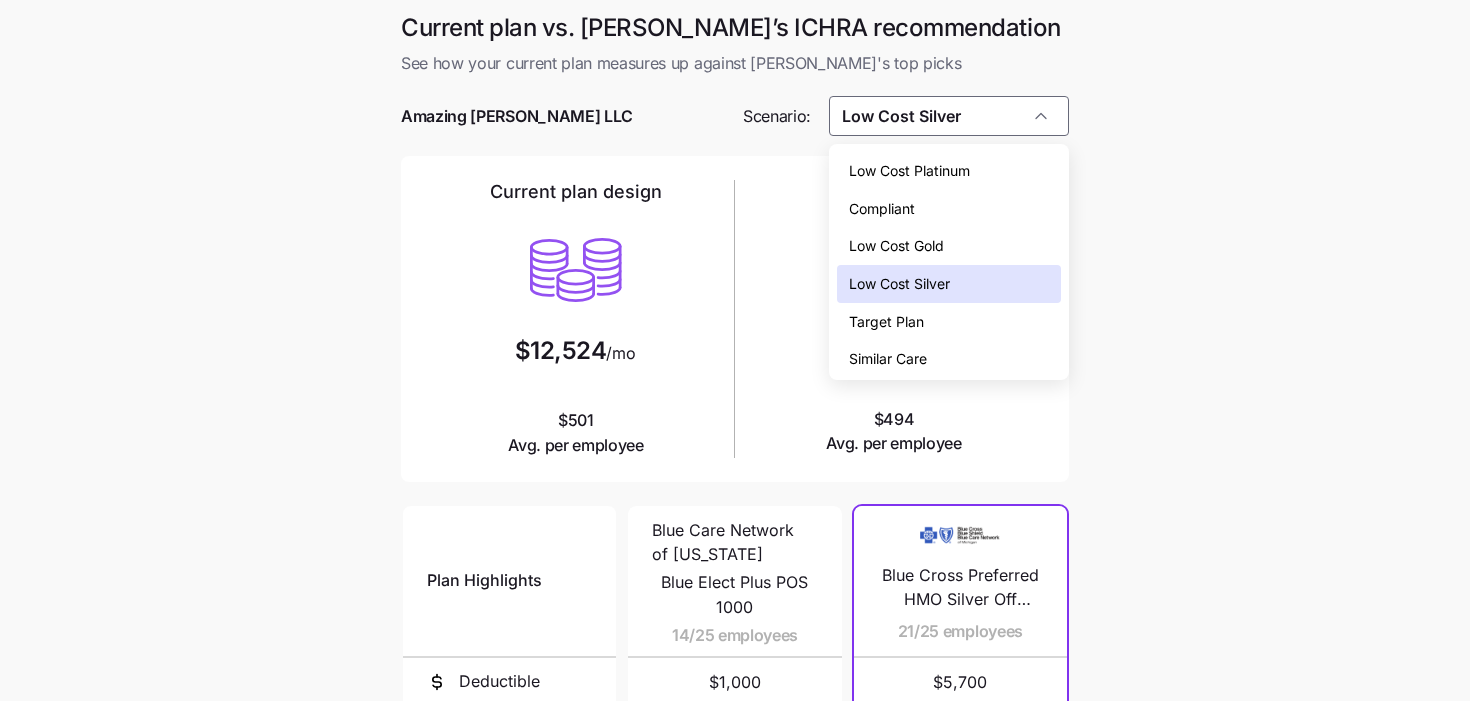 click on "Low Cost Silver" at bounding box center [899, 284] 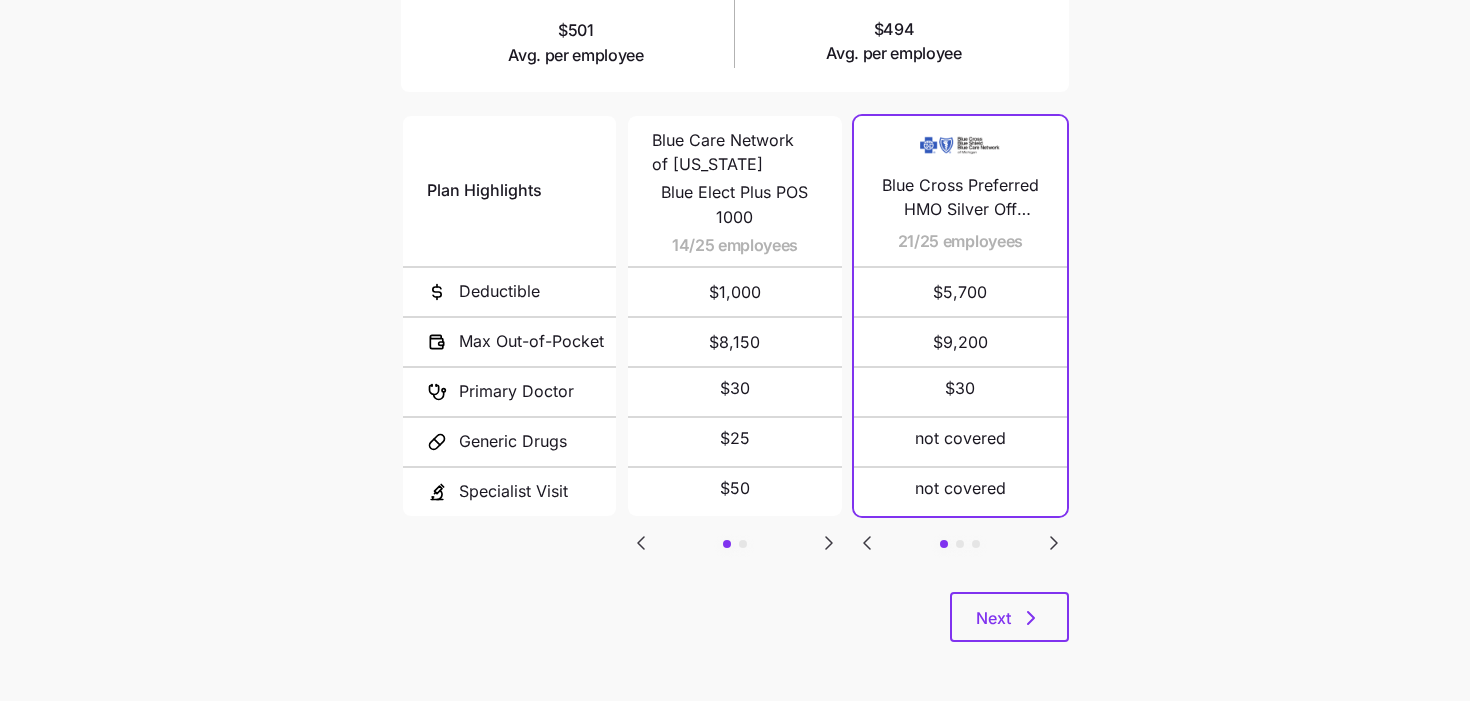 scroll, scrollTop: 390, scrollLeft: 0, axis: vertical 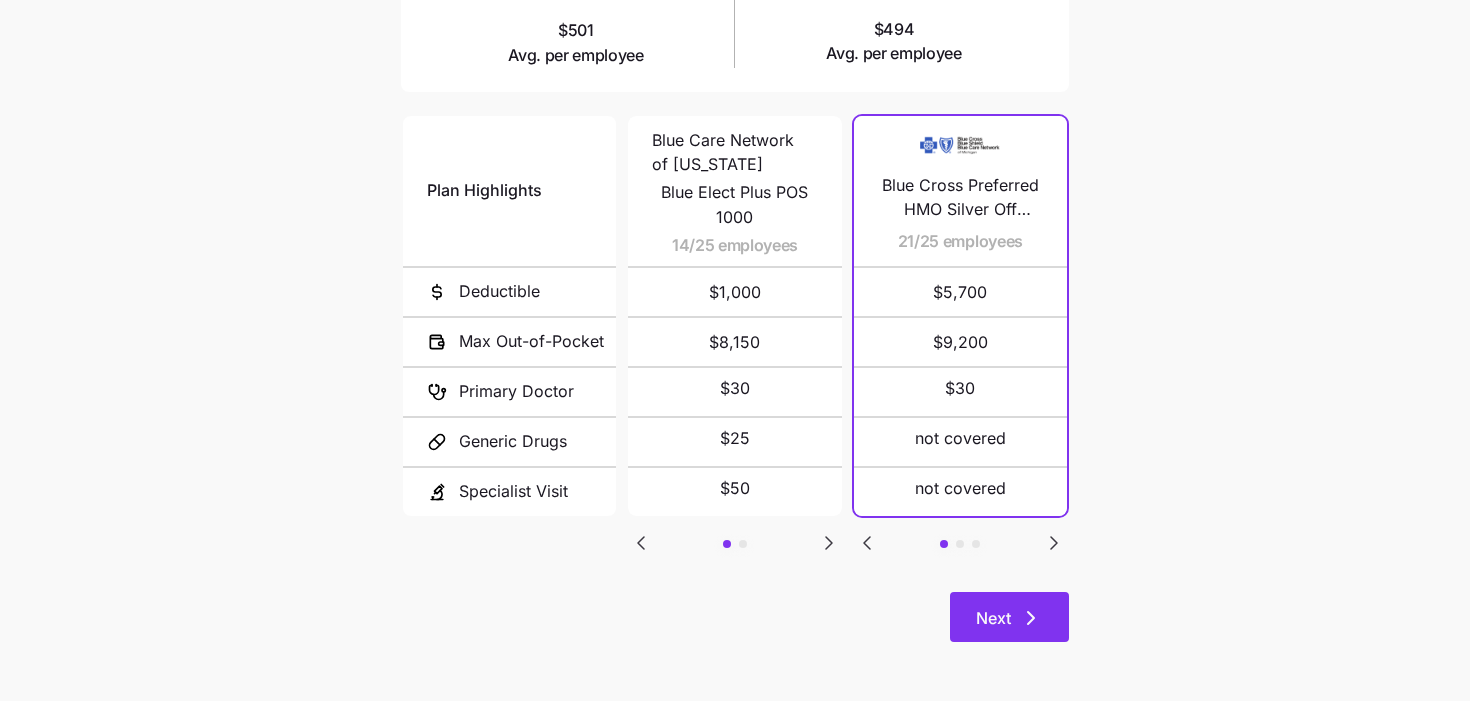 click on "Next" at bounding box center [993, 618] 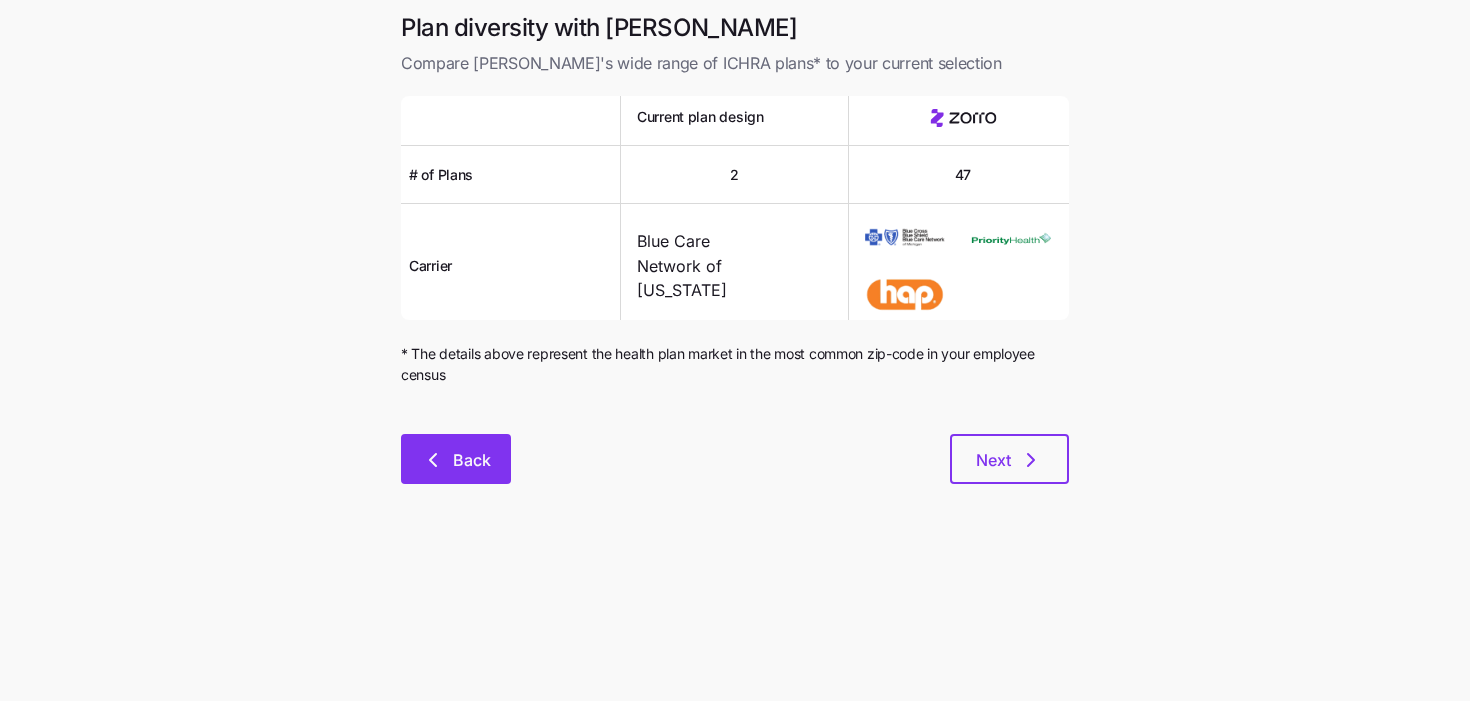click on "Back" at bounding box center [456, 459] 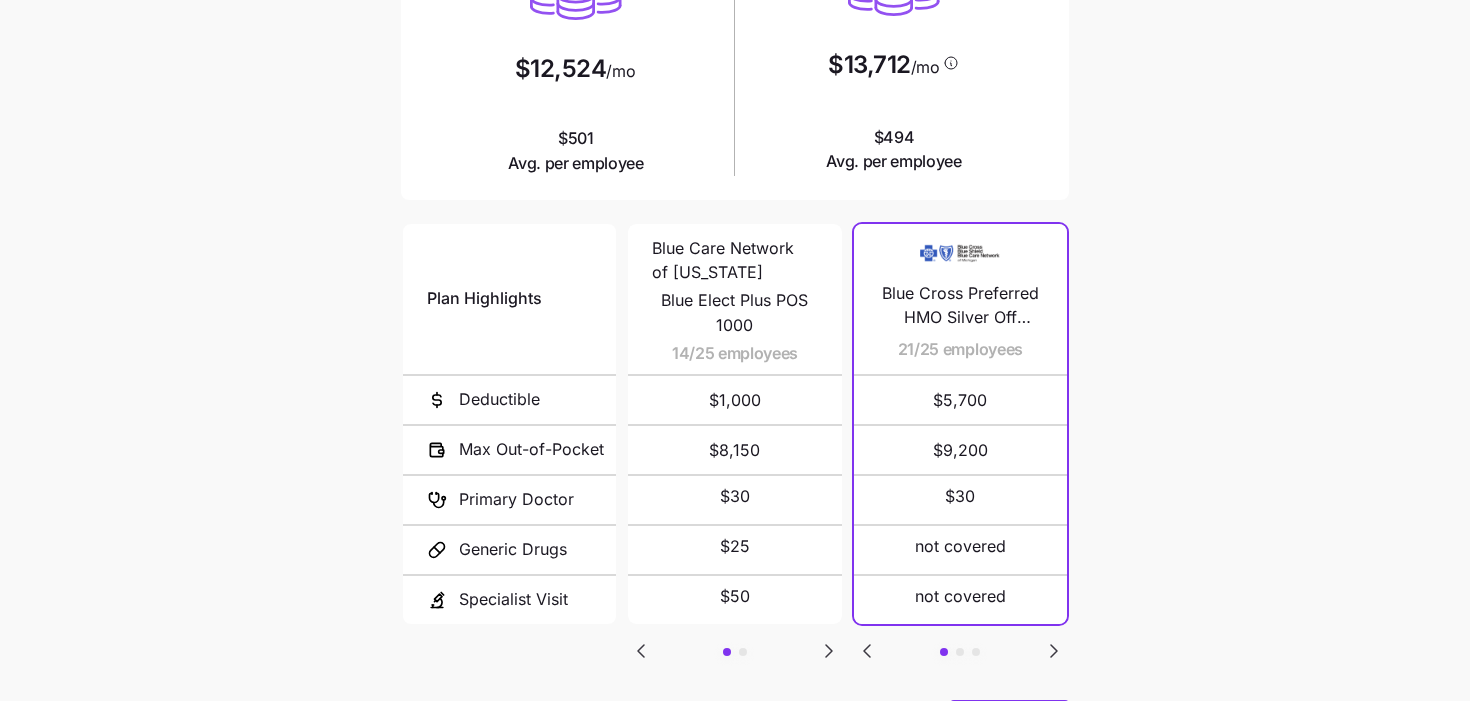 scroll, scrollTop: 390, scrollLeft: 0, axis: vertical 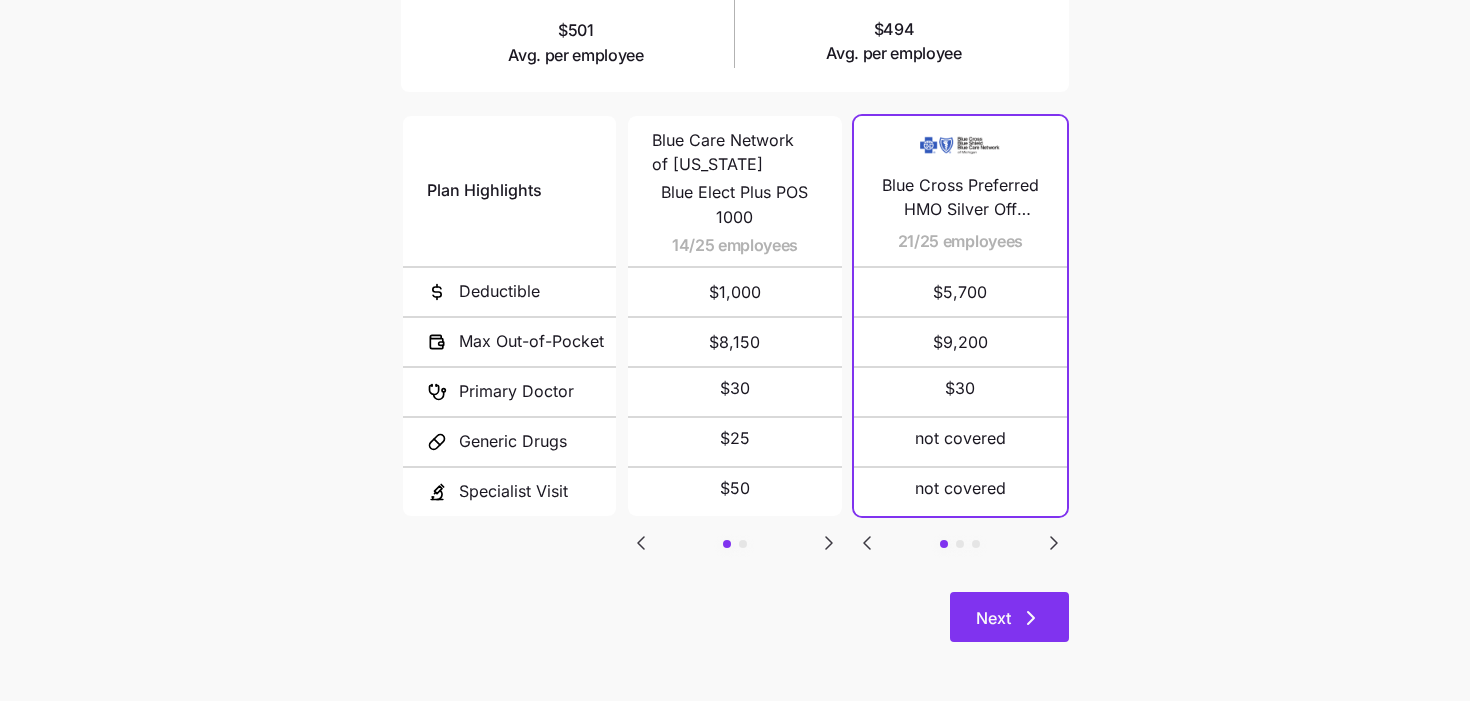 click on "Next" at bounding box center (993, 618) 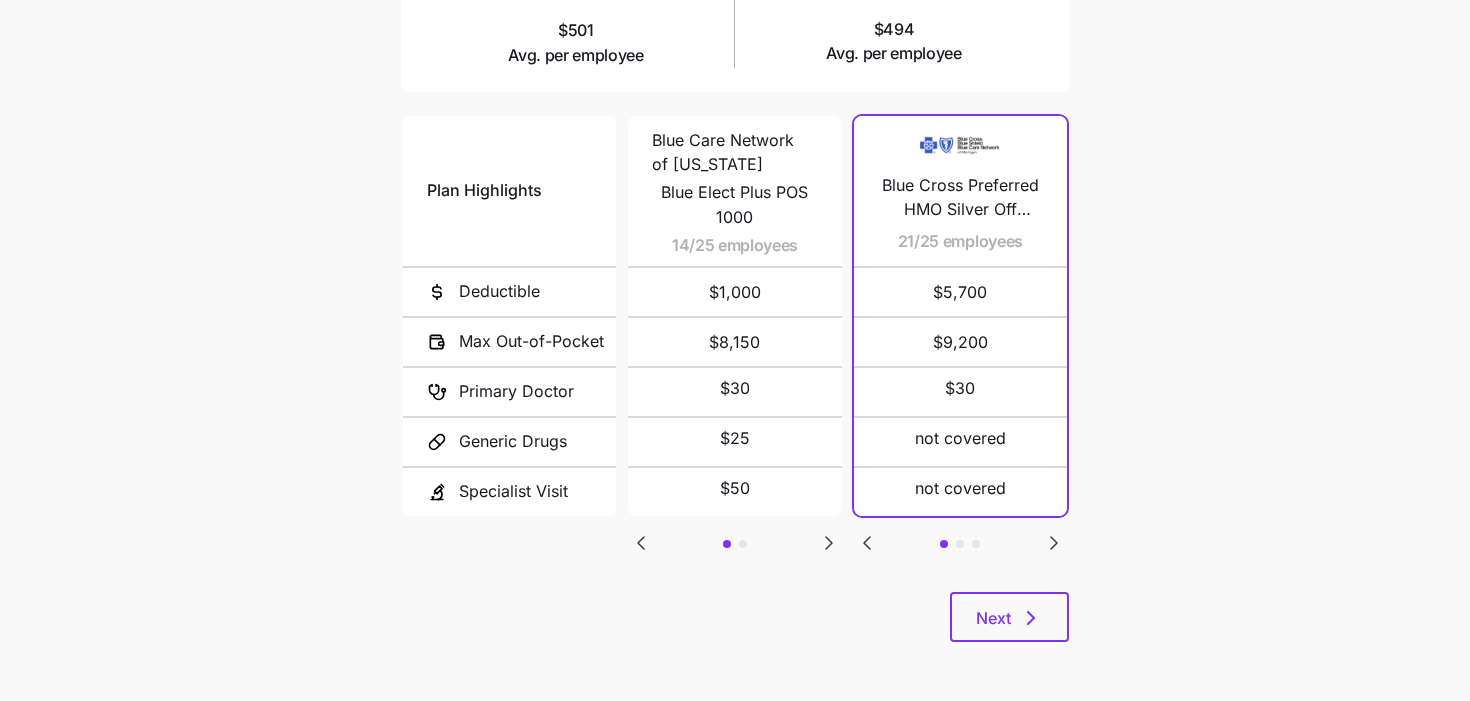 scroll, scrollTop: 0, scrollLeft: 0, axis: both 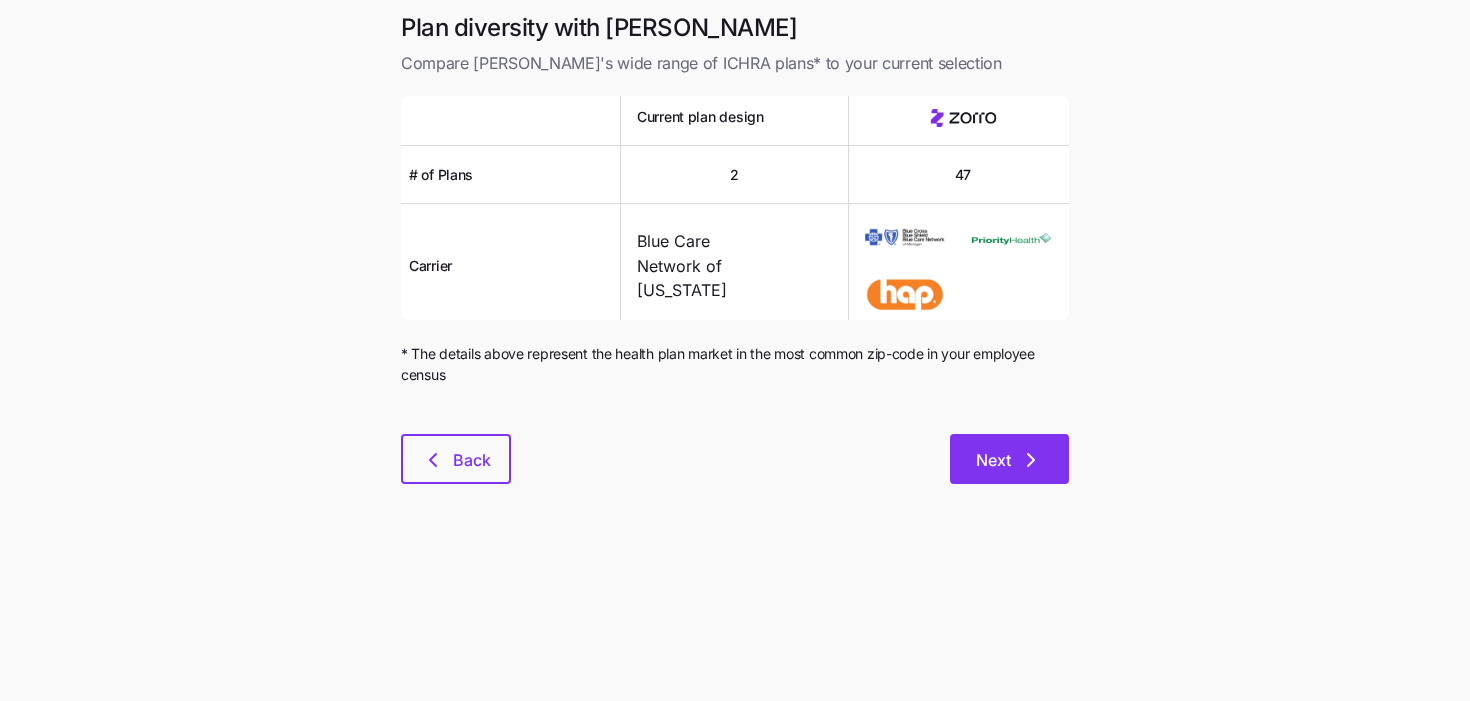 click on "Next" at bounding box center [993, 460] 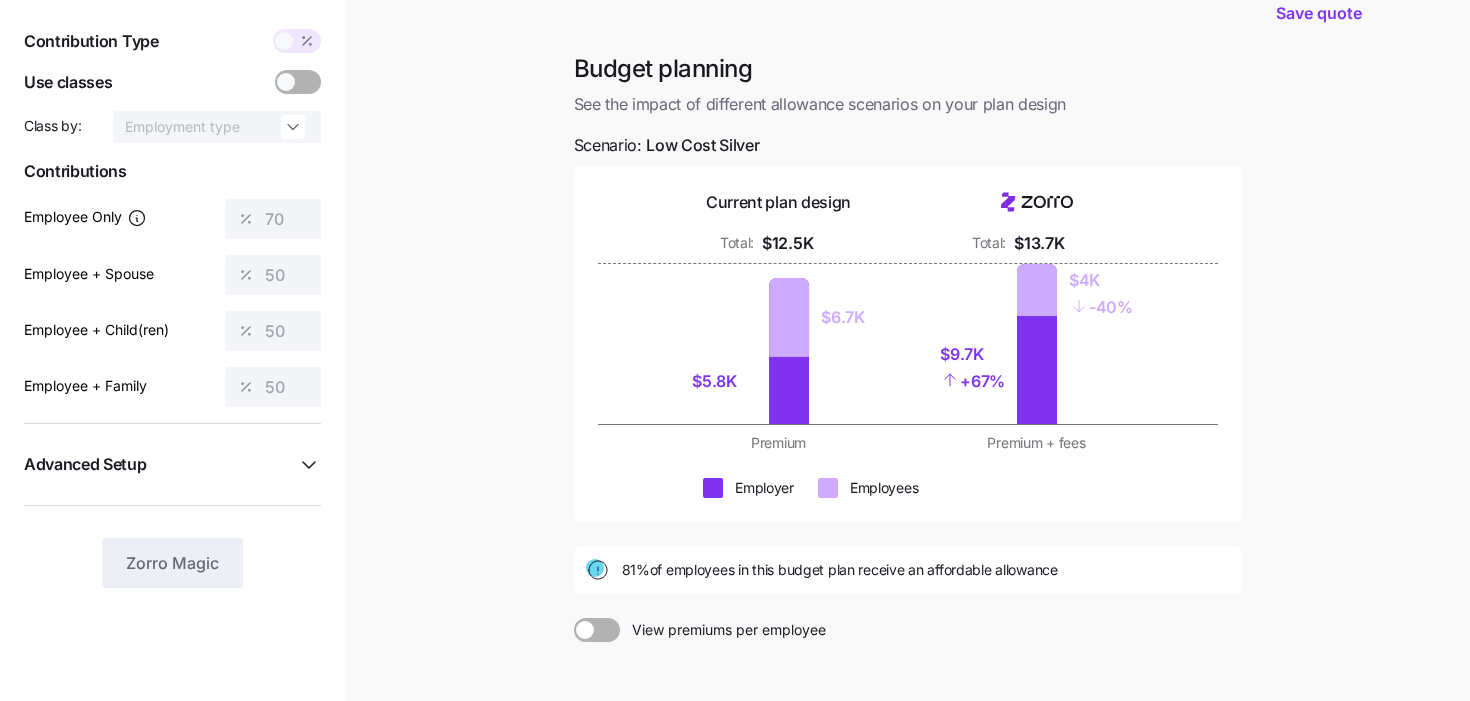 scroll, scrollTop: 0, scrollLeft: 0, axis: both 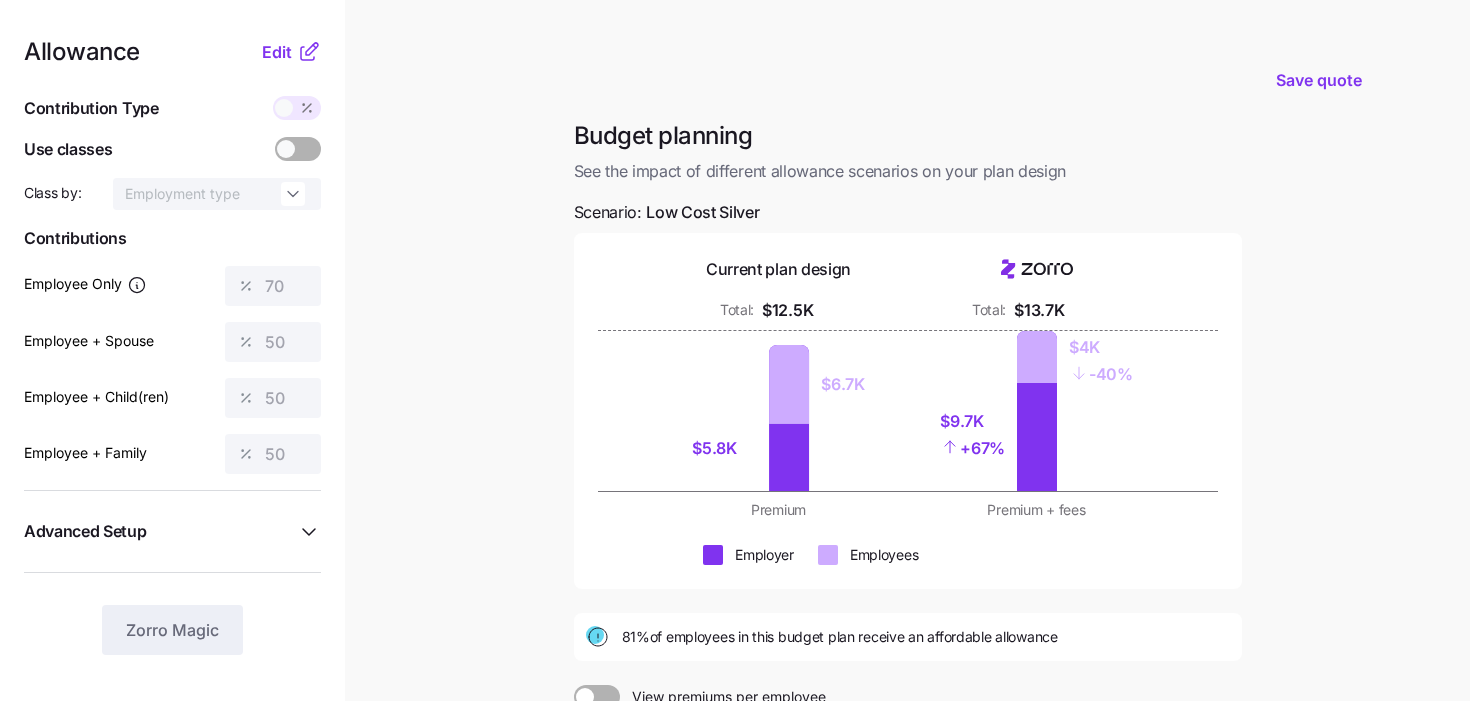 click on "Allowance Edit Contribution Type Use classes Class by: Employment type Contributions Employee Only 70 Employee + Spouse 50 Employee + Child(ren) 50 Employee + Family 50 Advanced Setup Geo distribution By state (2) Family Units 8 units Zorro Magic" at bounding box center (172, 491) 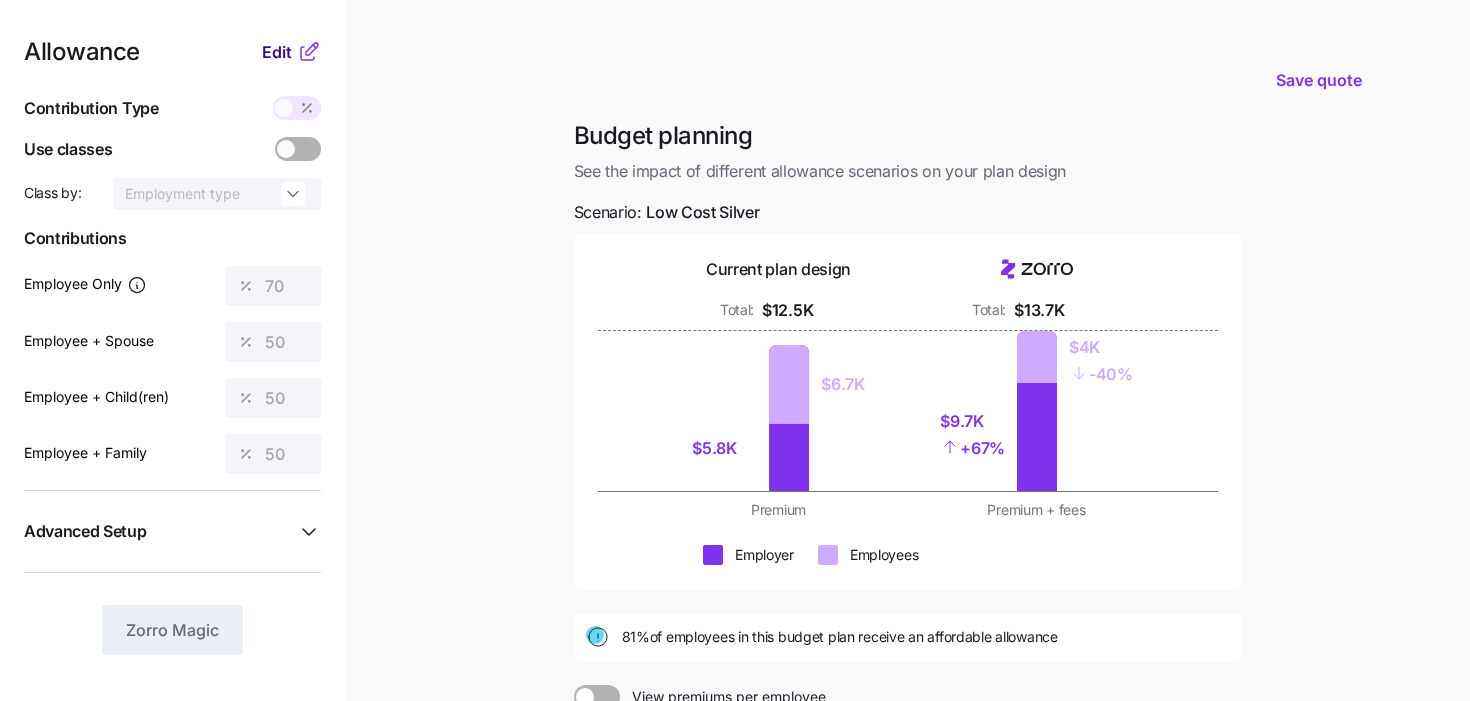 click on "Edit" at bounding box center [277, 52] 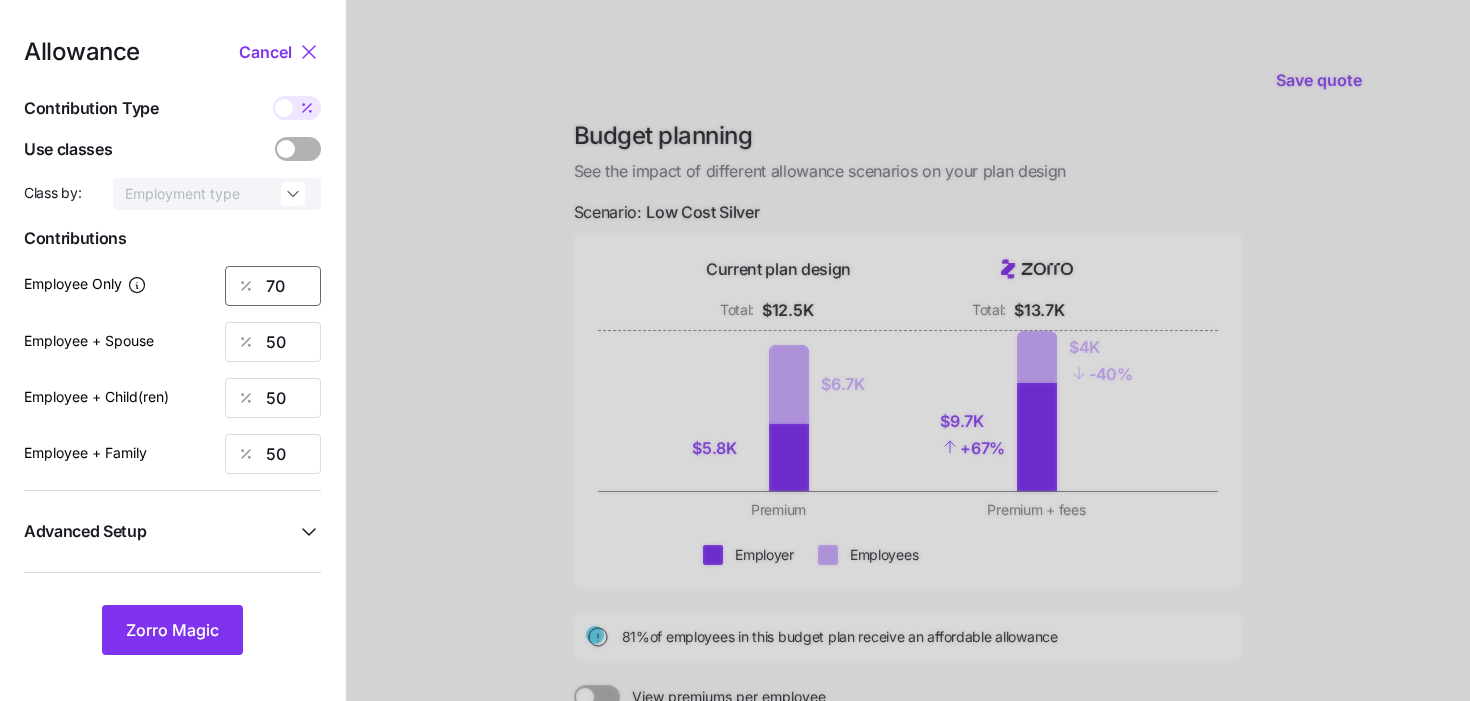 drag, startPoint x: 294, startPoint y: 290, endPoint x: 184, endPoint y: 289, distance: 110.00455 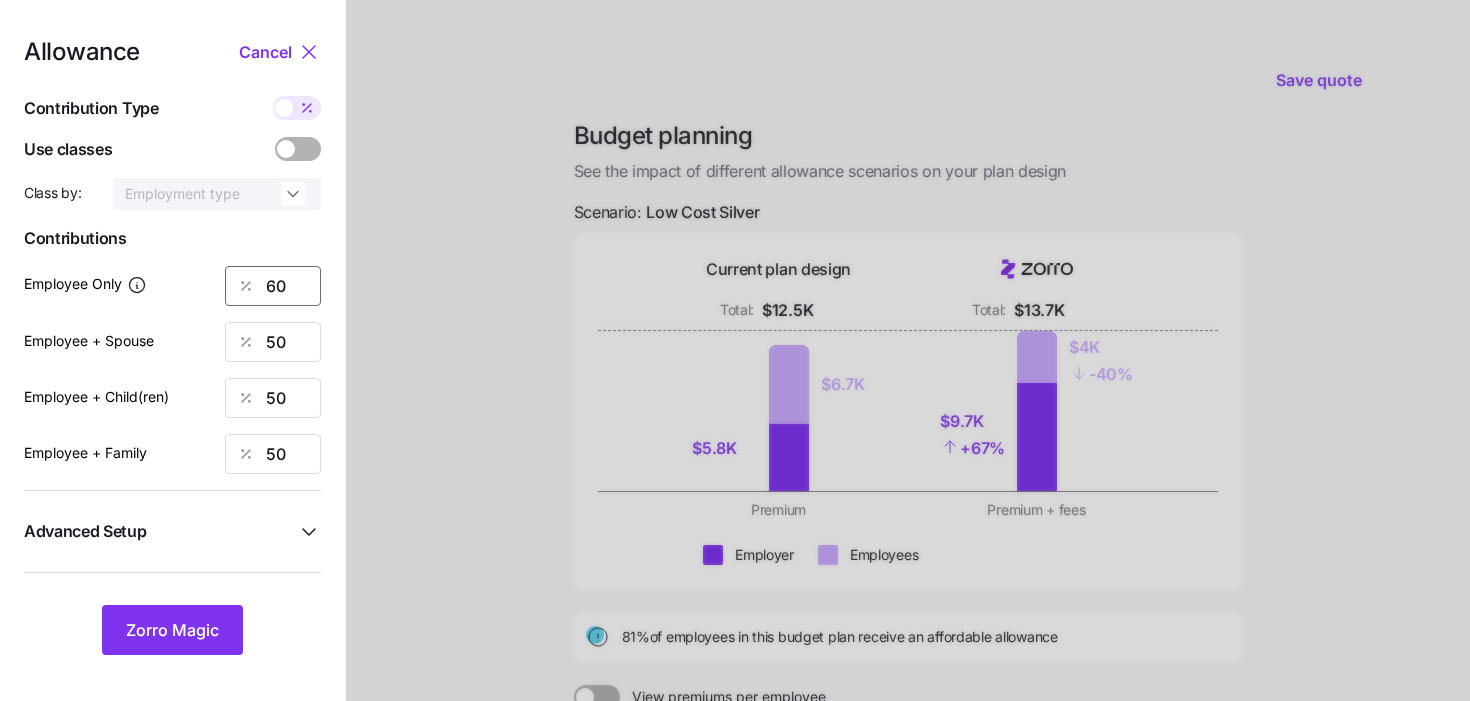 type on "60" 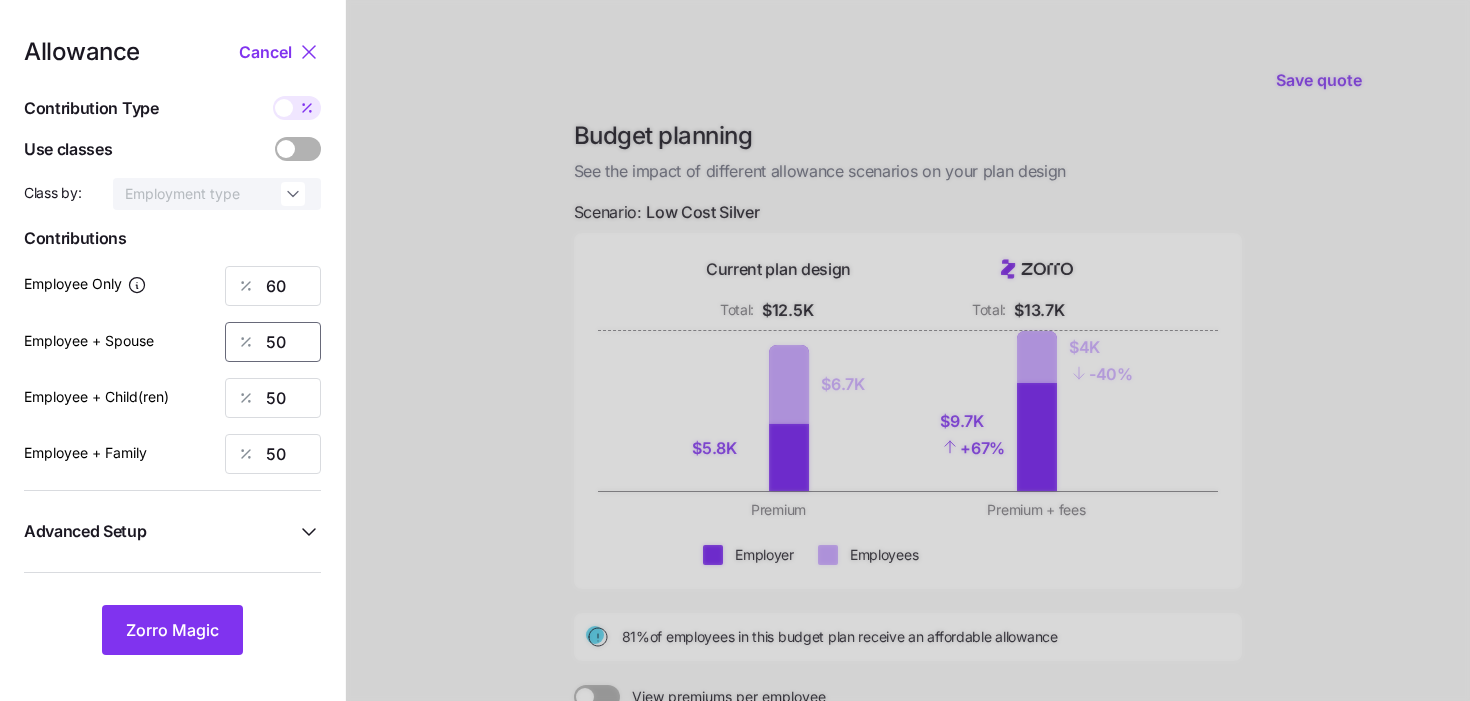type on "6" 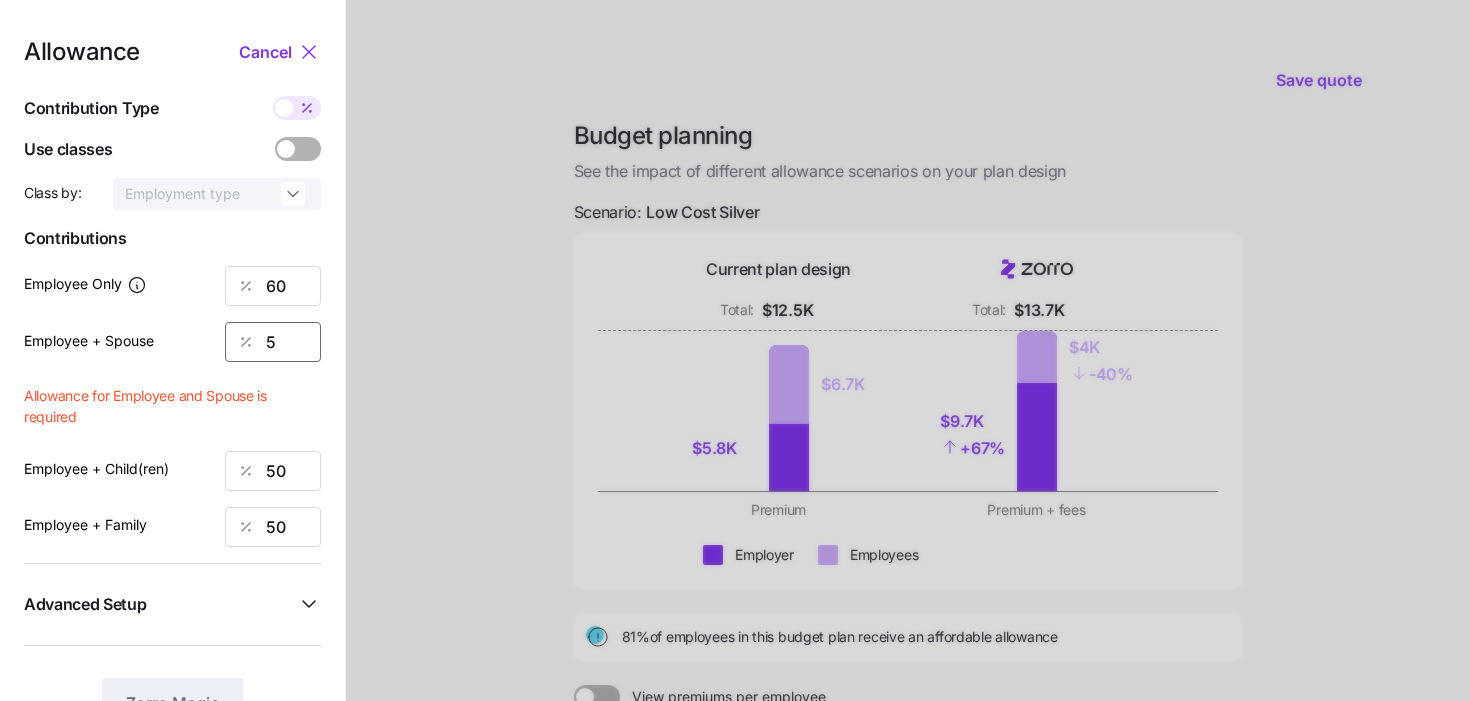 type on "50" 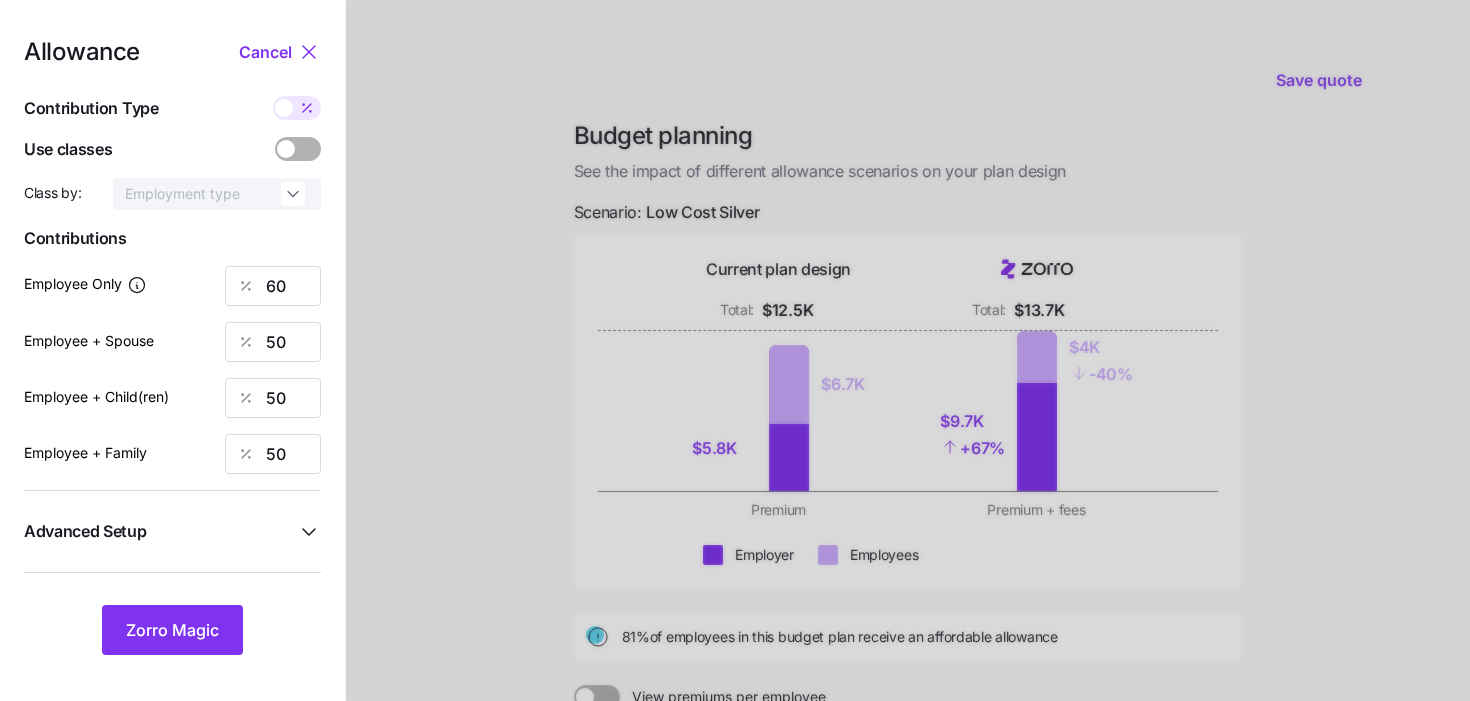 click 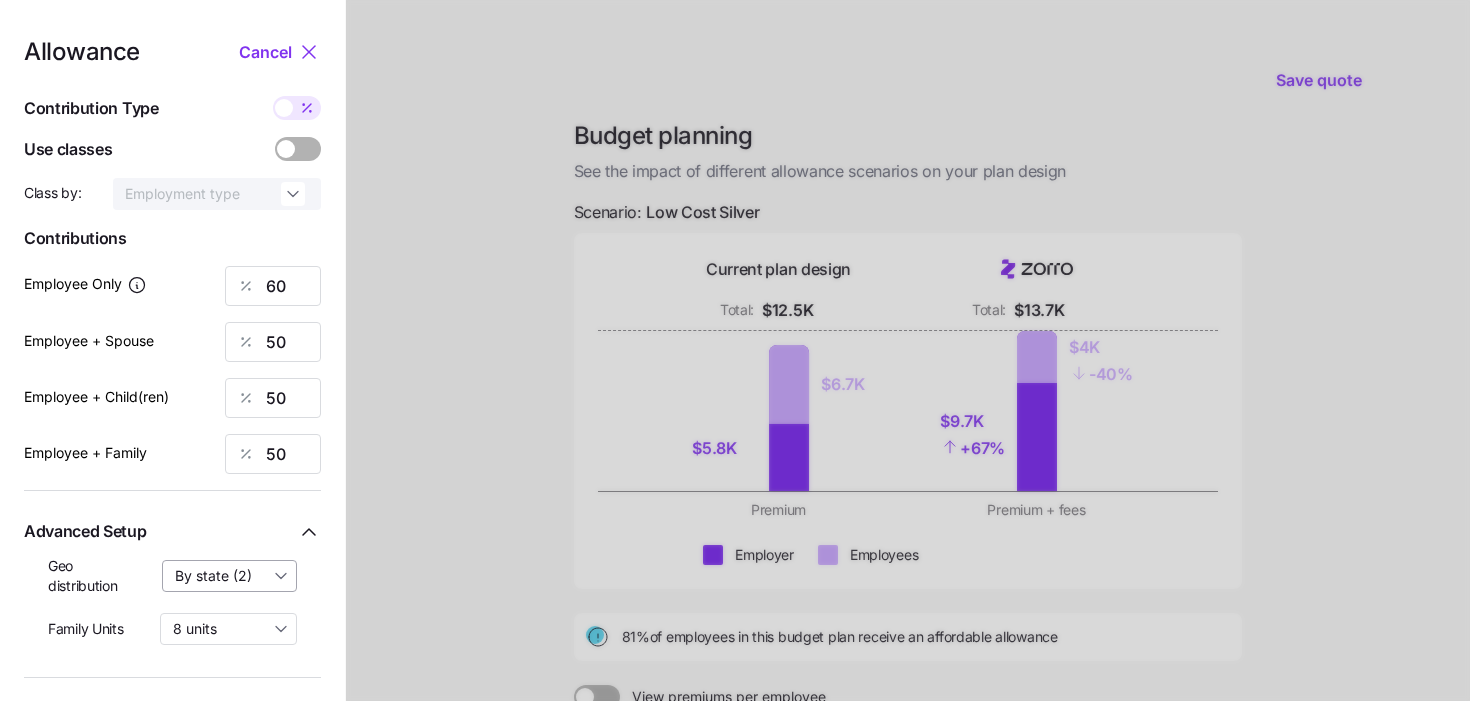 click on "By state (2)" at bounding box center (230, 576) 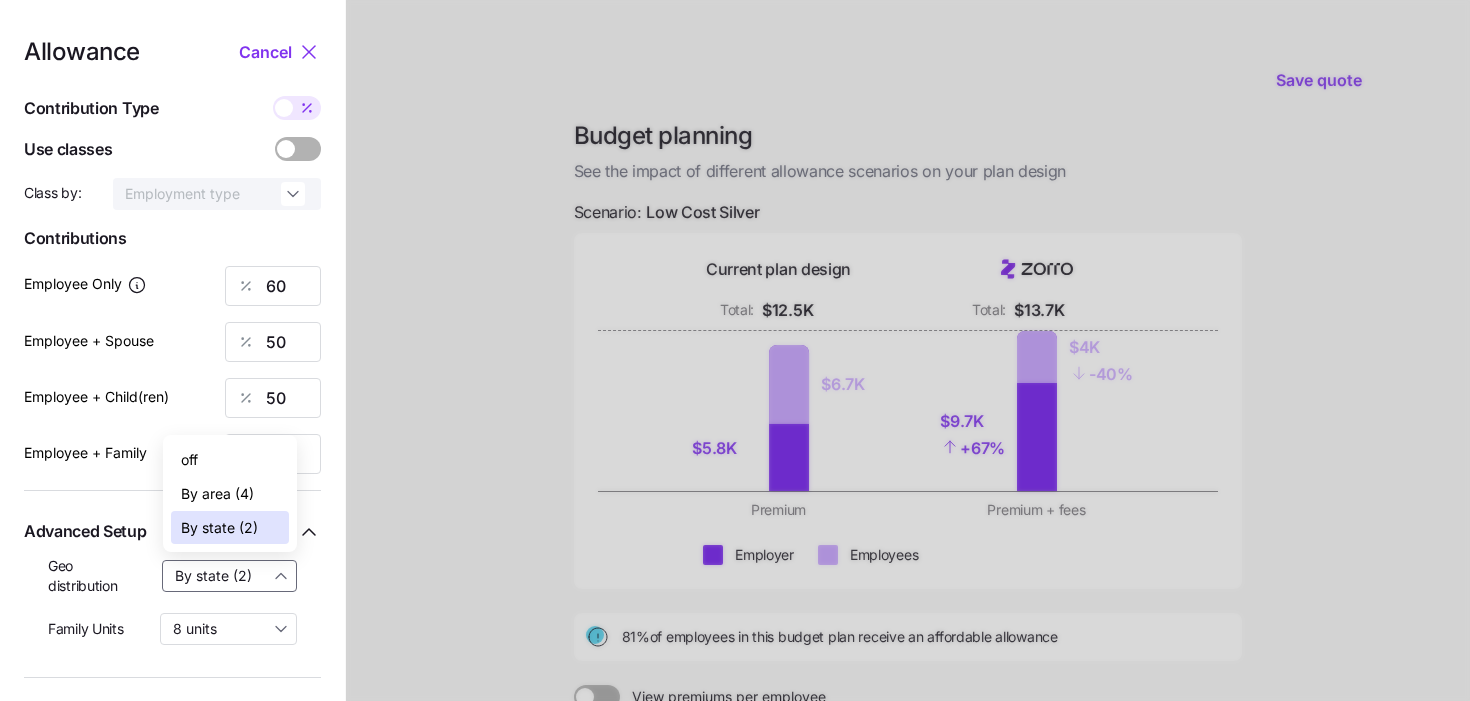 click on "By state (2)" at bounding box center (219, 528) 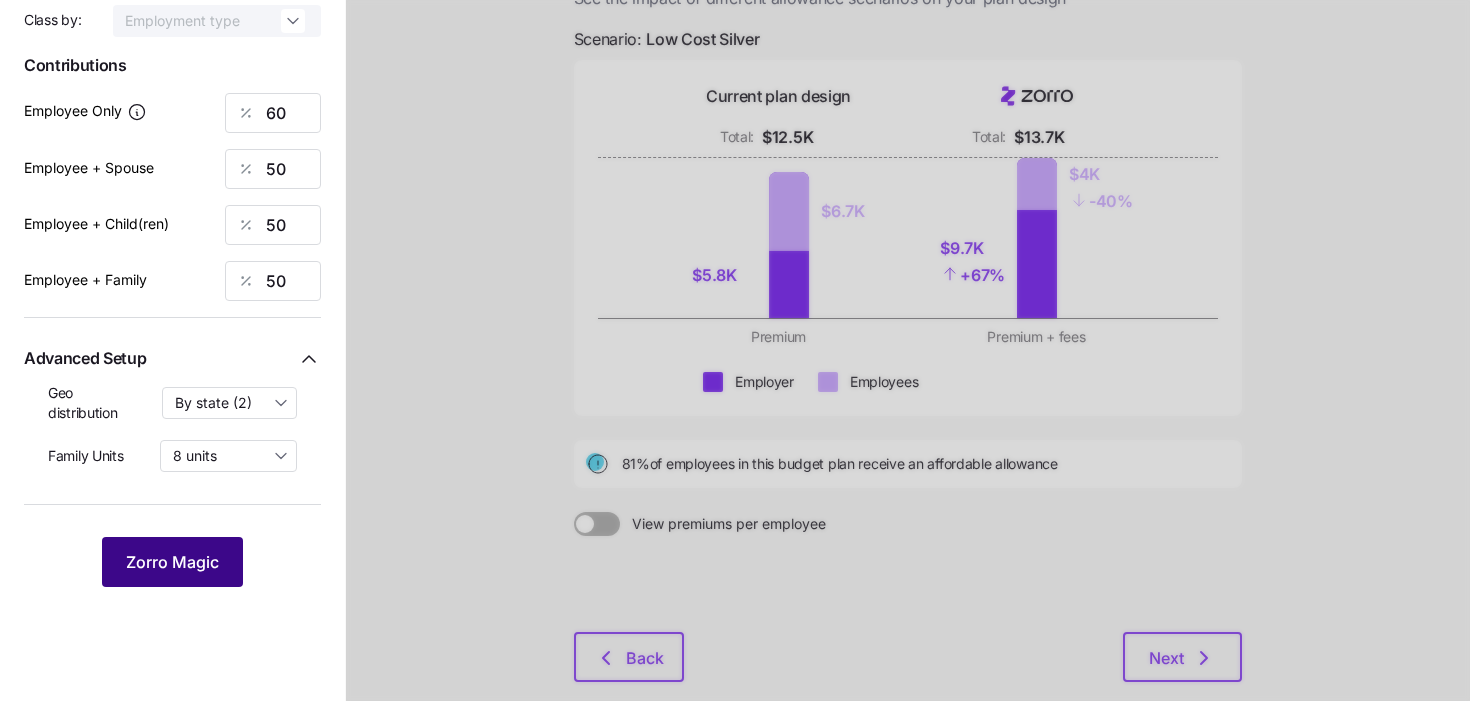 scroll, scrollTop: 199, scrollLeft: 0, axis: vertical 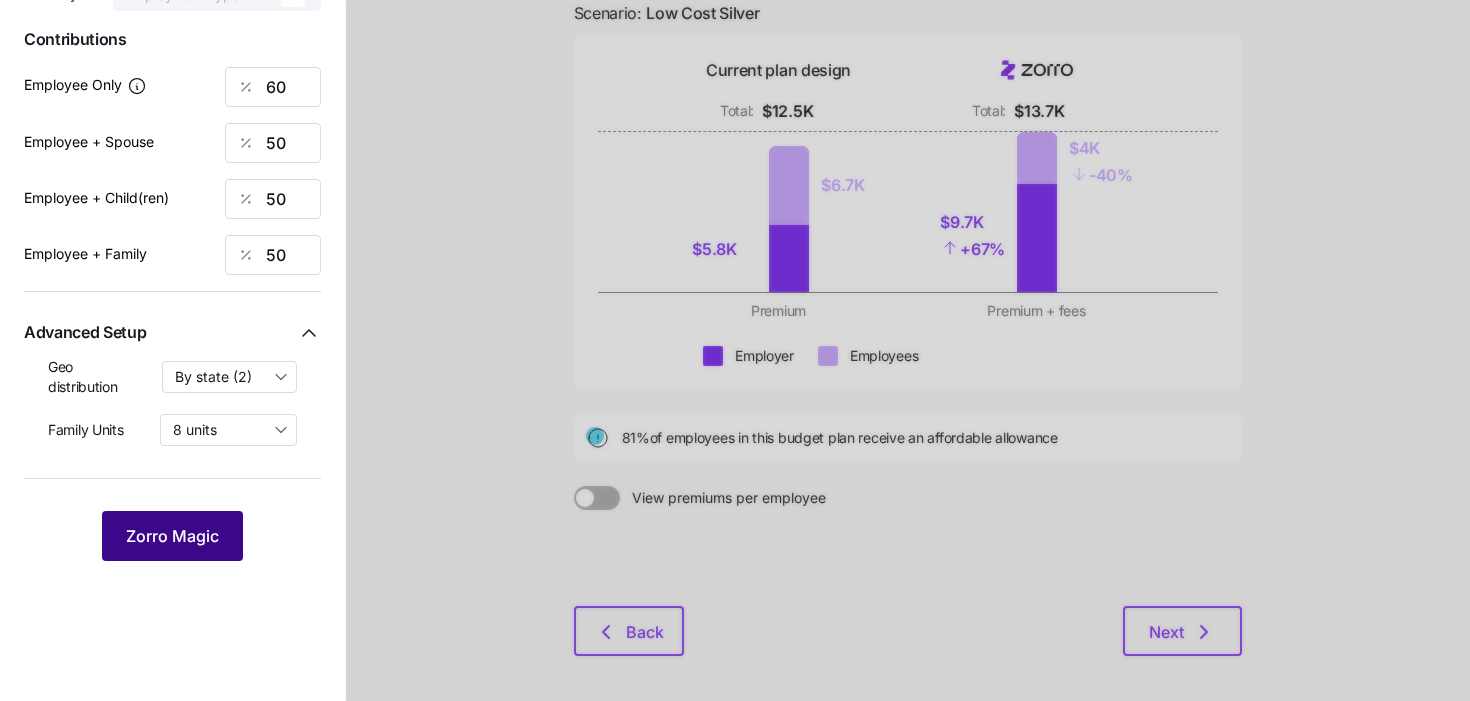 click on "Zorro Magic" at bounding box center [172, 536] 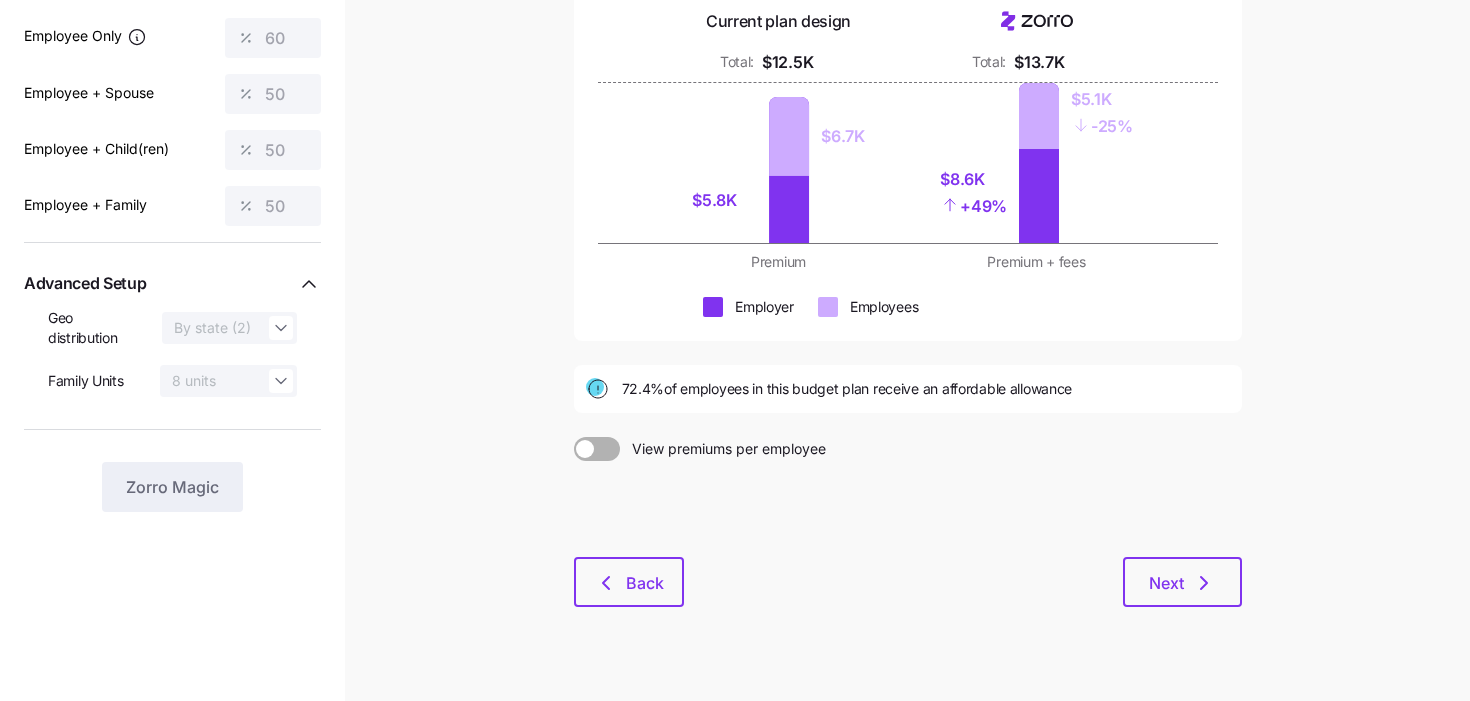 scroll, scrollTop: 269, scrollLeft: 0, axis: vertical 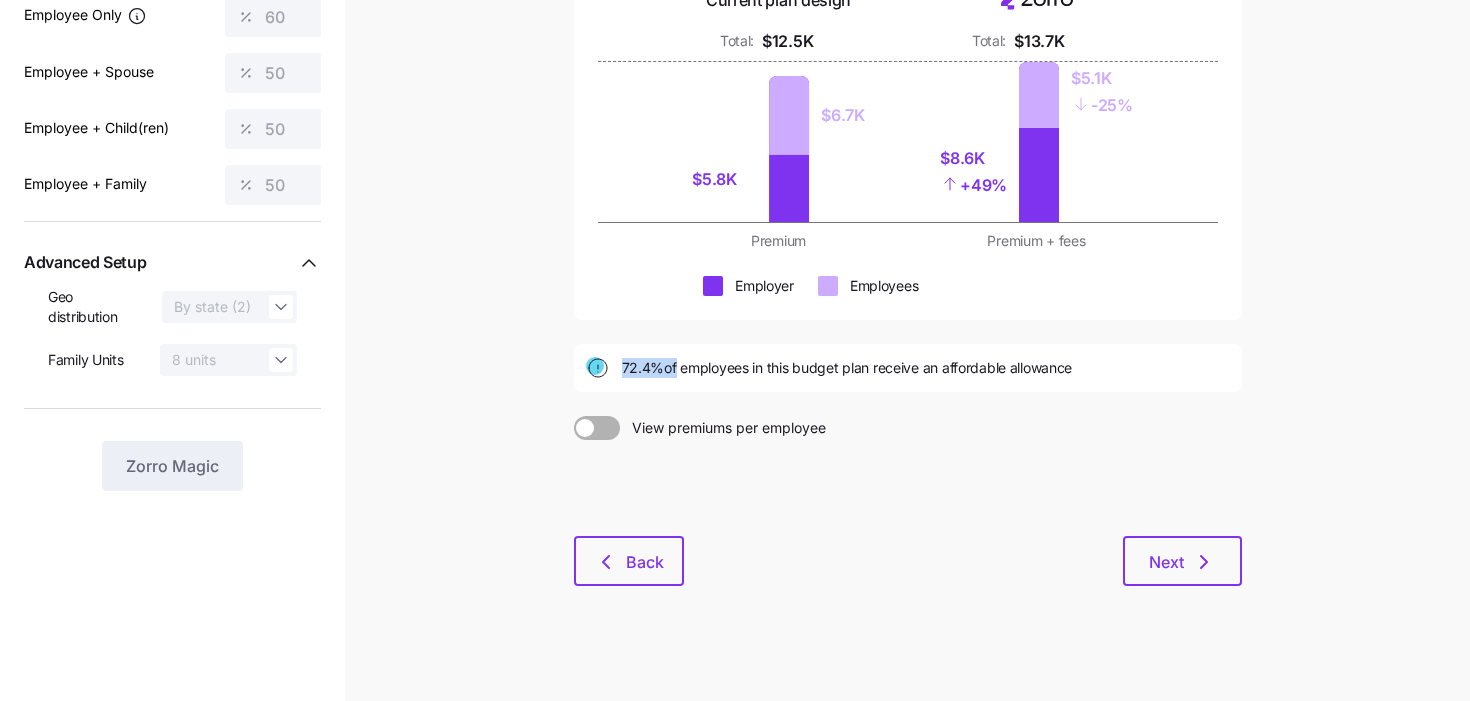 drag, startPoint x: 616, startPoint y: 369, endPoint x: 672, endPoint y: 369, distance: 56 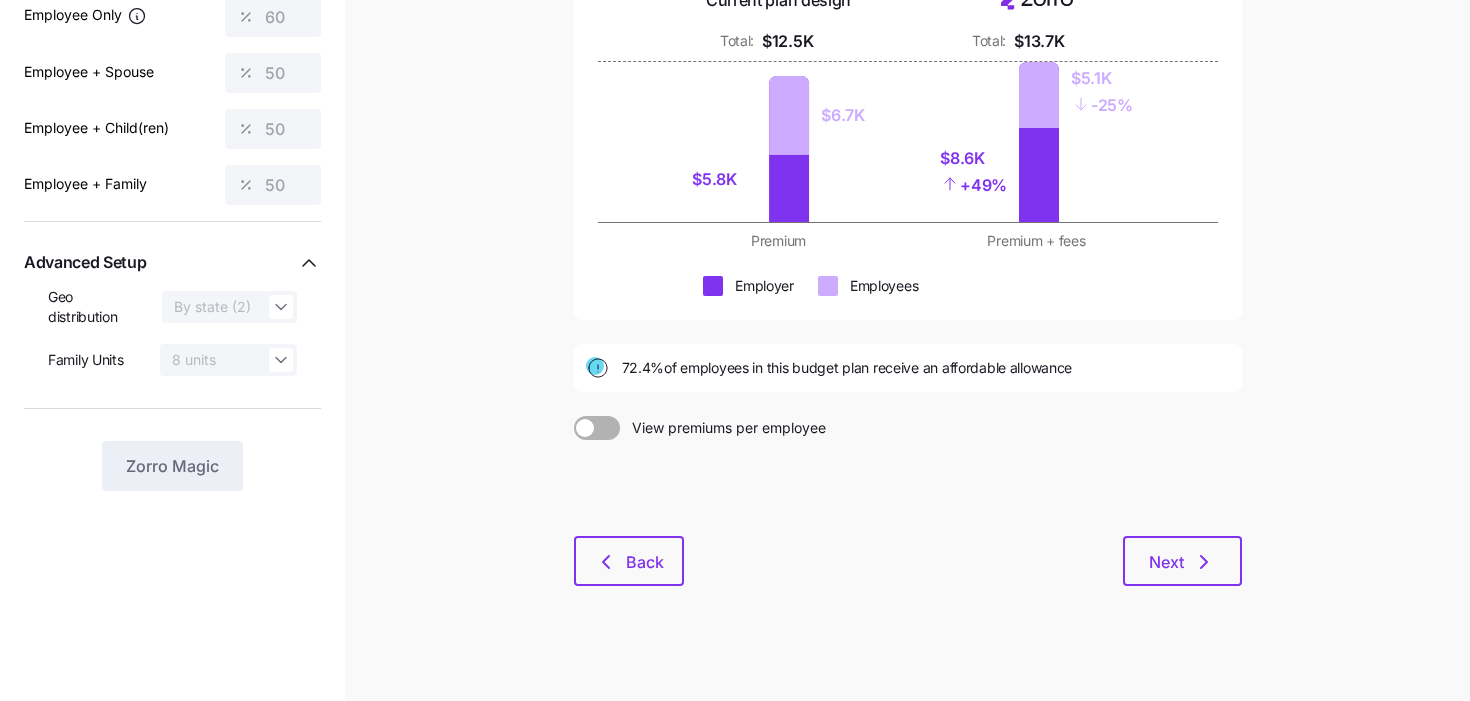 click on "Save quote Budget planning See the impact of different allowance scenarios on your plan design Scenario:   Low Cost Silver Current plan design Total: $12.5K Total: $13.7K $5.8K $6.7K $8.6K + 49% $5.1K - 25% Premium Premium + fees   Employer   Employees 72.4%  of employees in this budget plan receive an affordable allowance View premiums per employee Back Next" at bounding box center (735, 222) 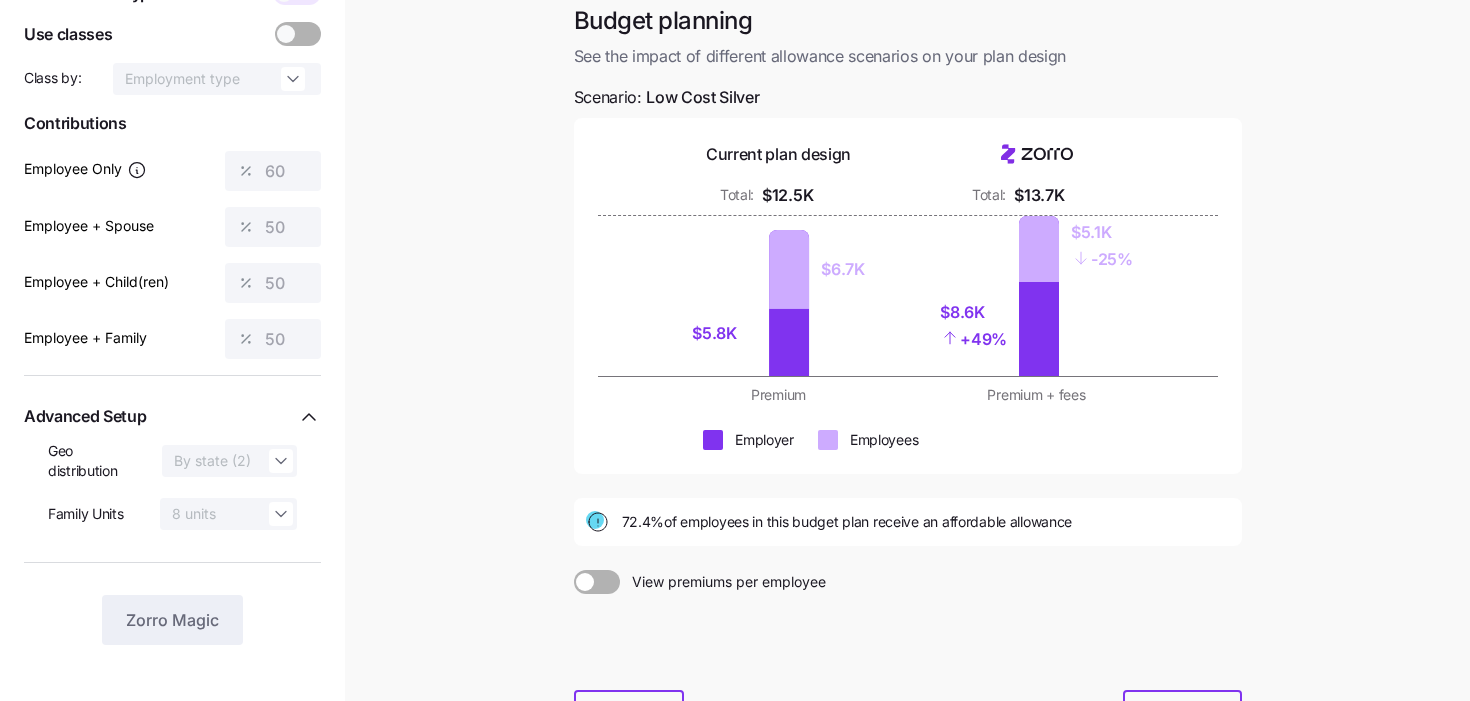 scroll, scrollTop: 0, scrollLeft: 0, axis: both 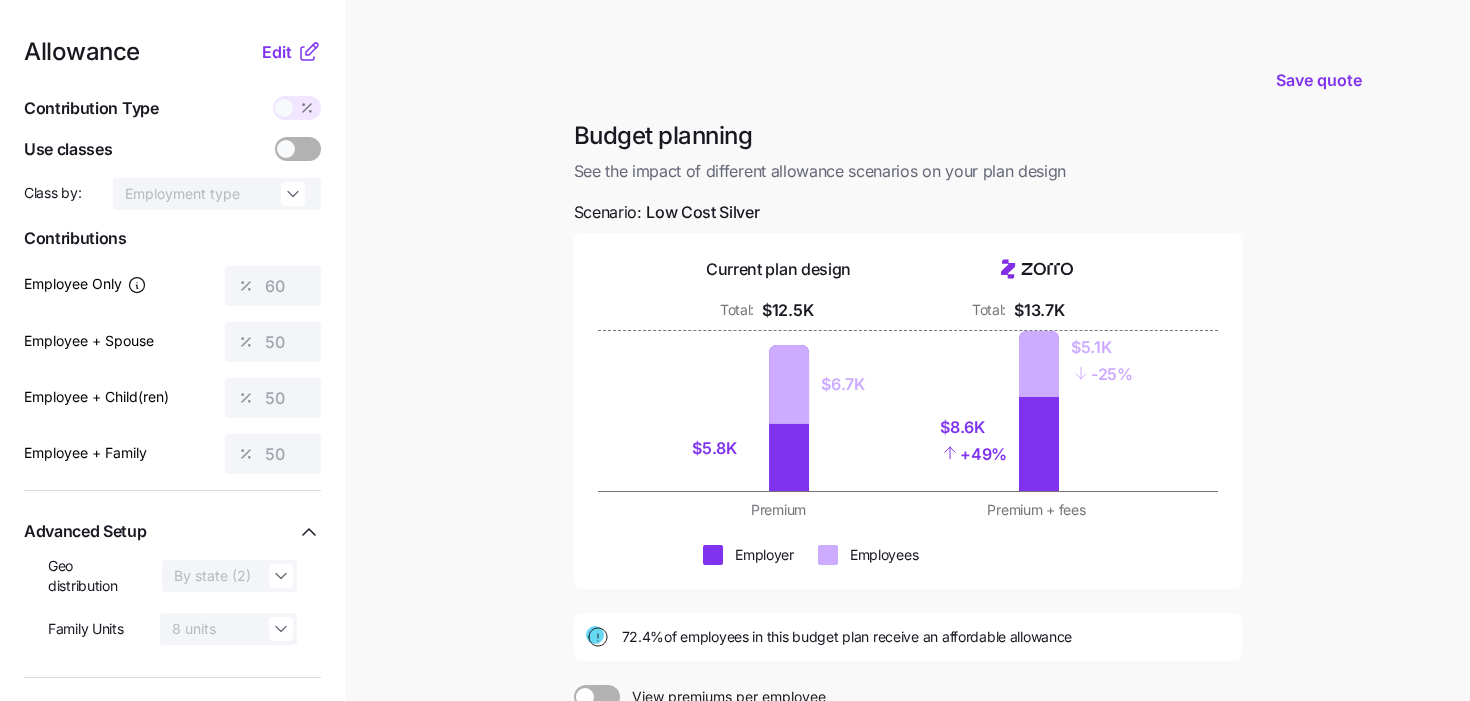 click on "Allowance Edit Contribution Type Use classes Class by: Employment type Contributions Employee Only 60 Employee + Spouse 50 Employee + Child(ren) 50 Employee + Family 50 Advanced Setup Geo distribution By state (2) Family Units 8 units Zorro Magic" at bounding box center (172, 491) 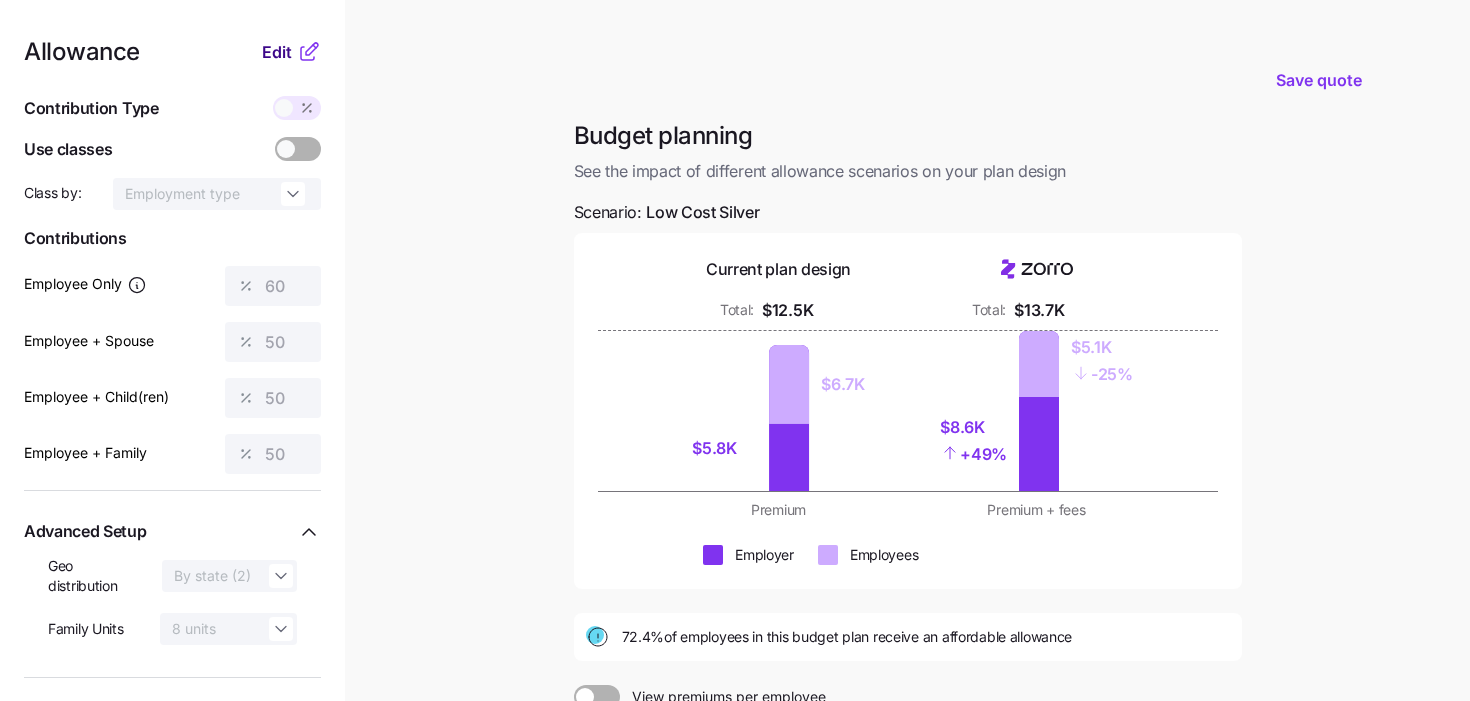 click on "Edit" at bounding box center (277, 52) 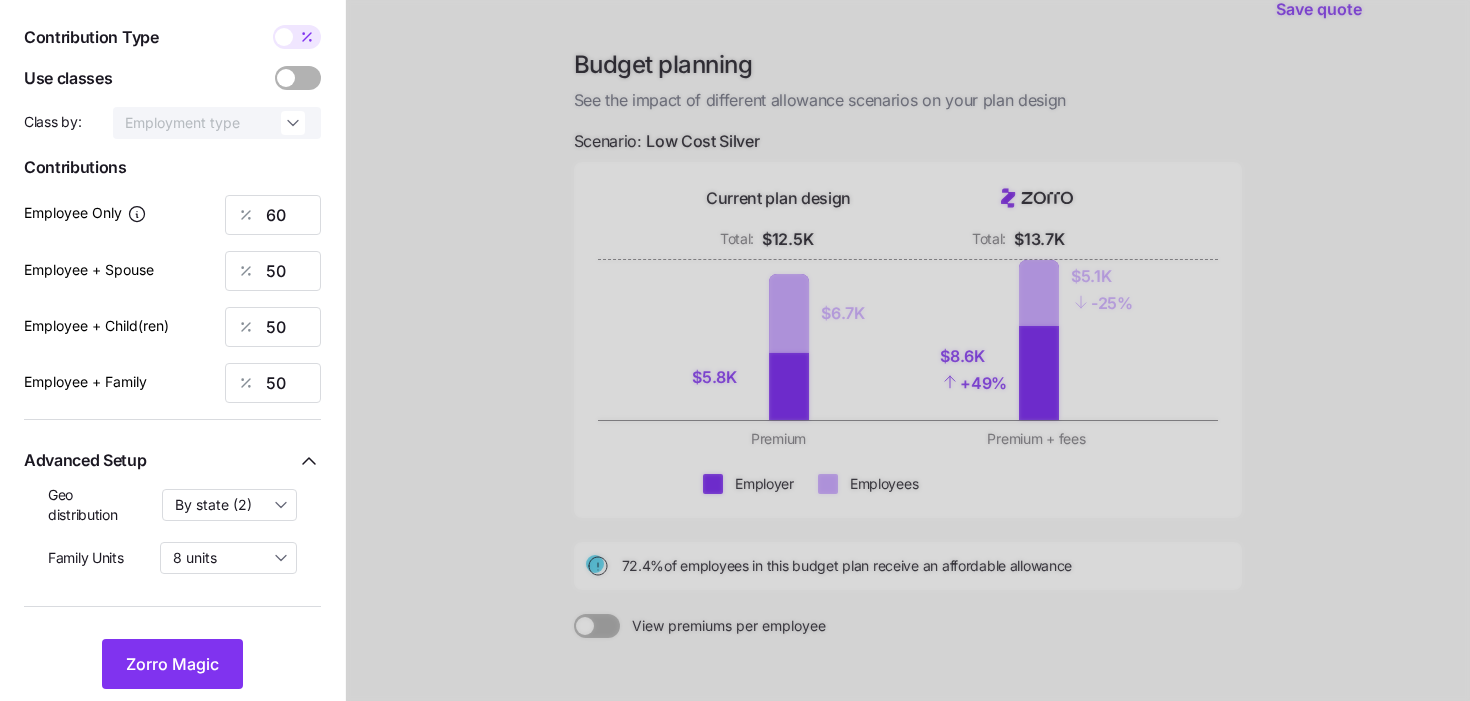 scroll, scrollTop: 96, scrollLeft: 0, axis: vertical 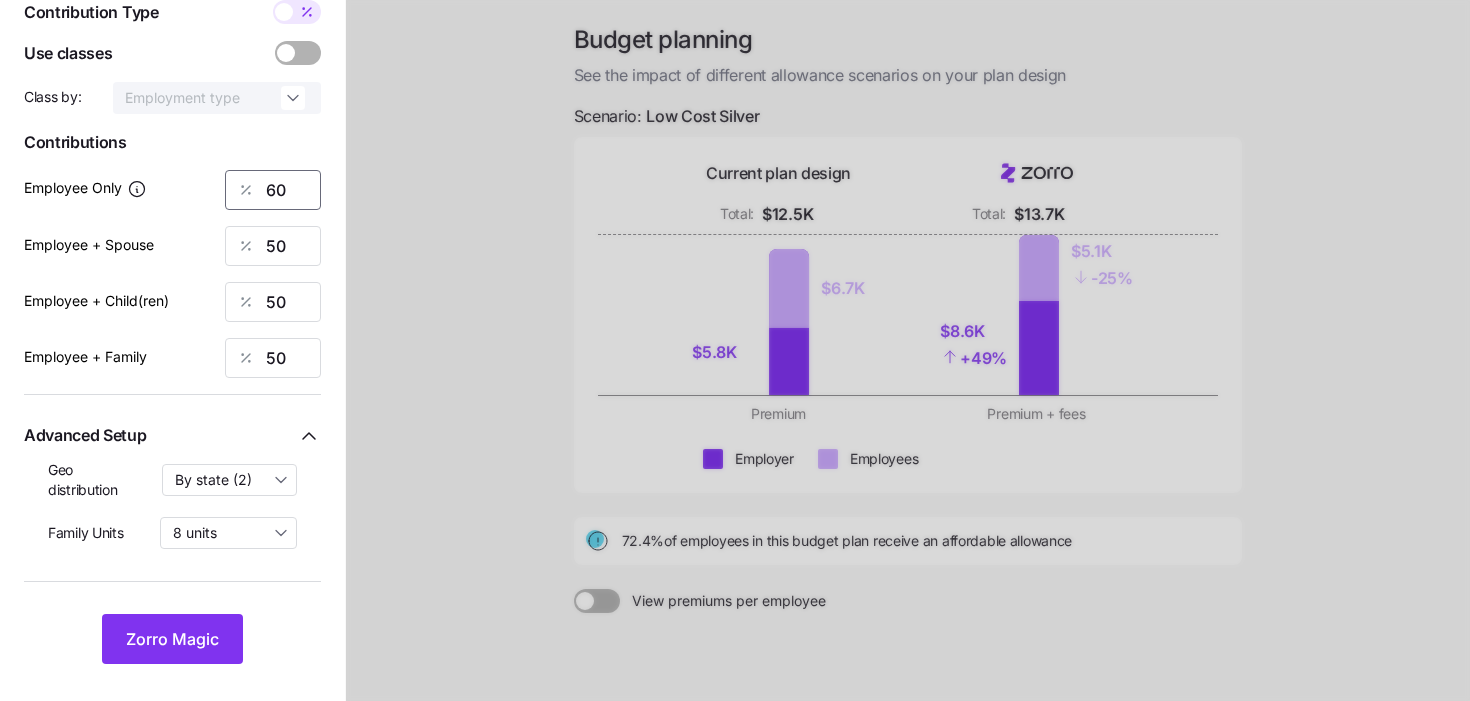 drag, startPoint x: 294, startPoint y: 186, endPoint x: 185, endPoint y: 186, distance: 109 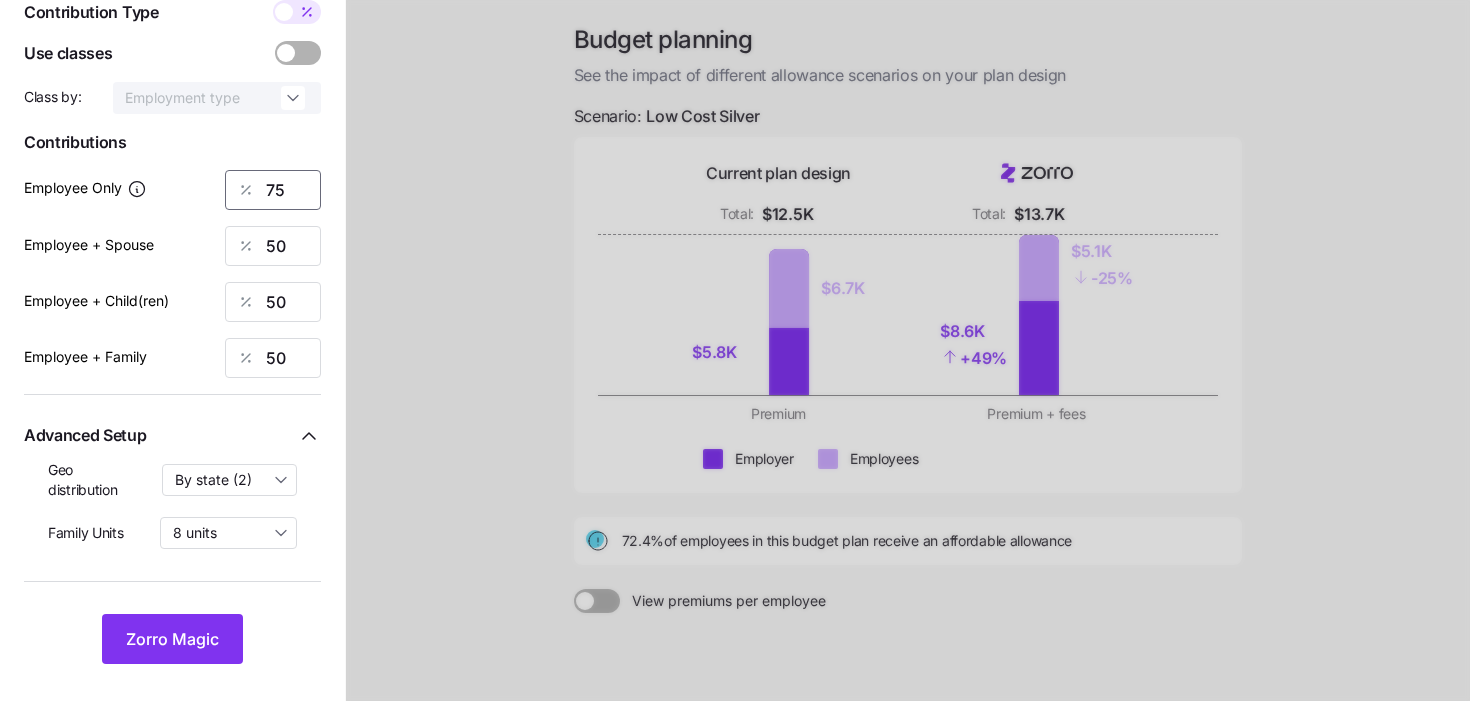 type on "75" 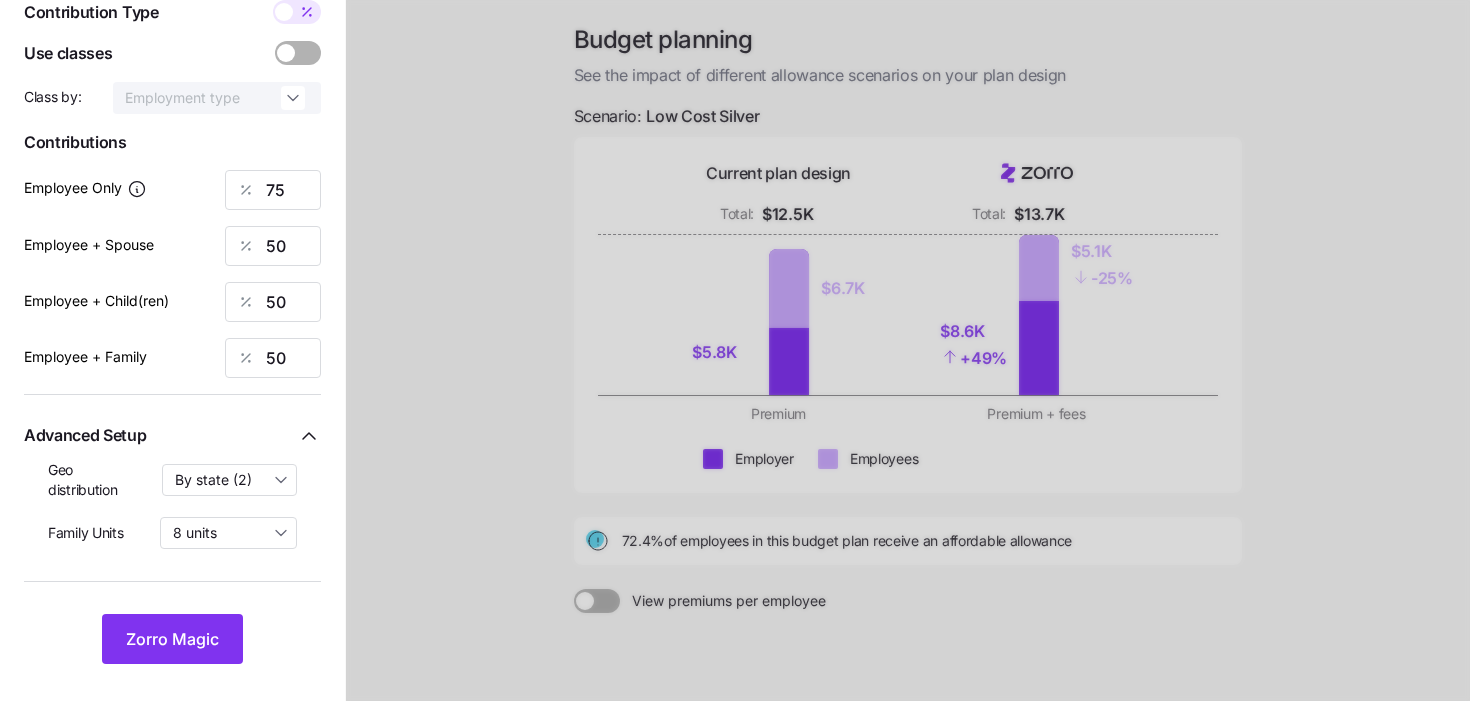 click at bounding box center [908, 395] 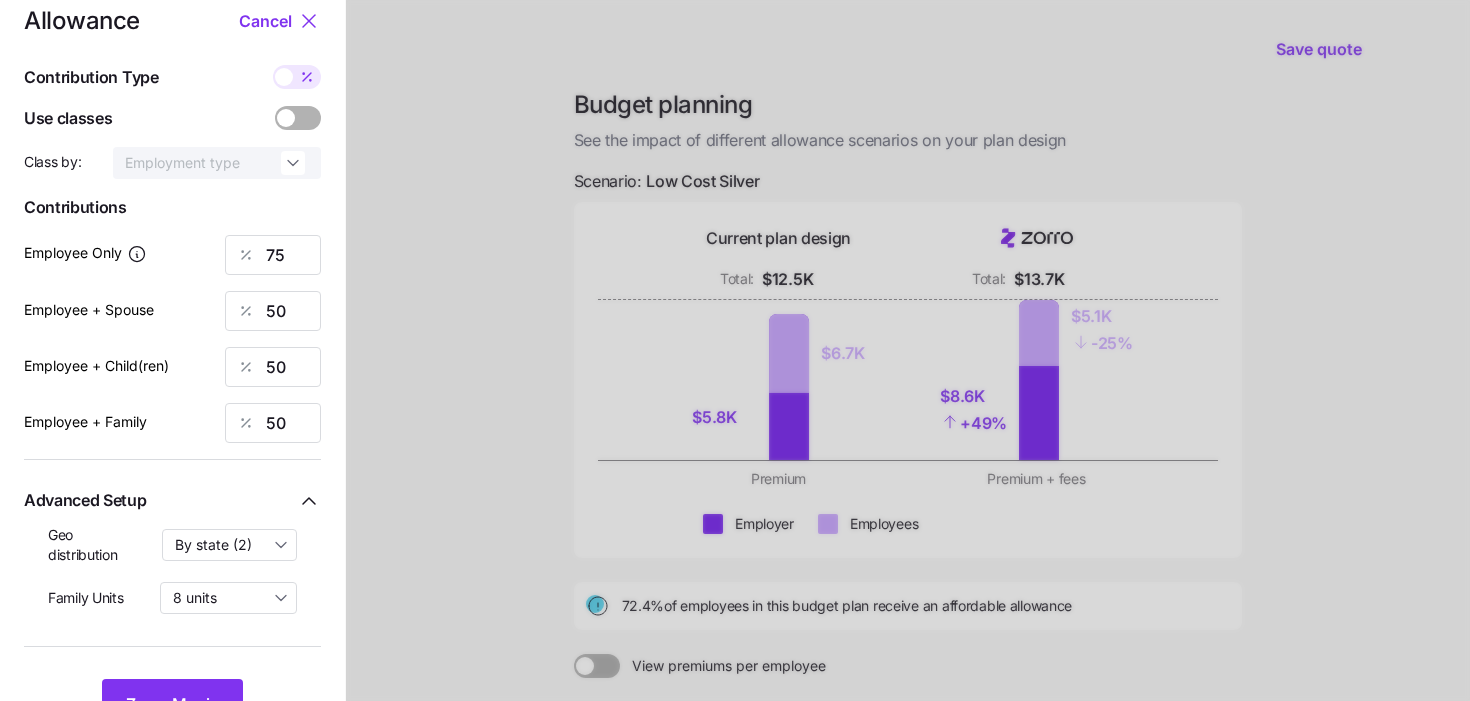 scroll, scrollTop: 41, scrollLeft: 0, axis: vertical 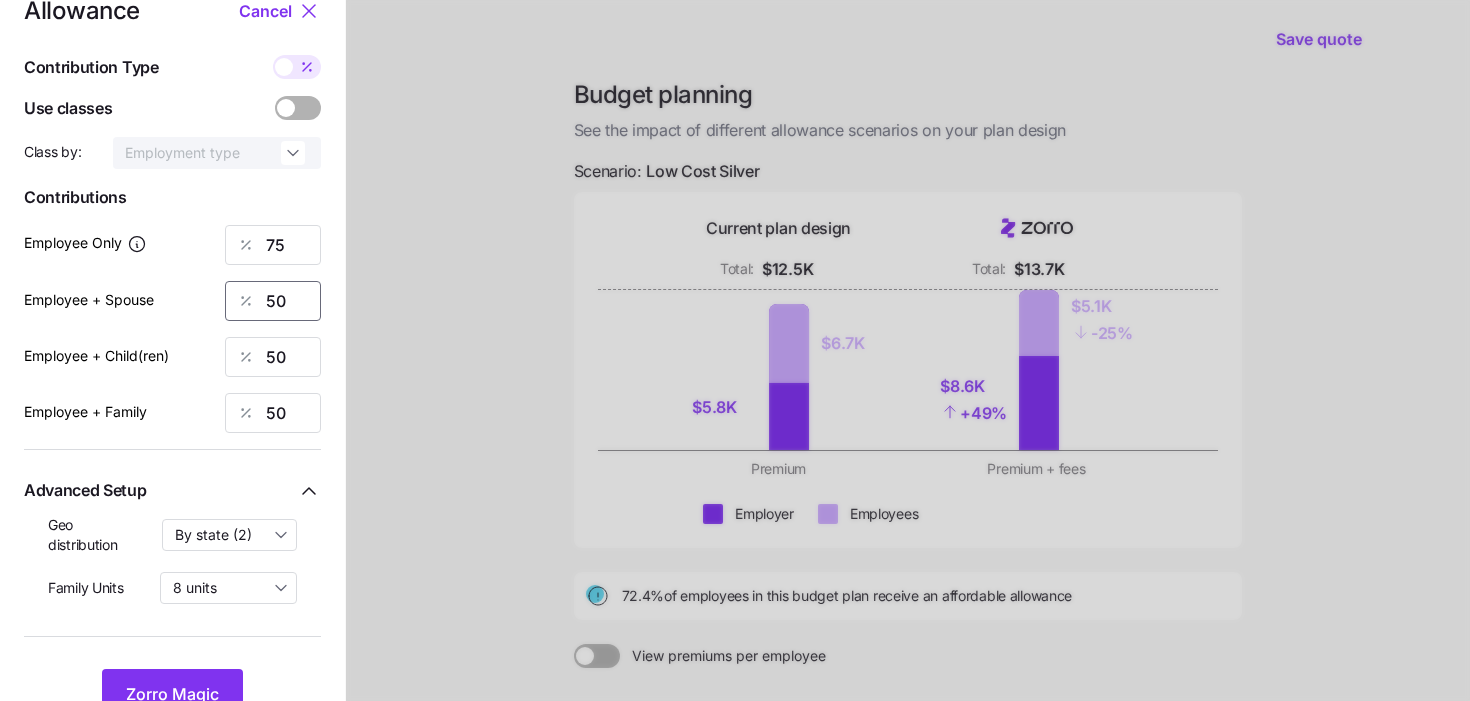 drag, startPoint x: 289, startPoint y: 307, endPoint x: 197, endPoint y: 307, distance: 92 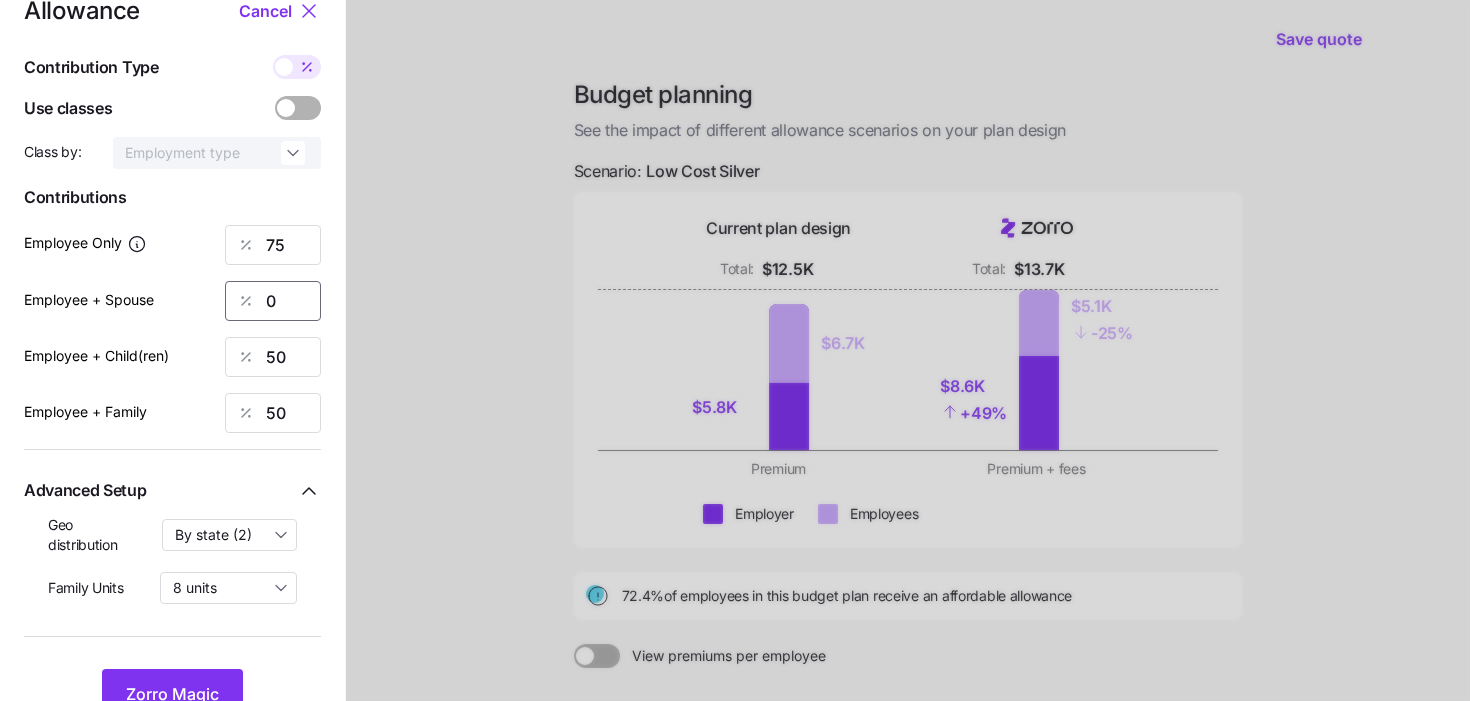 type on "0" 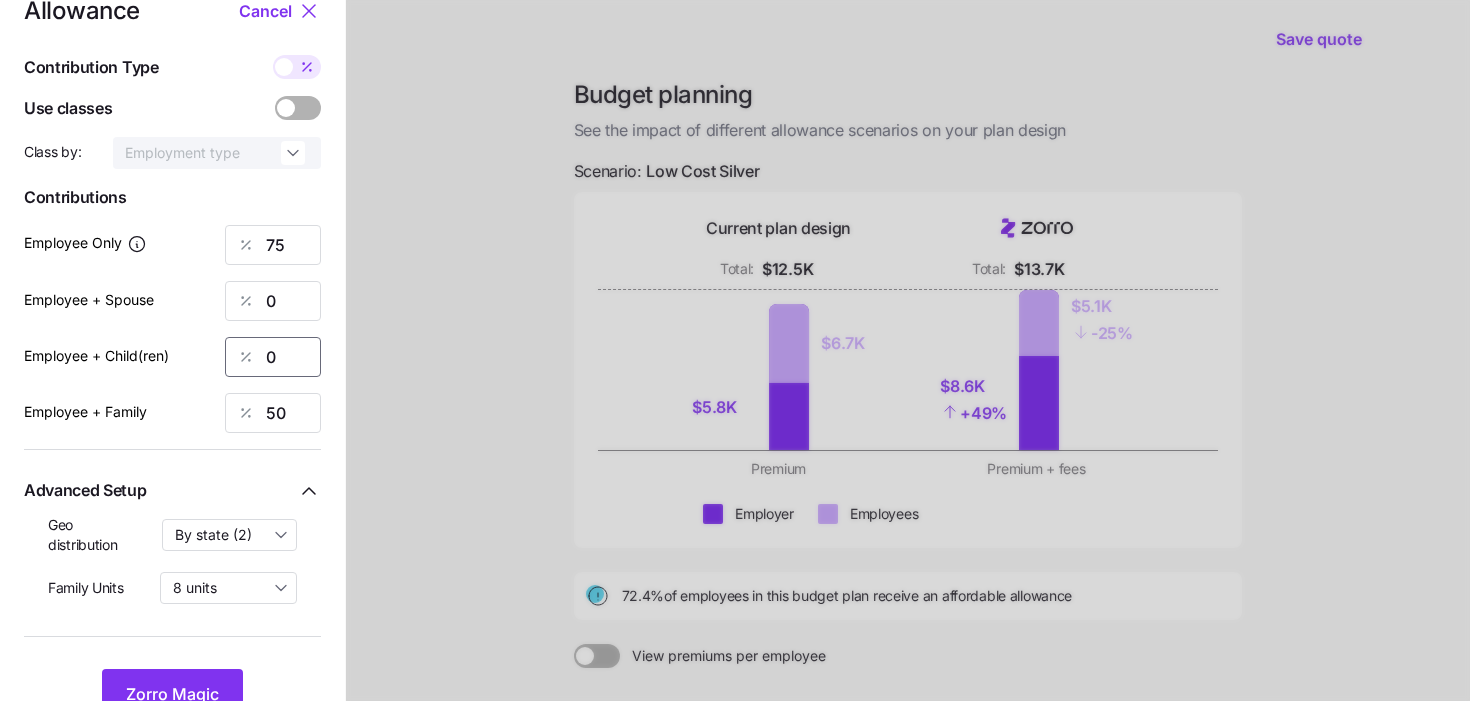 type on "0" 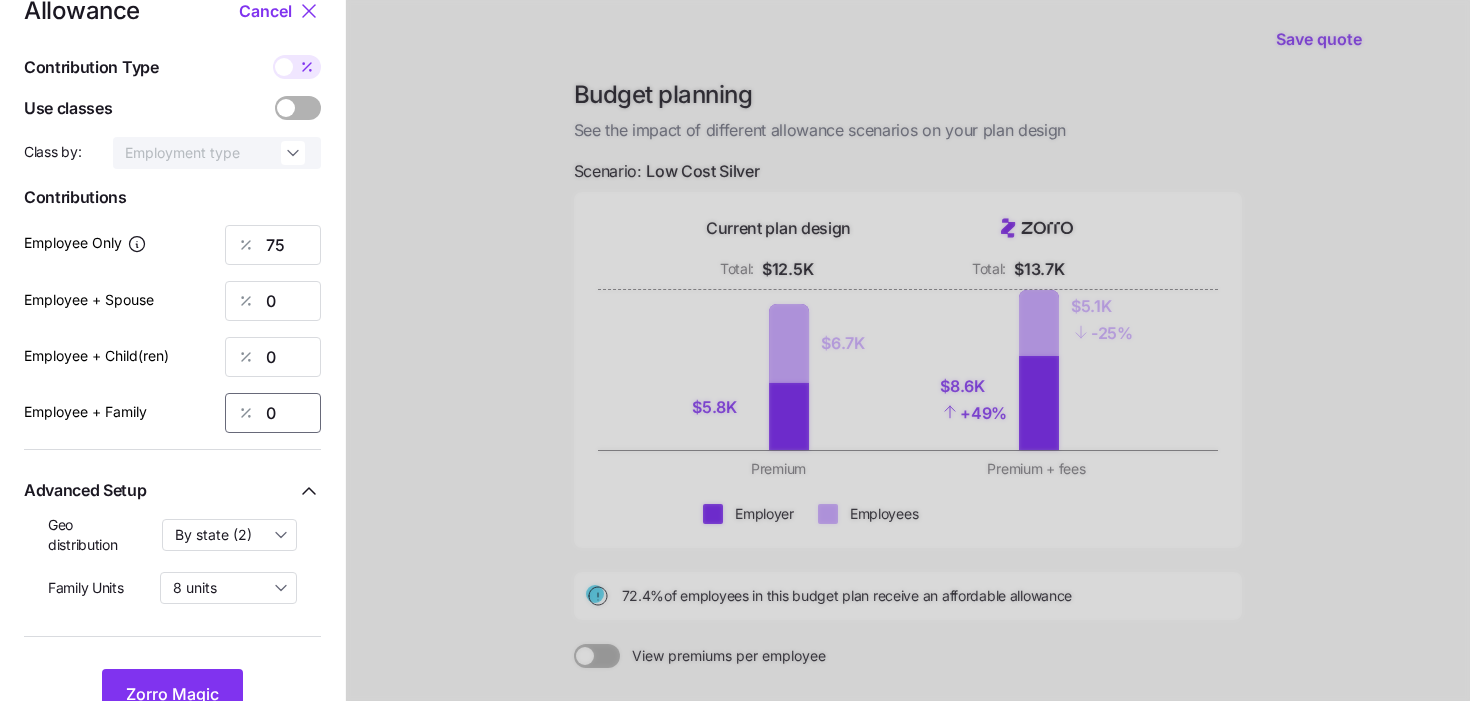 type on "0" 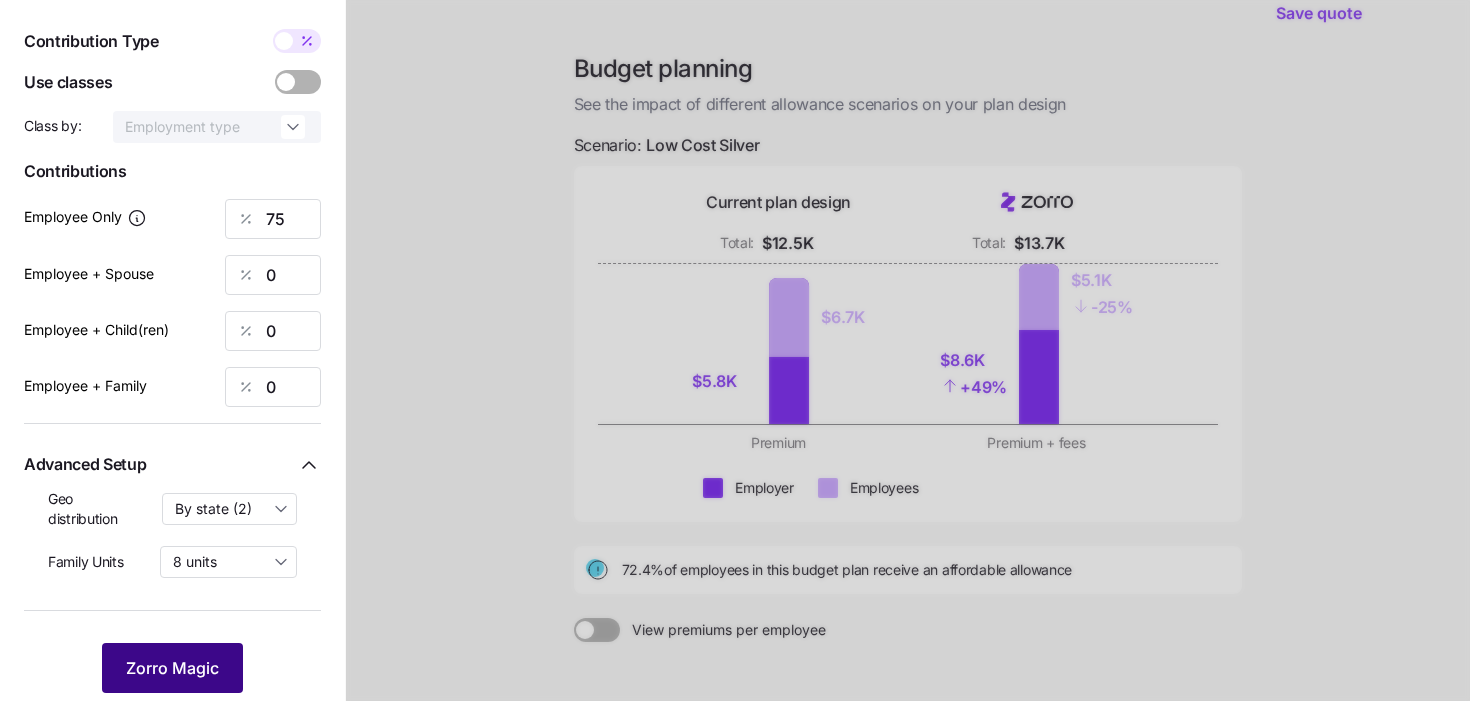 click on "Zorro Magic" at bounding box center [172, 668] 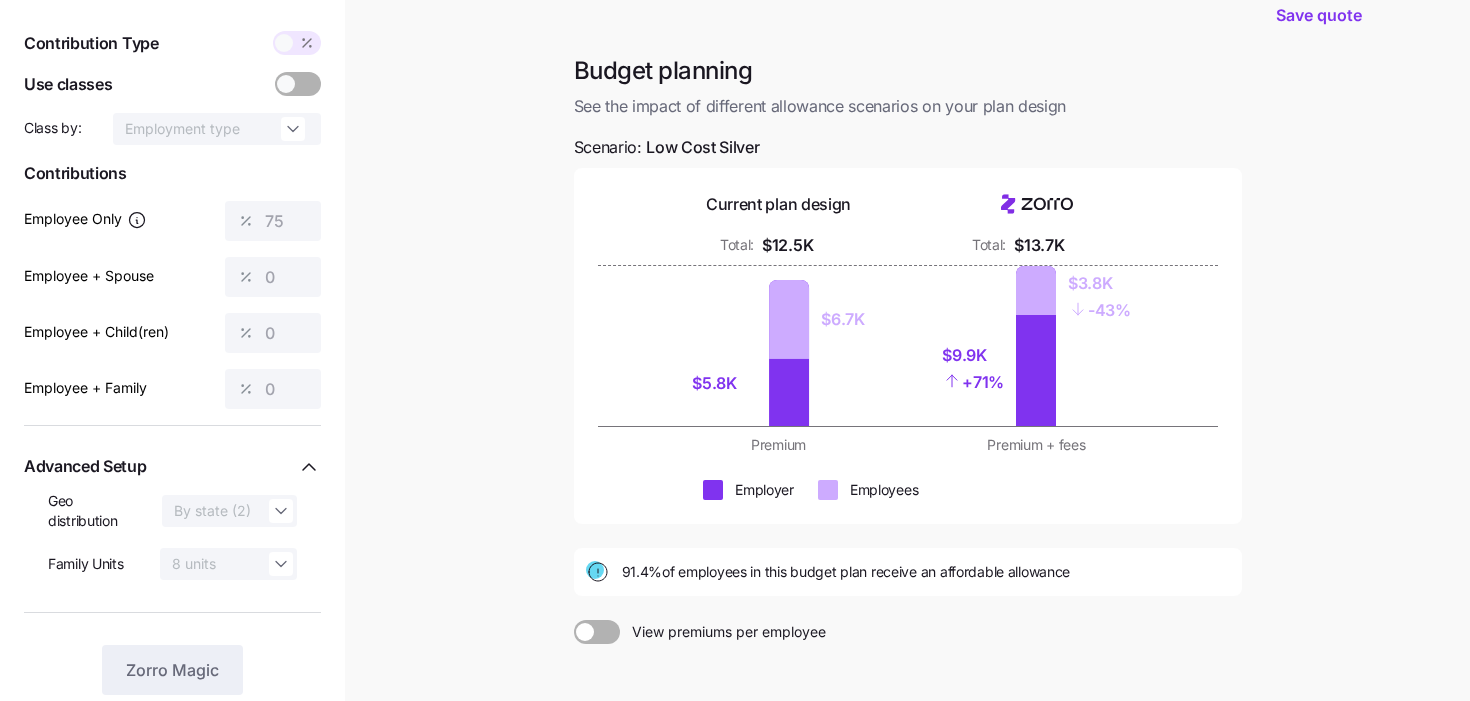 scroll, scrollTop: 0, scrollLeft: 0, axis: both 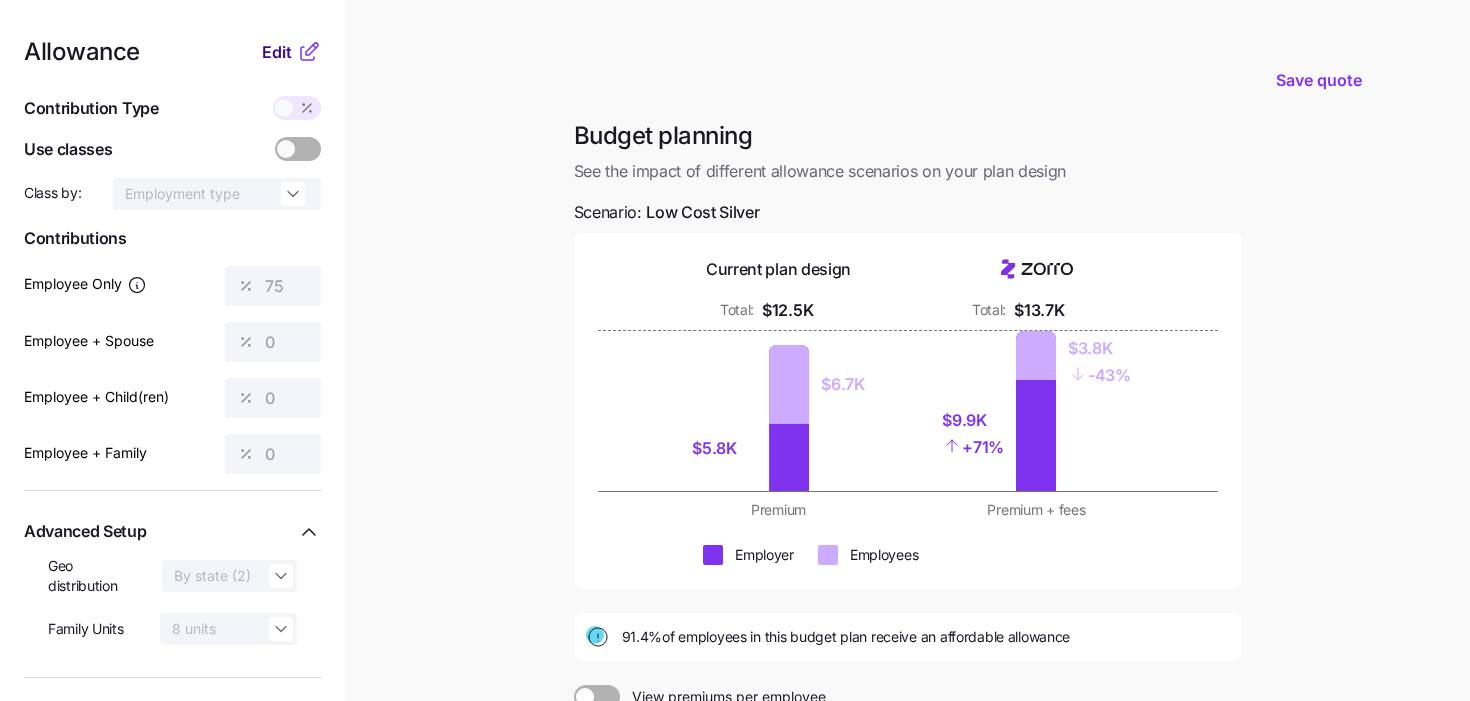 click on "Edit" at bounding box center [277, 52] 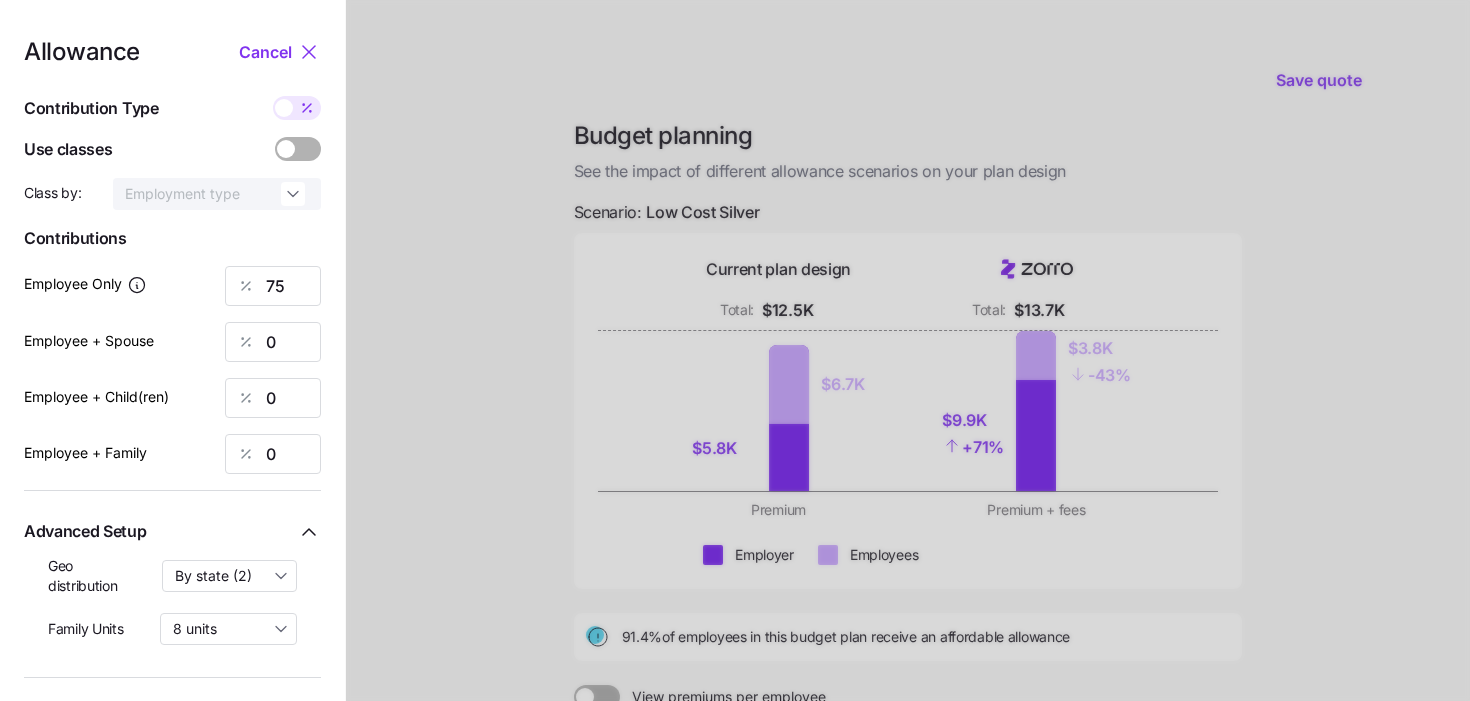 click 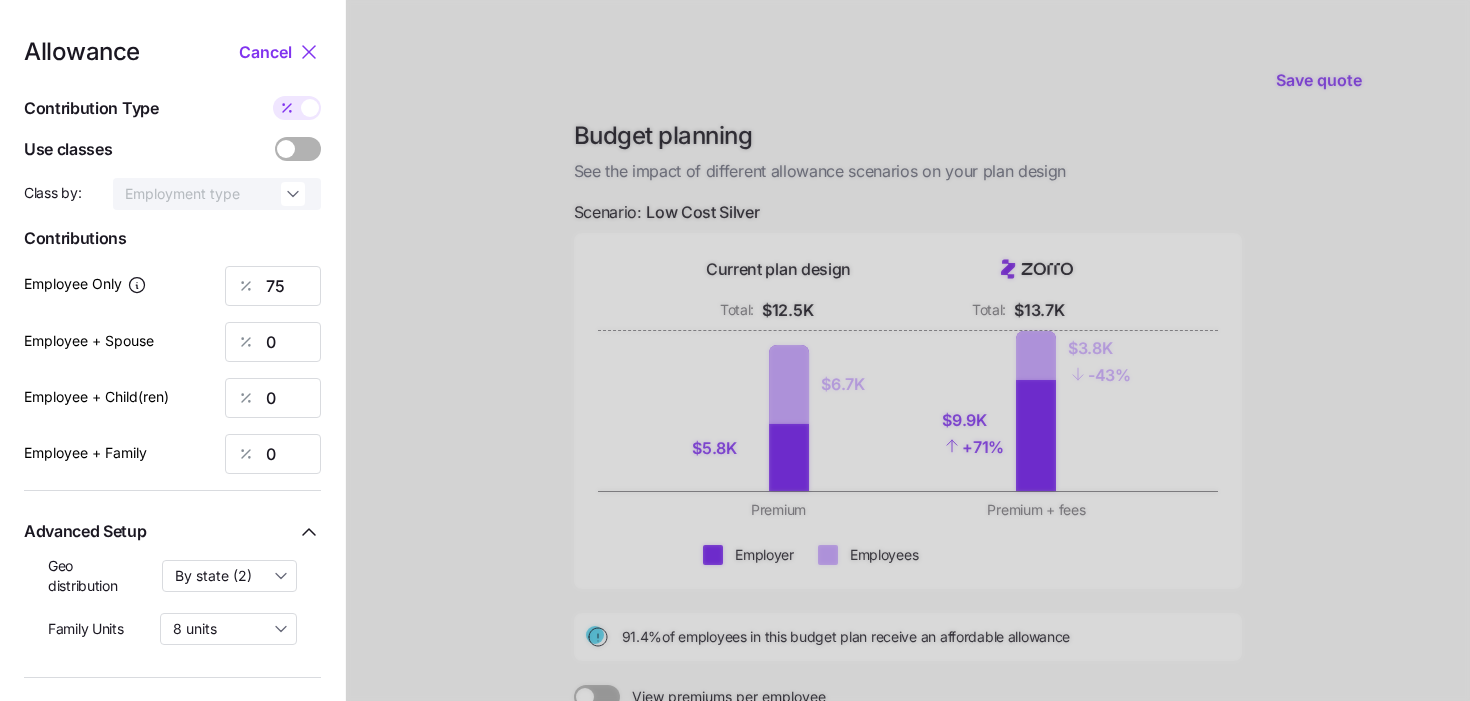 type on "332" 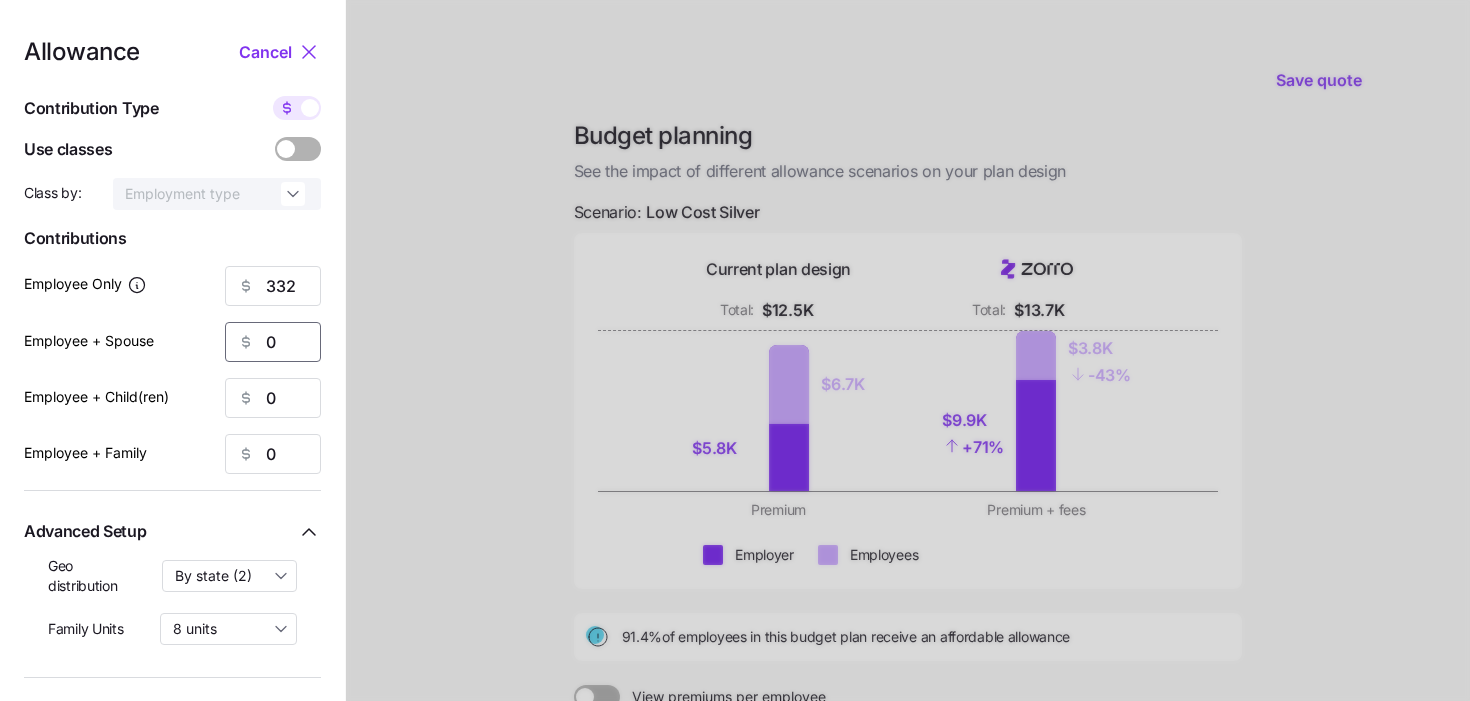 drag, startPoint x: 277, startPoint y: 345, endPoint x: 149, endPoint y: 353, distance: 128.24976 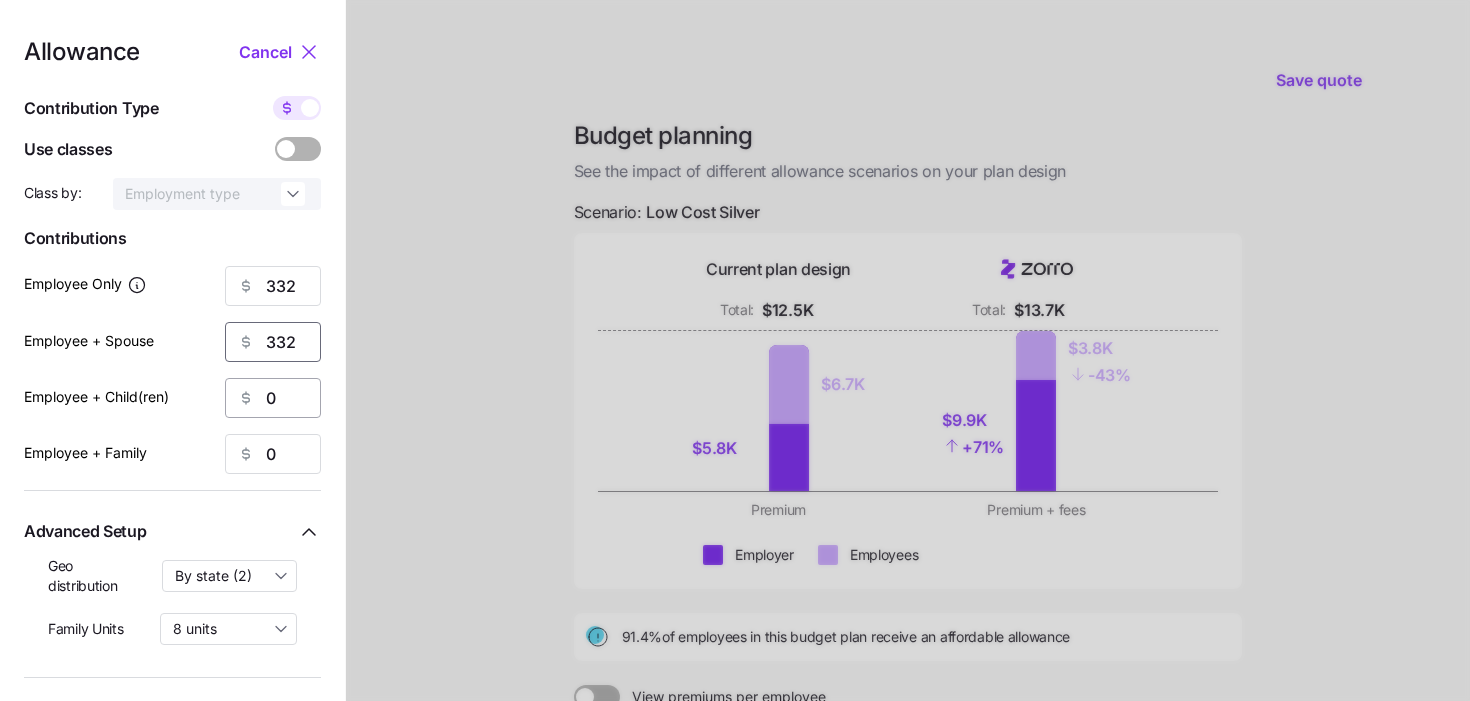 type on "332" 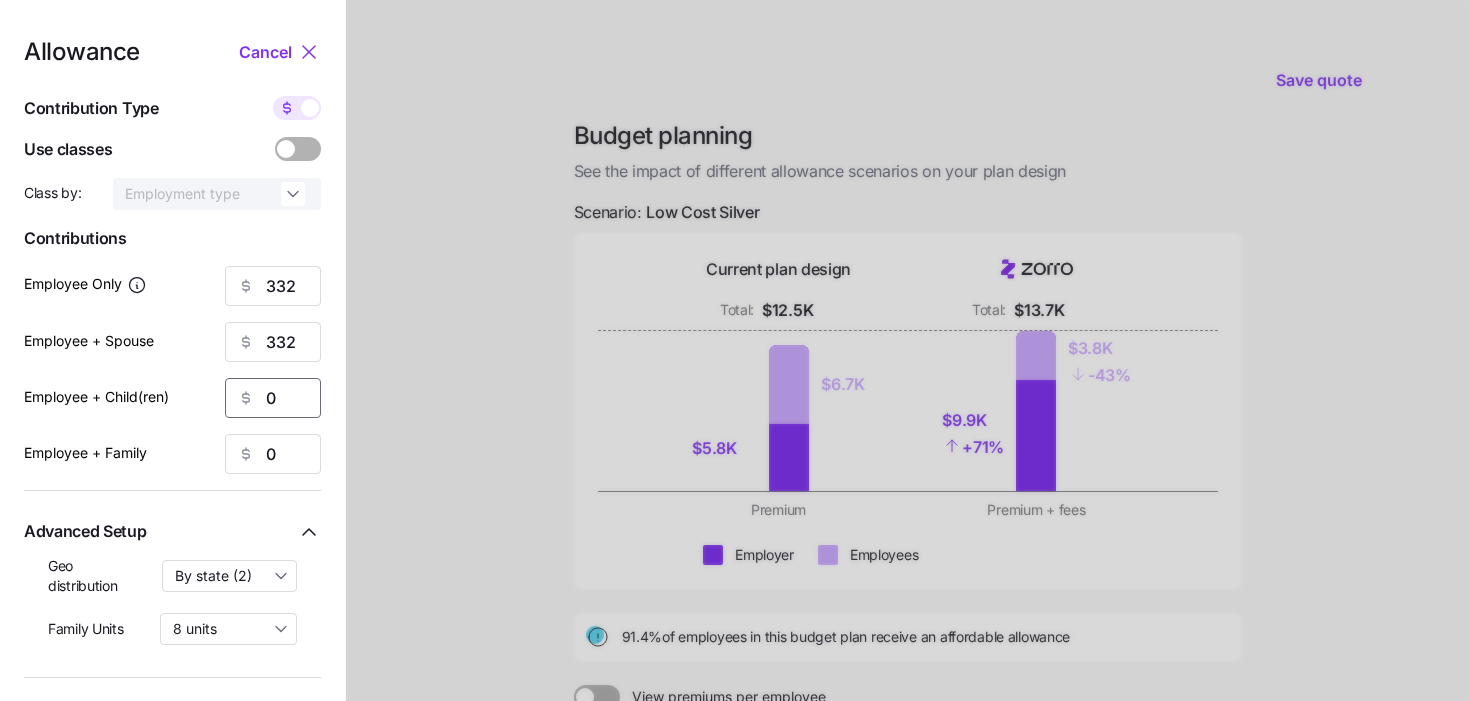click on "0" at bounding box center [273, 398] 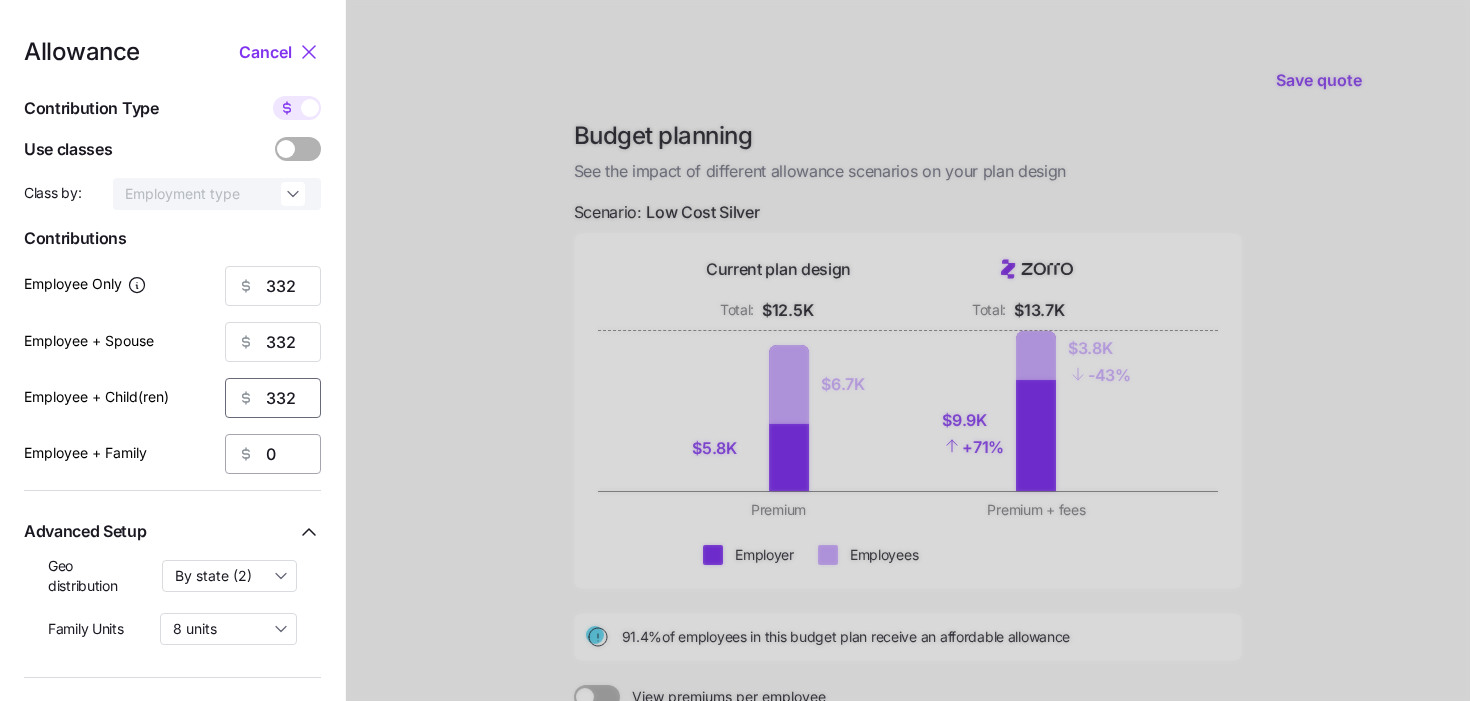 type on "332" 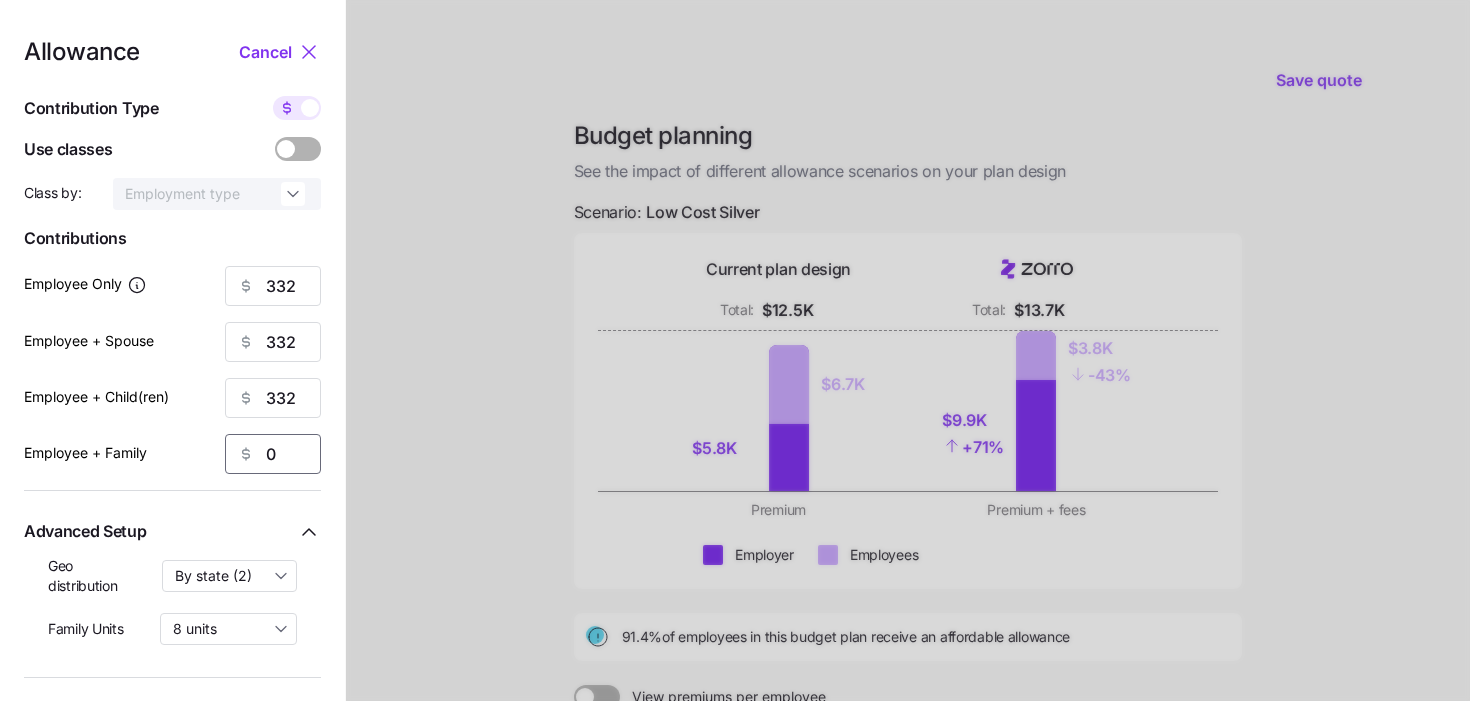 click on "0" at bounding box center (273, 454) 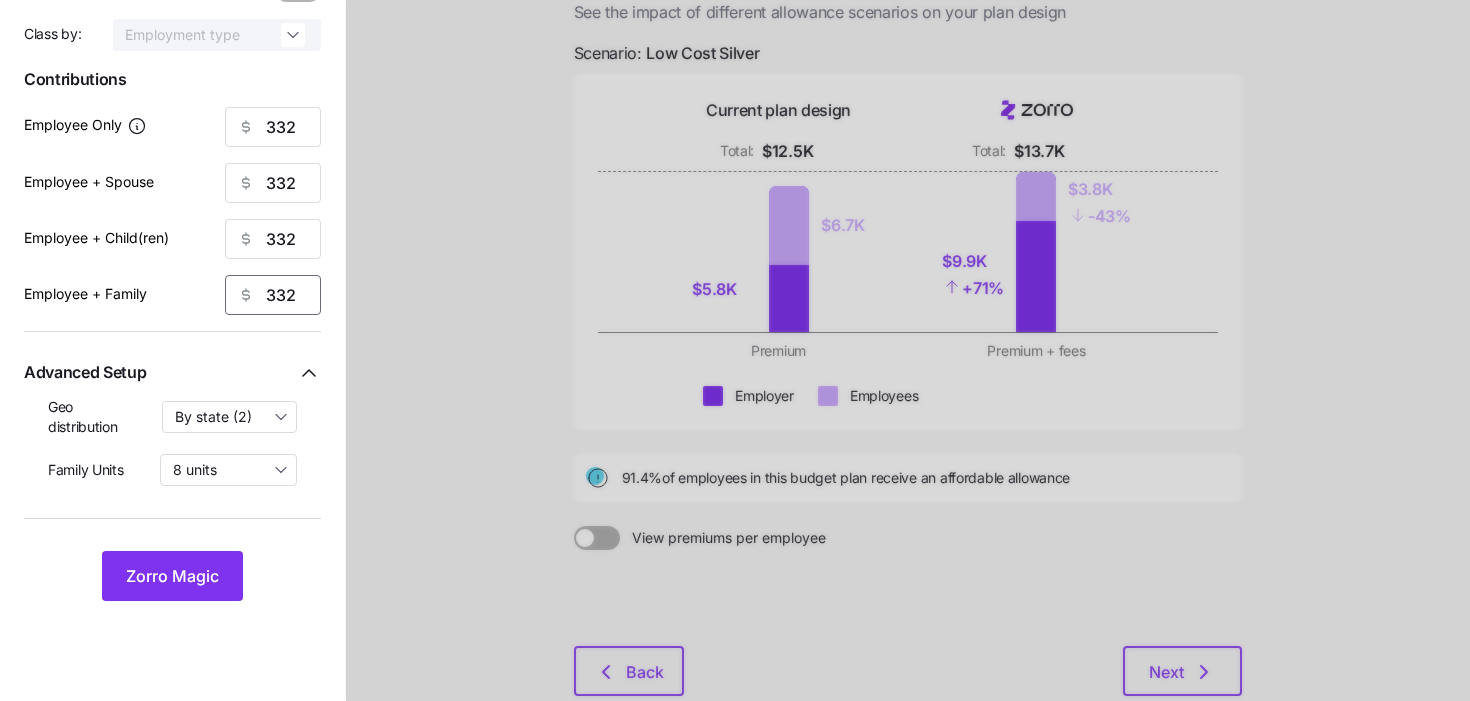 scroll, scrollTop: 282, scrollLeft: 0, axis: vertical 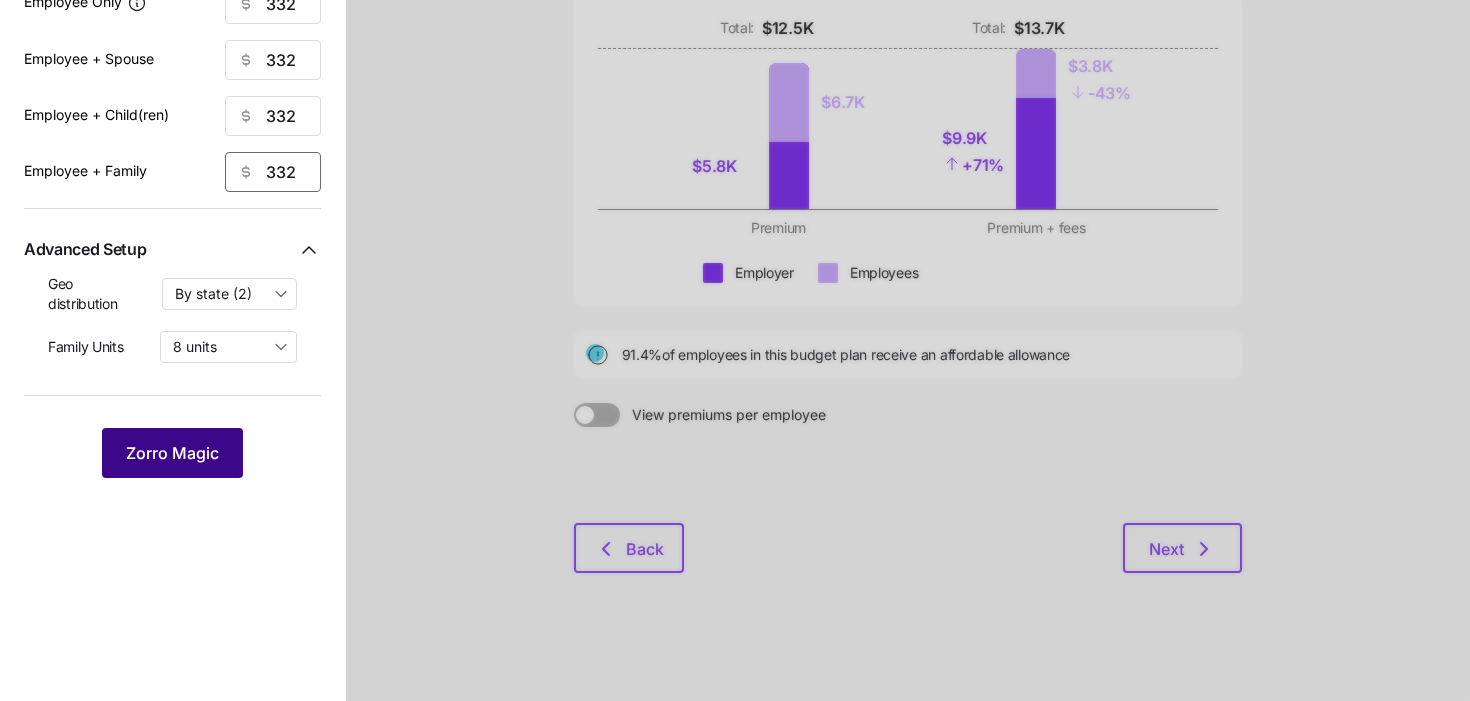 type on "332" 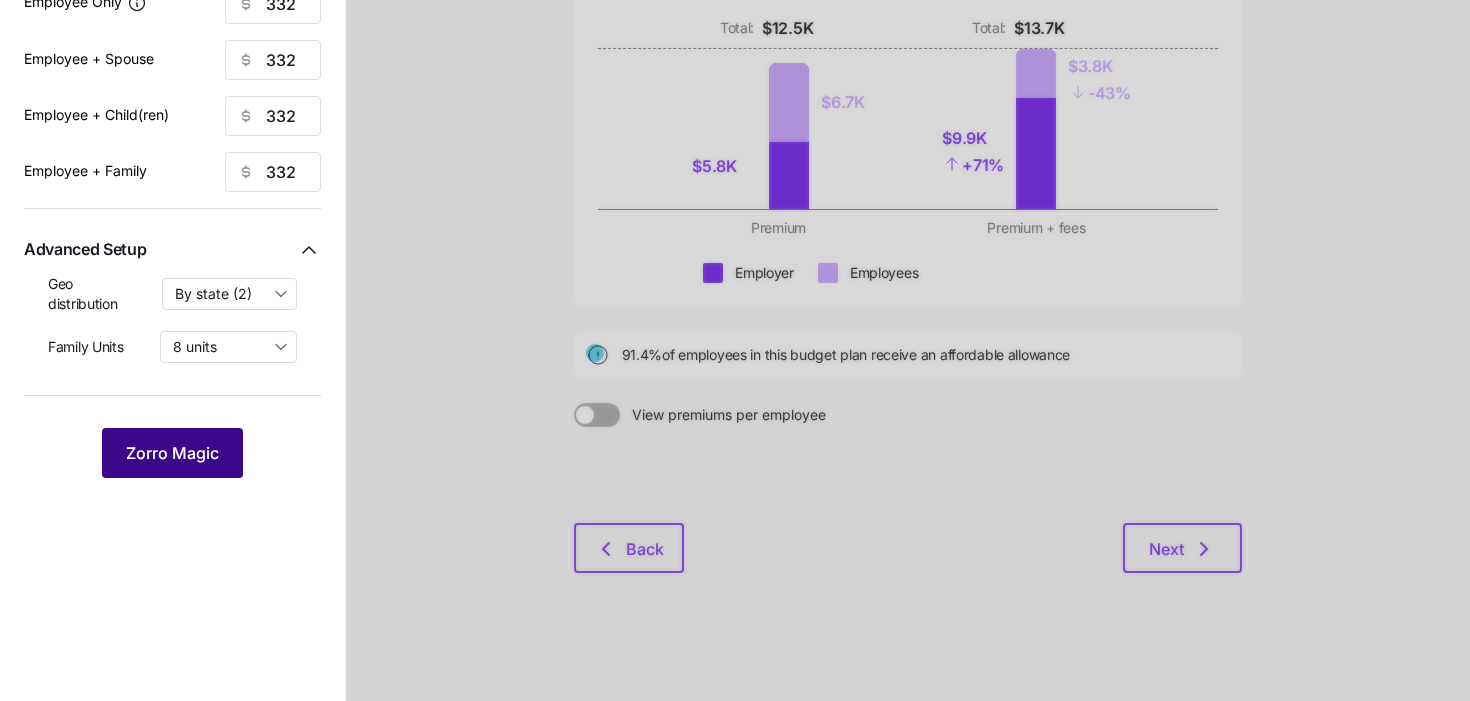 click on "Zorro Magic" at bounding box center (172, 453) 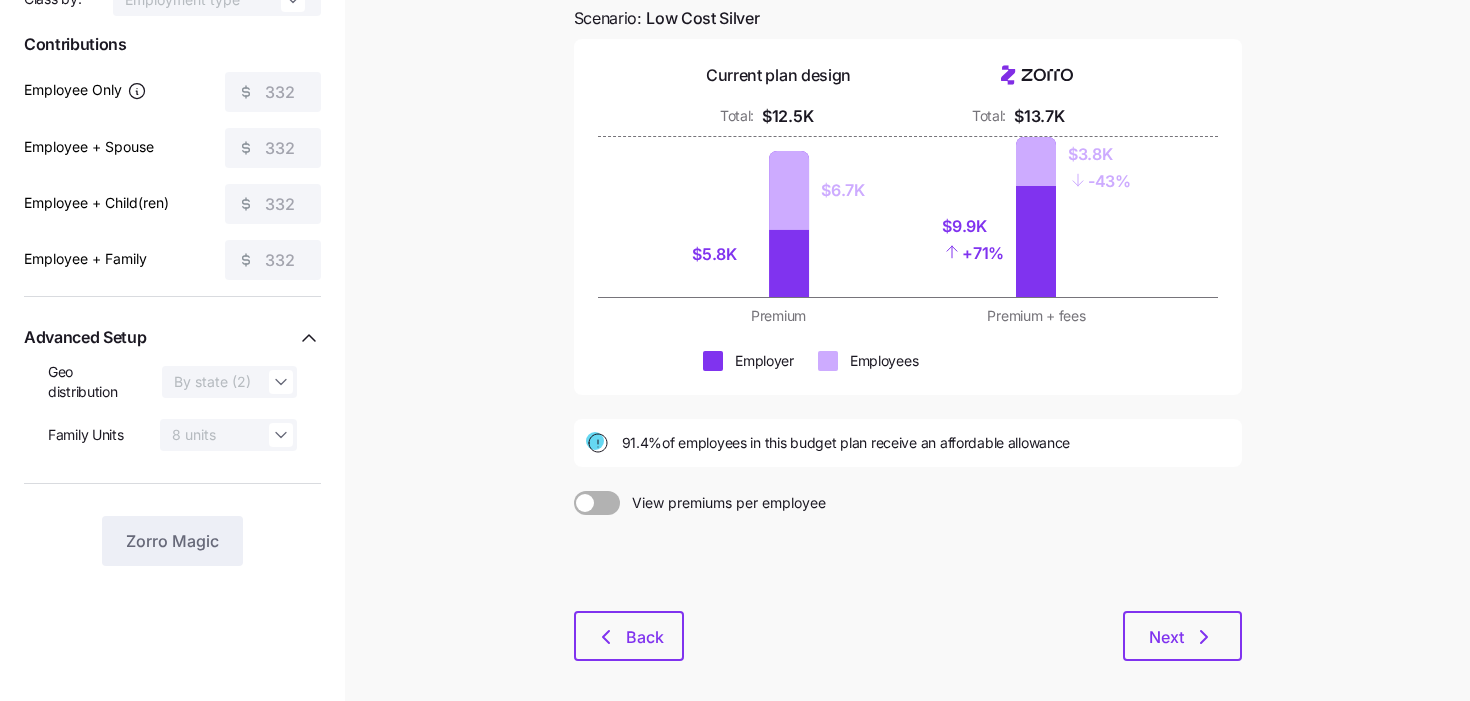 scroll, scrollTop: 206, scrollLeft: 0, axis: vertical 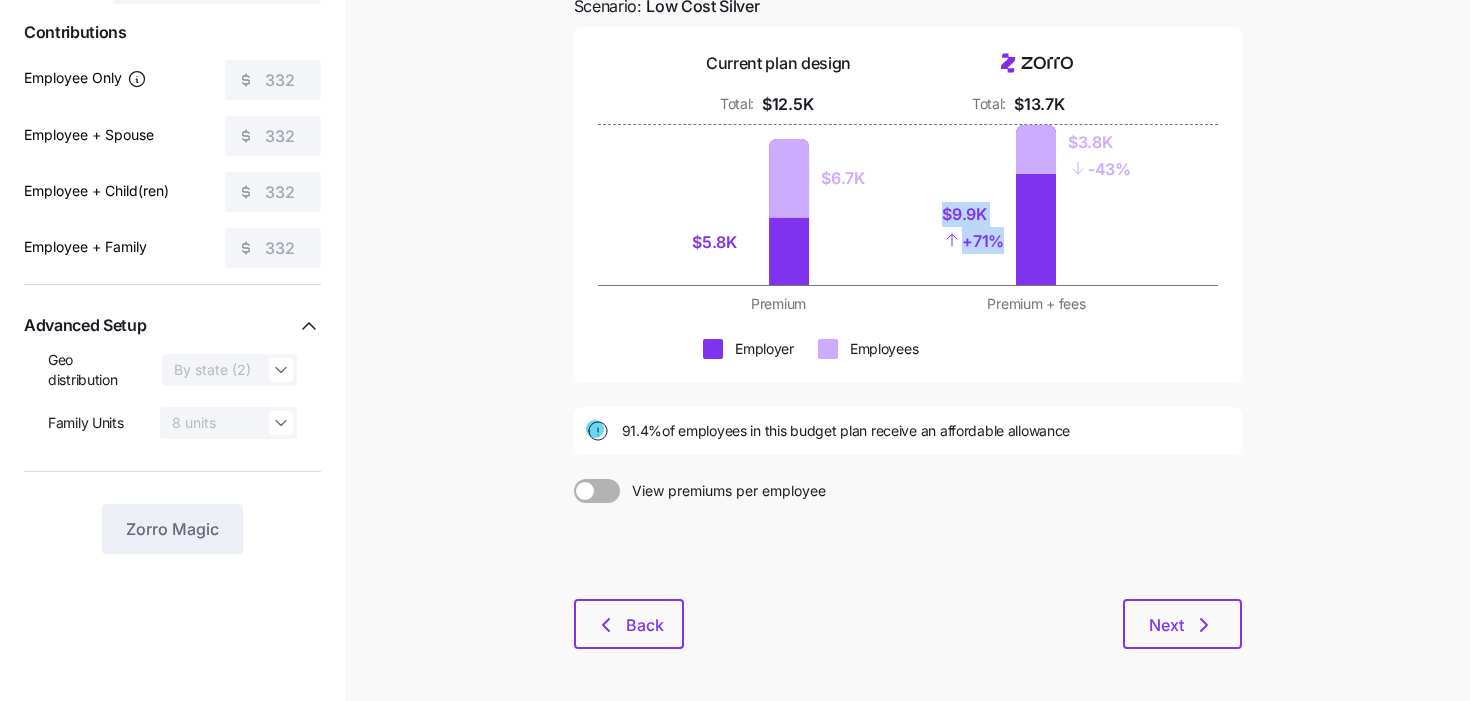 drag, startPoint x: 1003, startPoint y: 243, endPoint x: 936, endPoint y: 204, distance: 77.52419 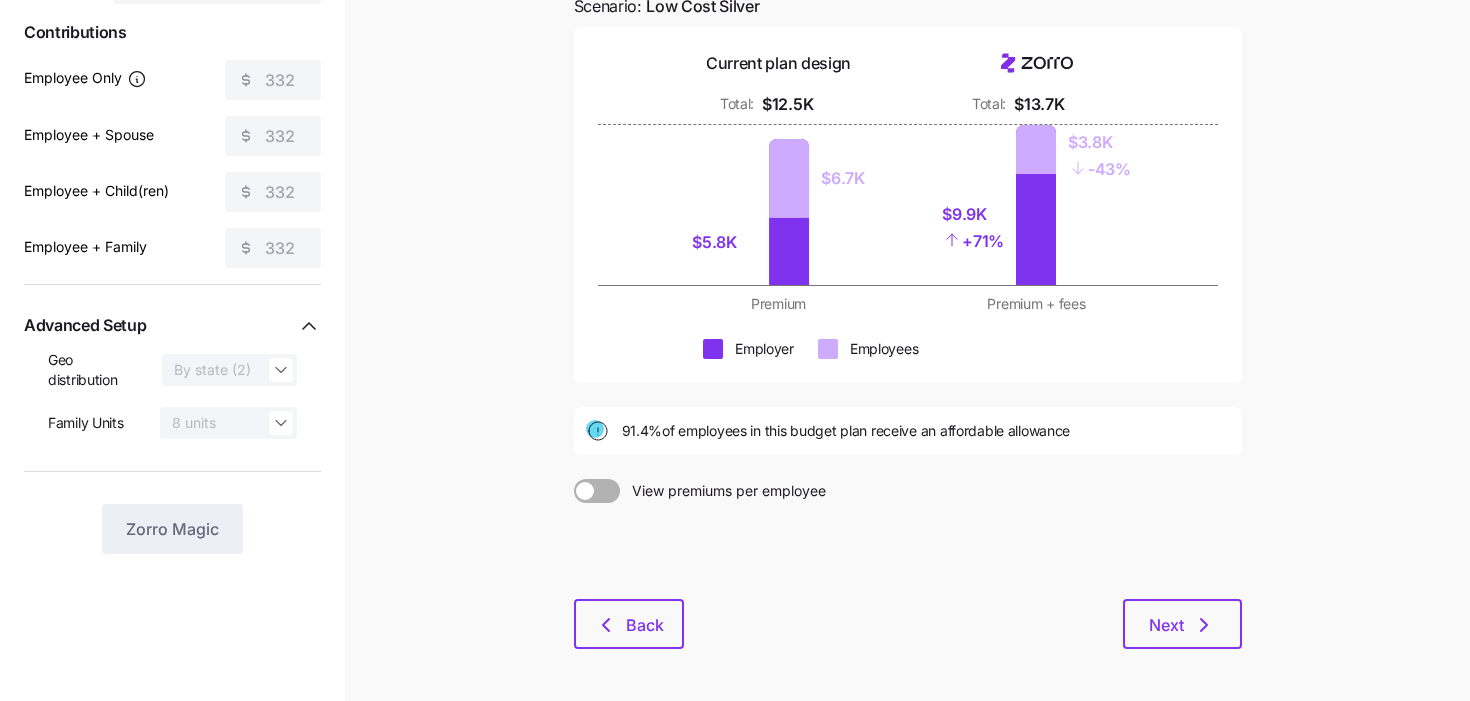 click at bounding box center (908, 395) 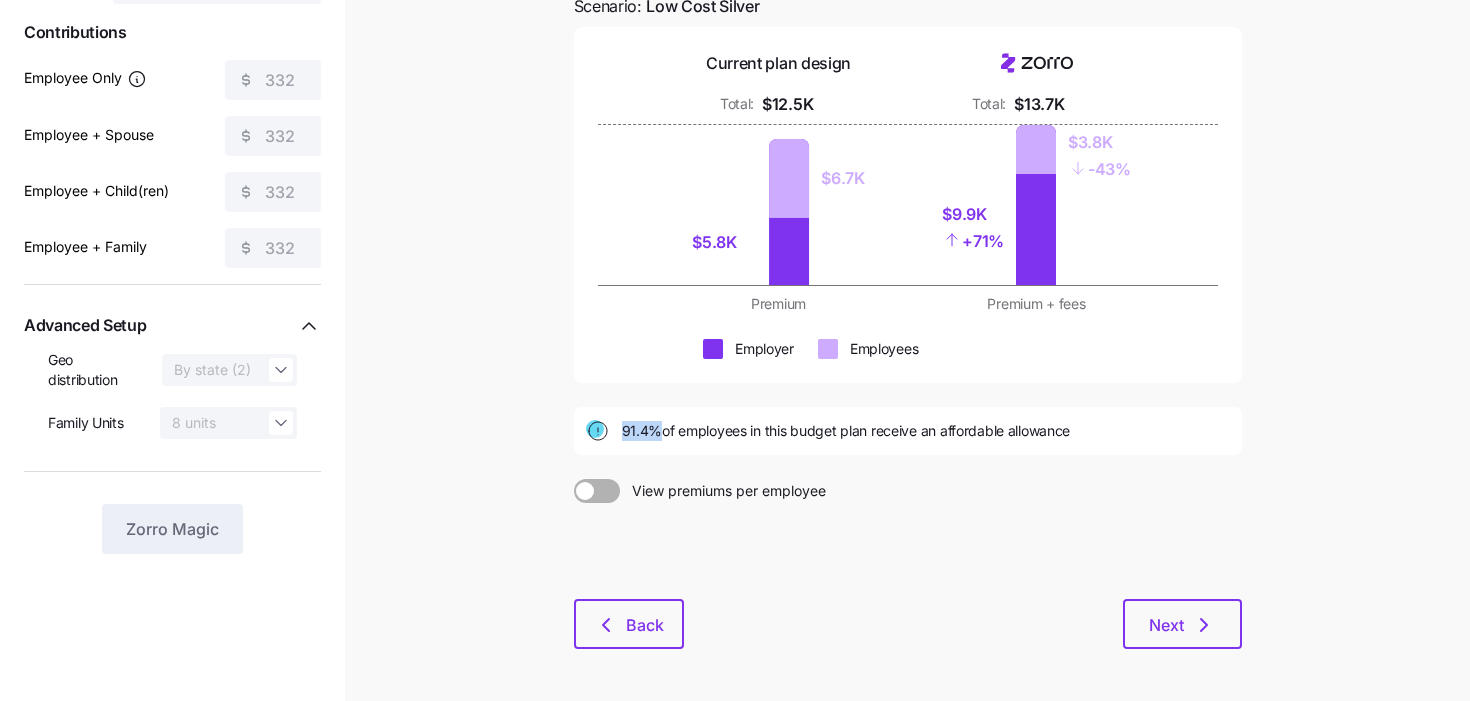drag, startPoint x: 659, startPoint y: 434, endPoint x: 606, endPoint y: 434, distance: 53 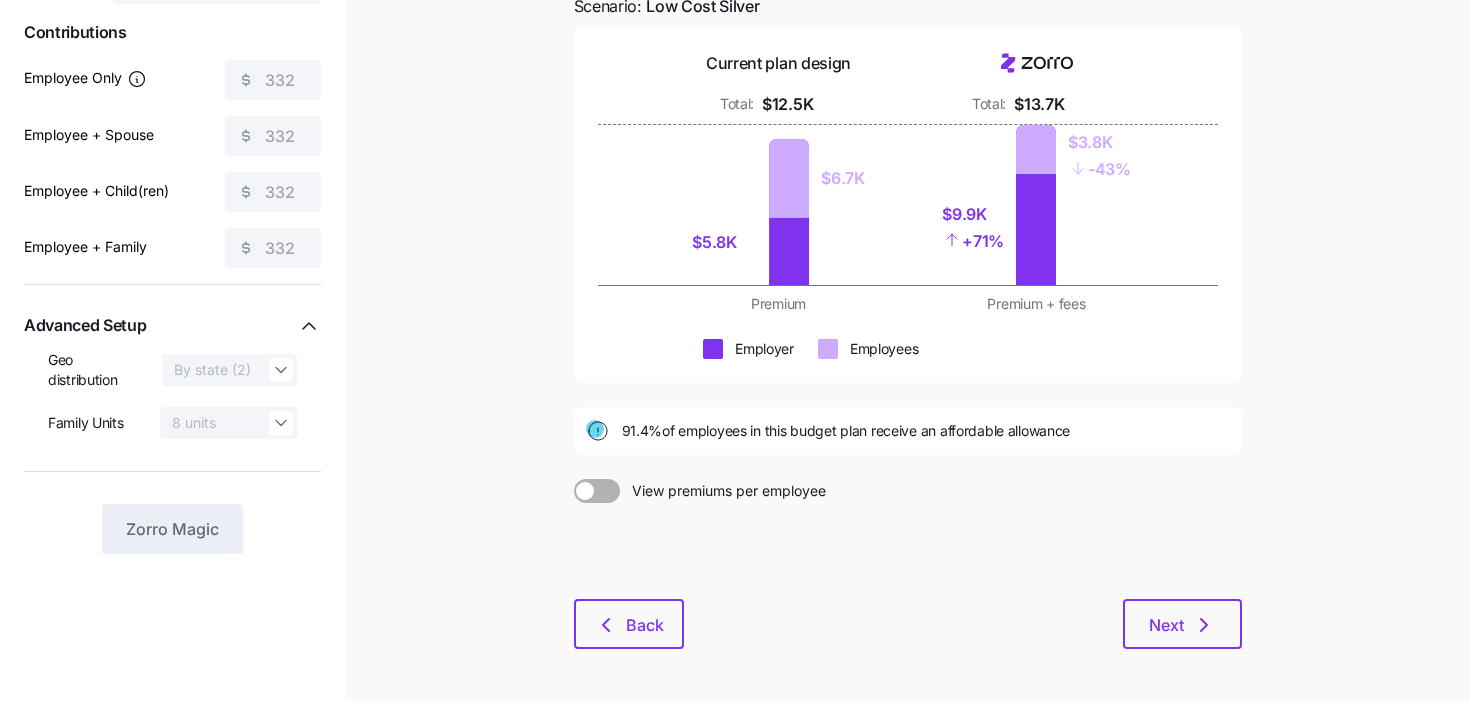 click on "91.4%  of employees in this budget plan receive an affordable allowance" at bounding box center (908, 431) 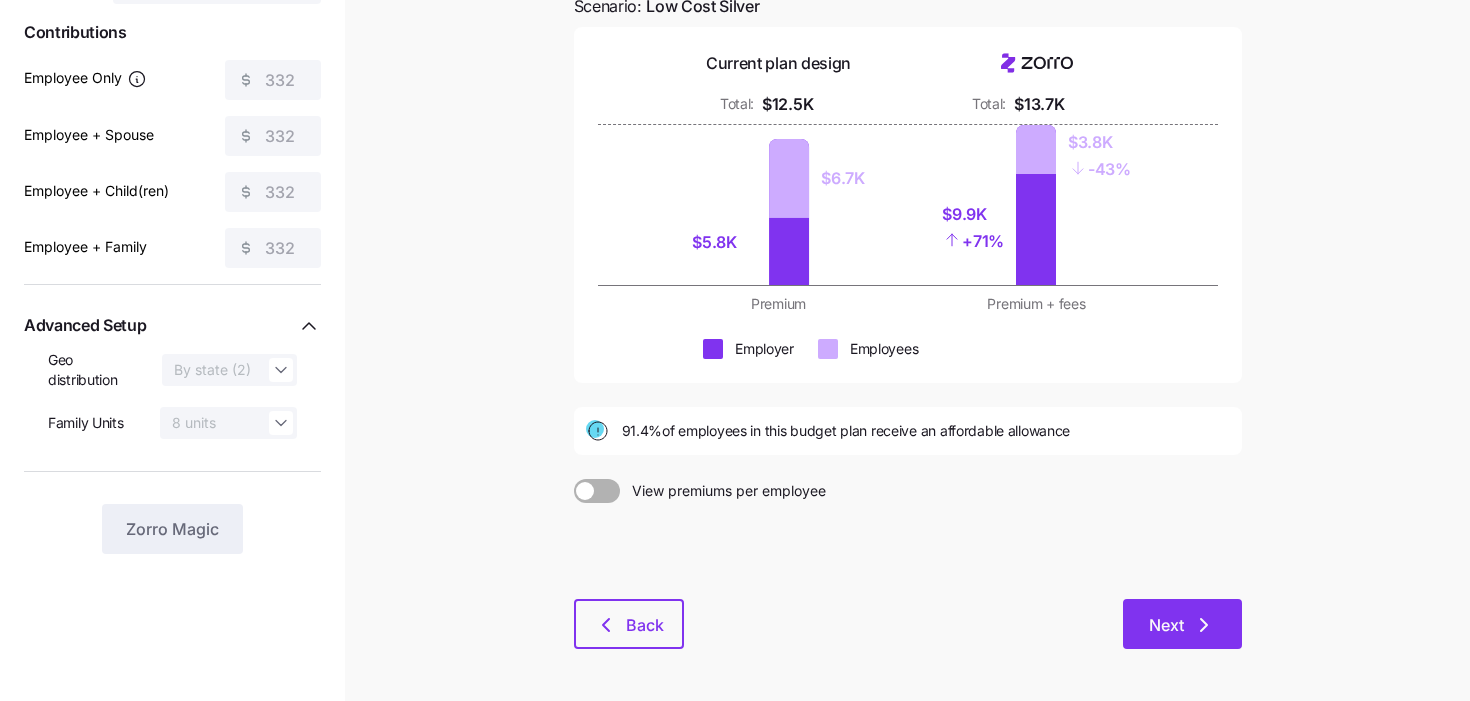 click 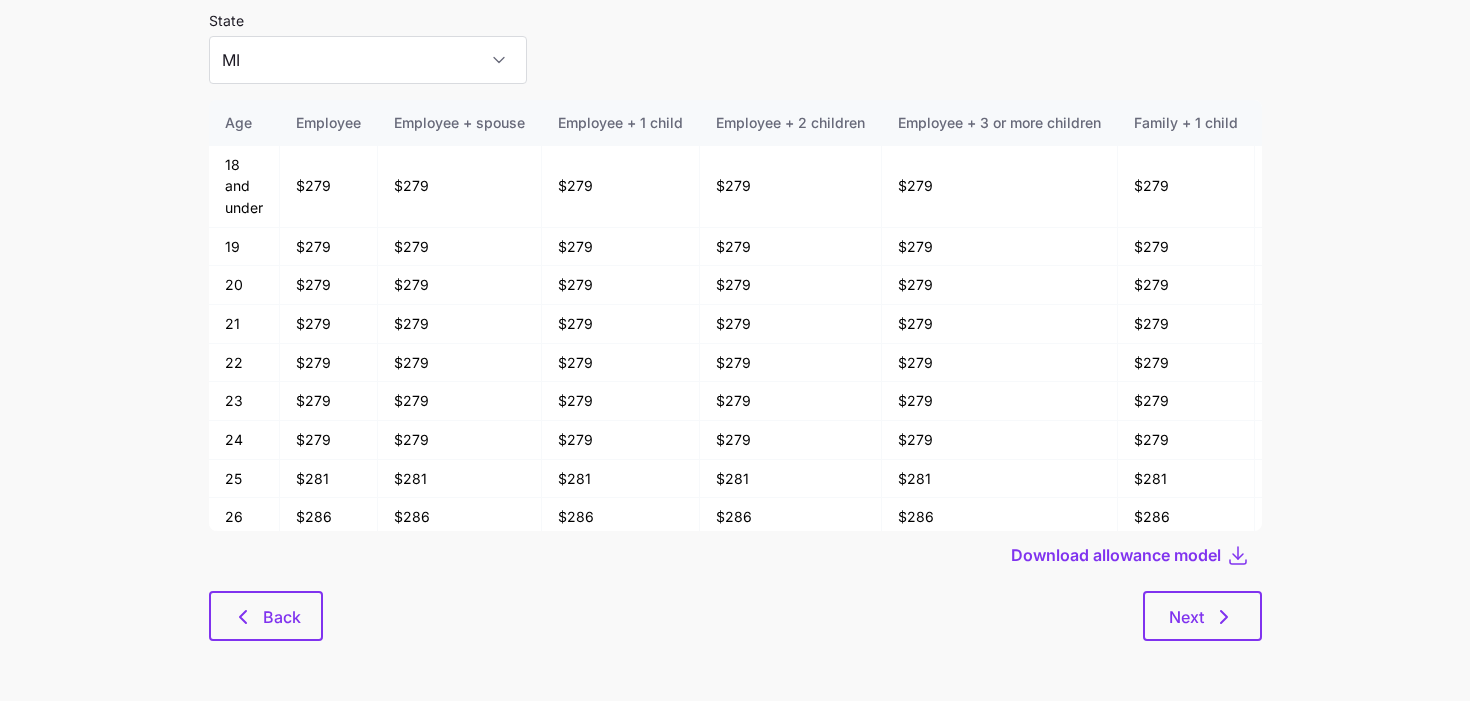 scroll, scrollTop: 0, scrollLeft: 0, axis: both 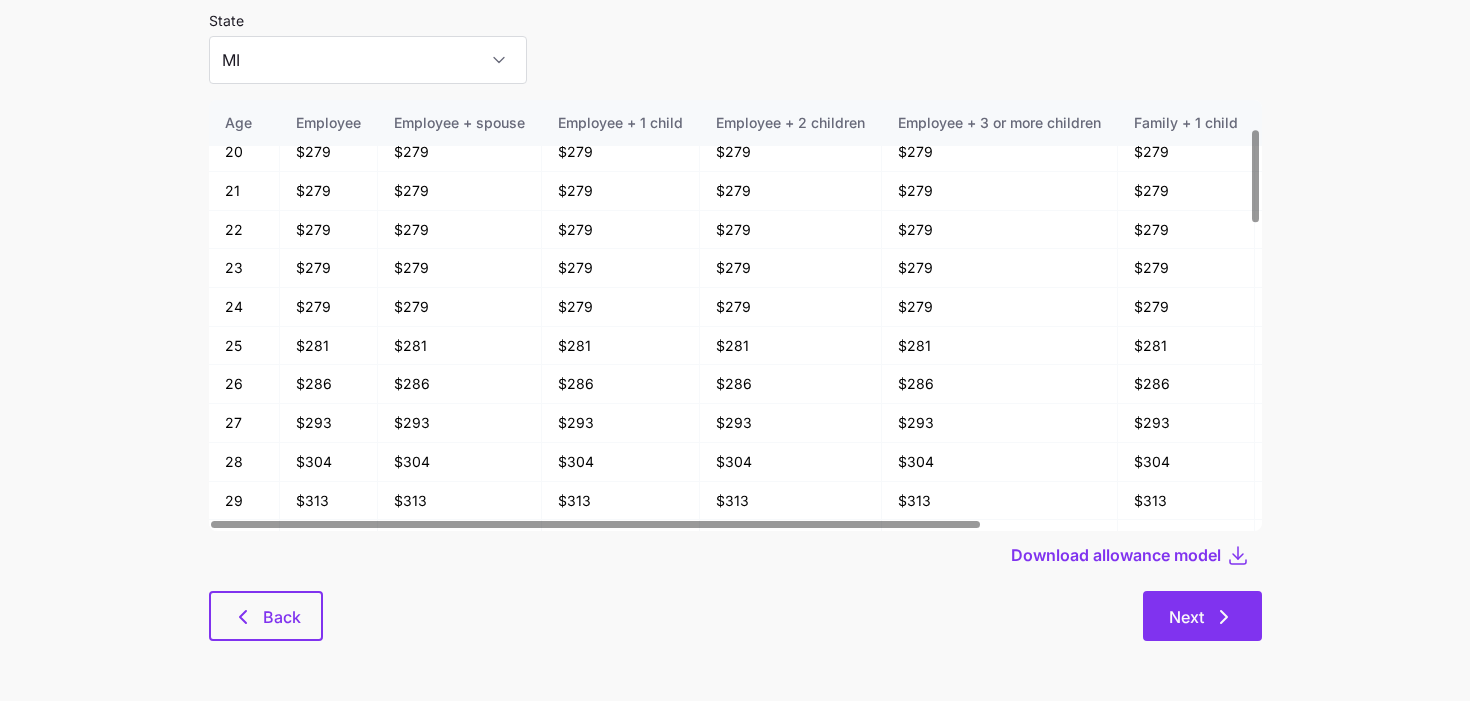 click 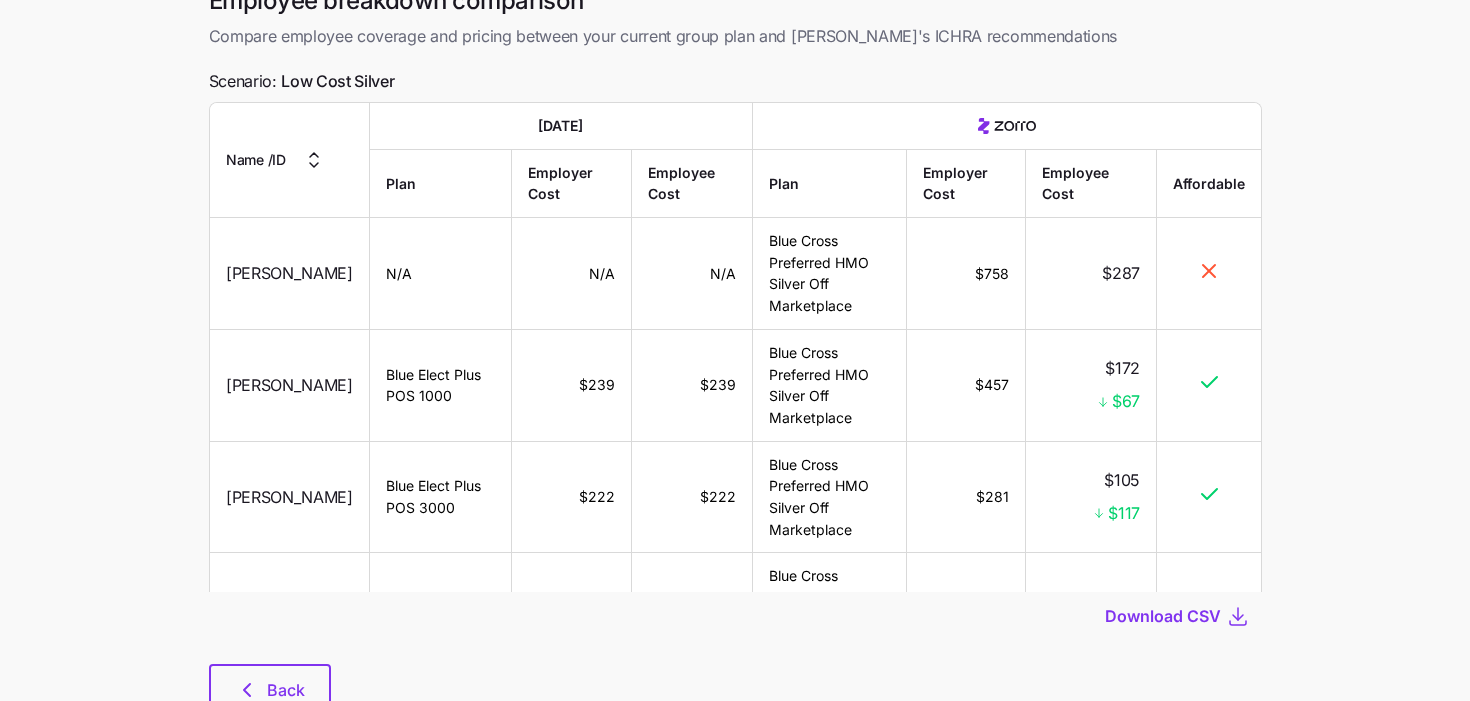scroll, scrollTop: 0, scrollLeft: 0, axis: both 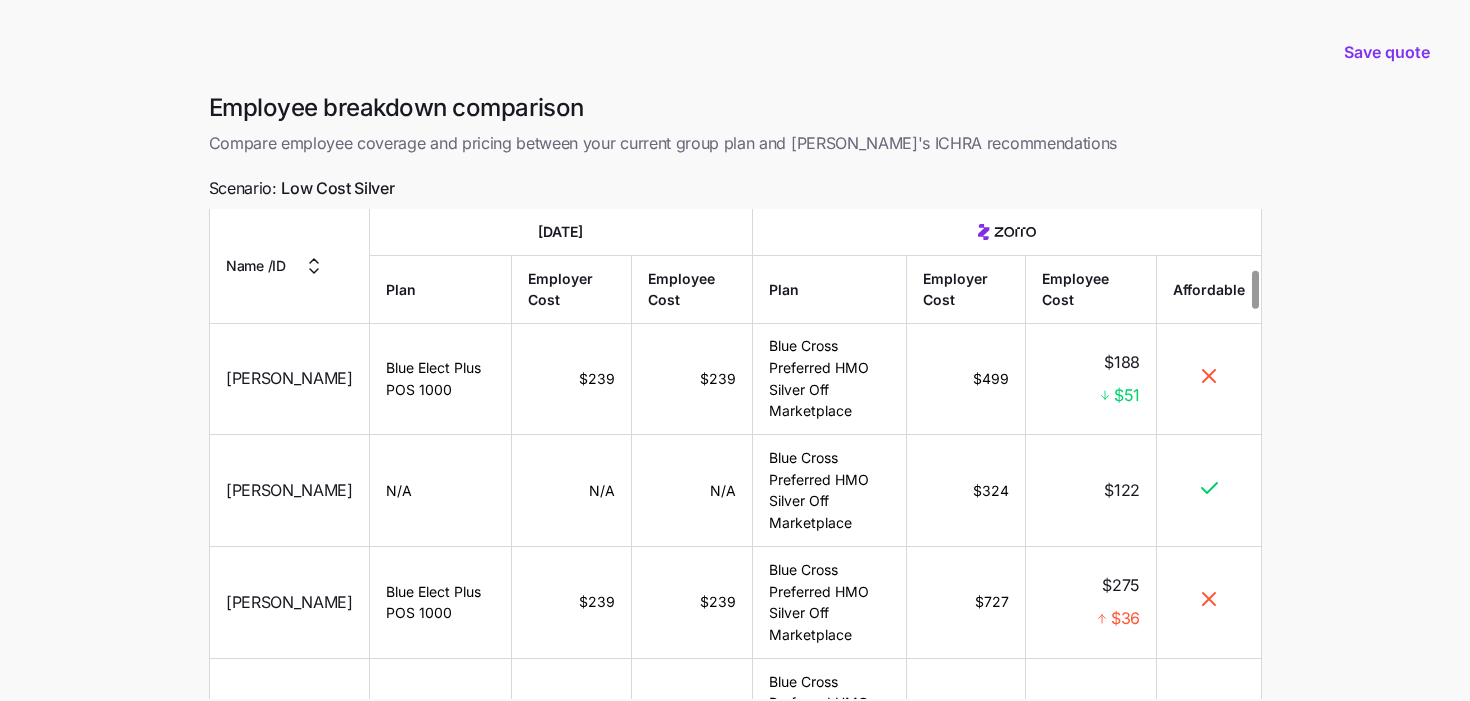 drag, startPoint x: 1216, startPoint y: 388, endPoint x: 1202, endPoint y: 380, distance: 16.124516 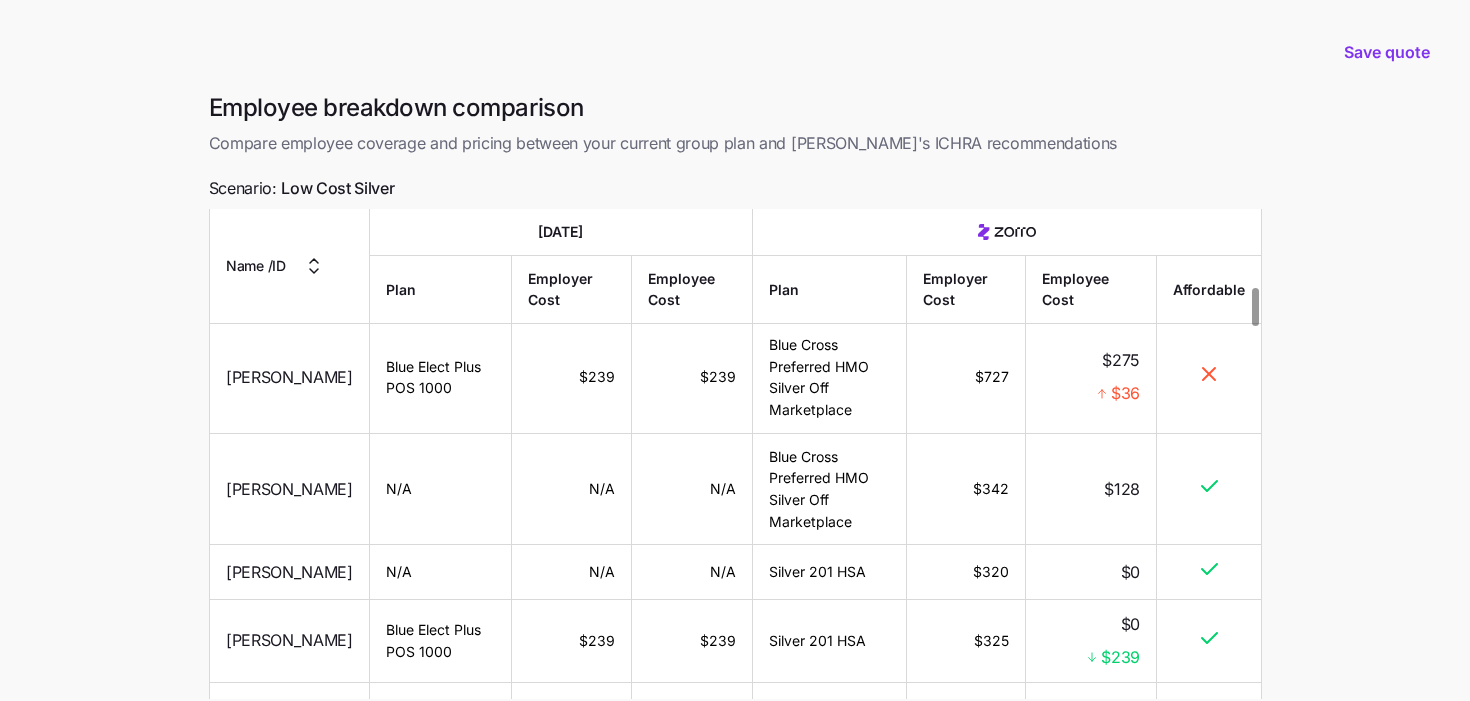 scroll, scrollTop: 1010, scrollLeft: 0, axis: vertical 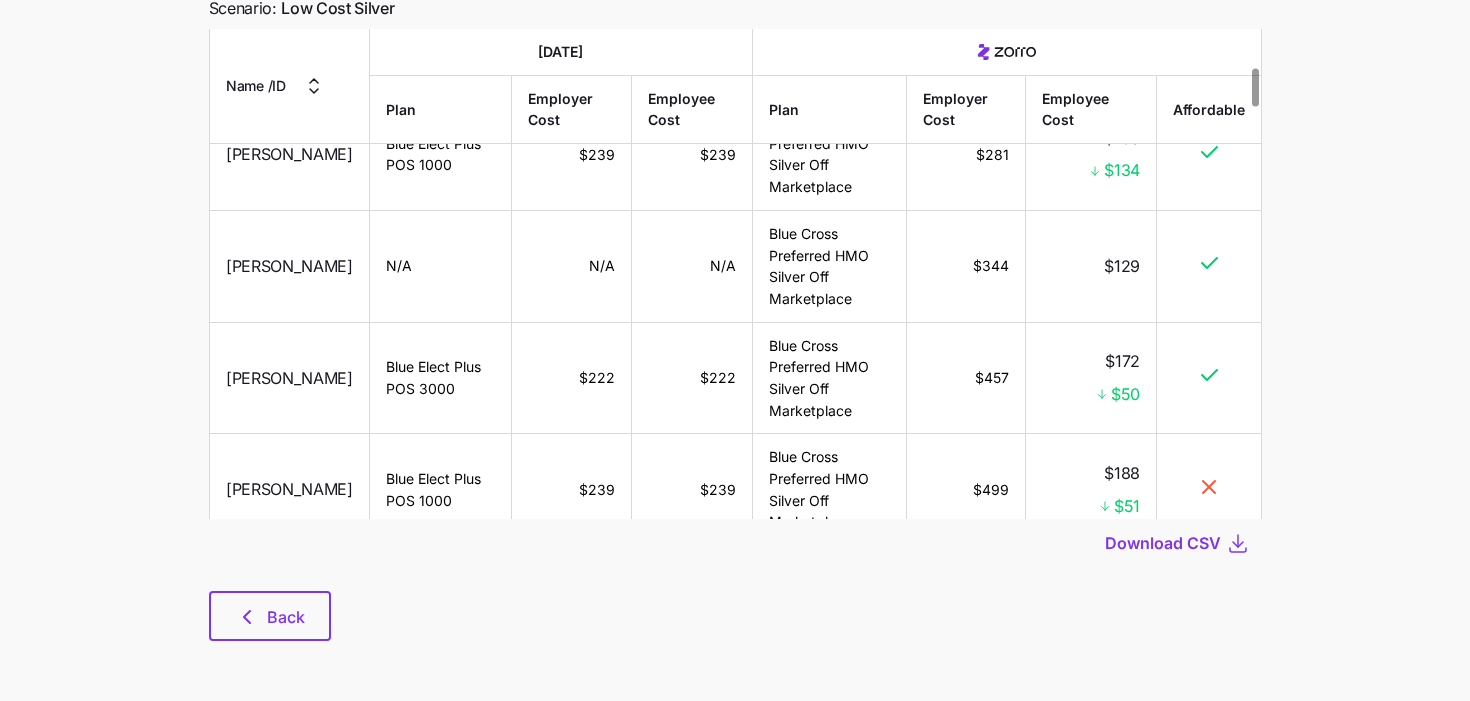 drag, startPoint x: 1015, startPoint y: 403, endPoint x: 926, endPoint y: 388, distance: 90.255196 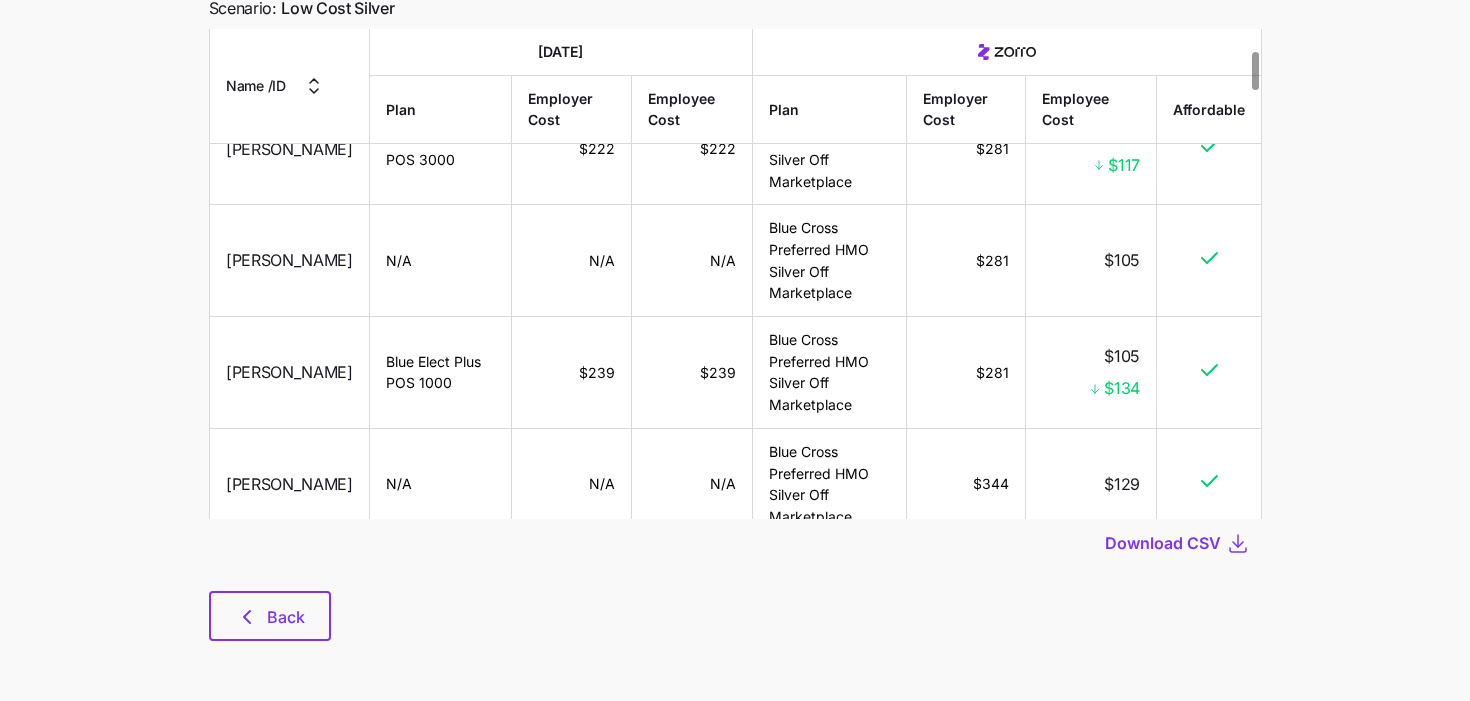 scroll, scrollTop: 253, scrollLeft: 0, axis: vertical 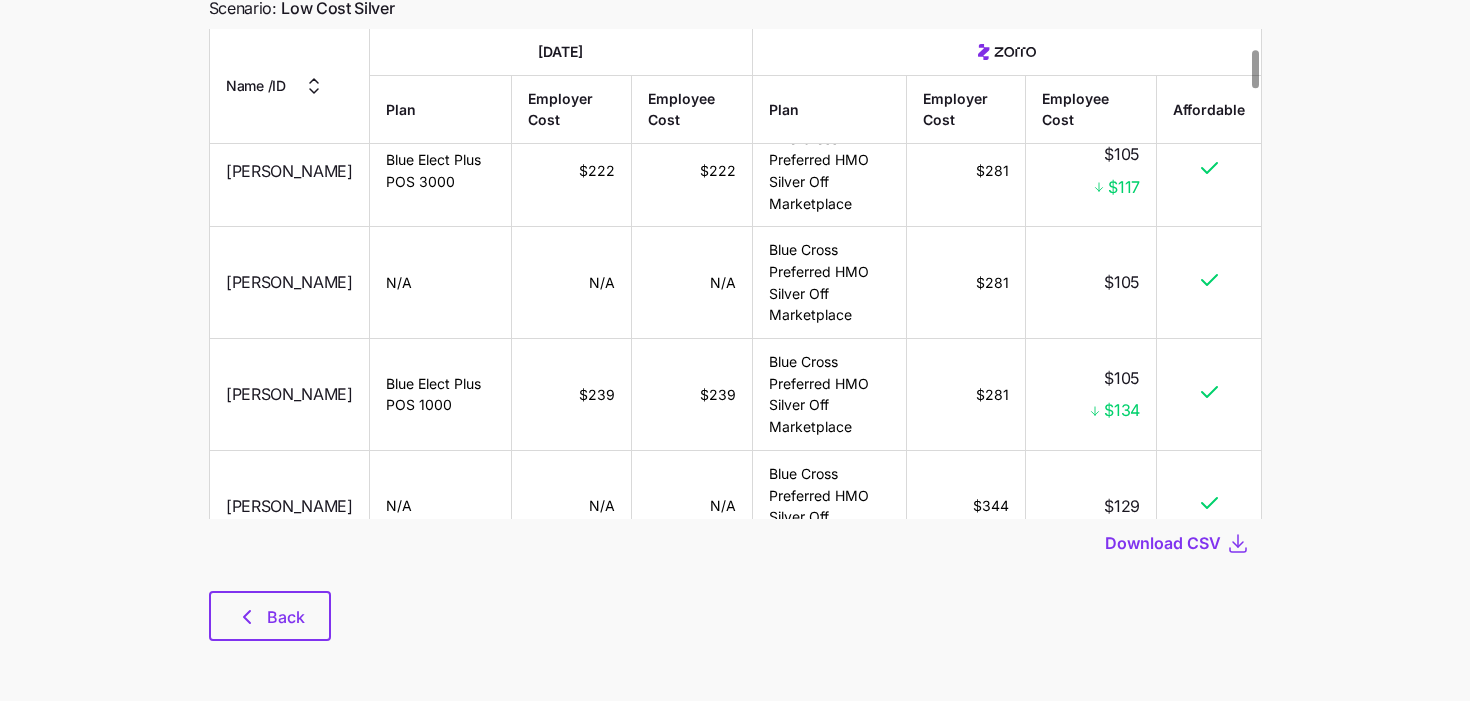 click on "$281" at bounding box center (966, 283) 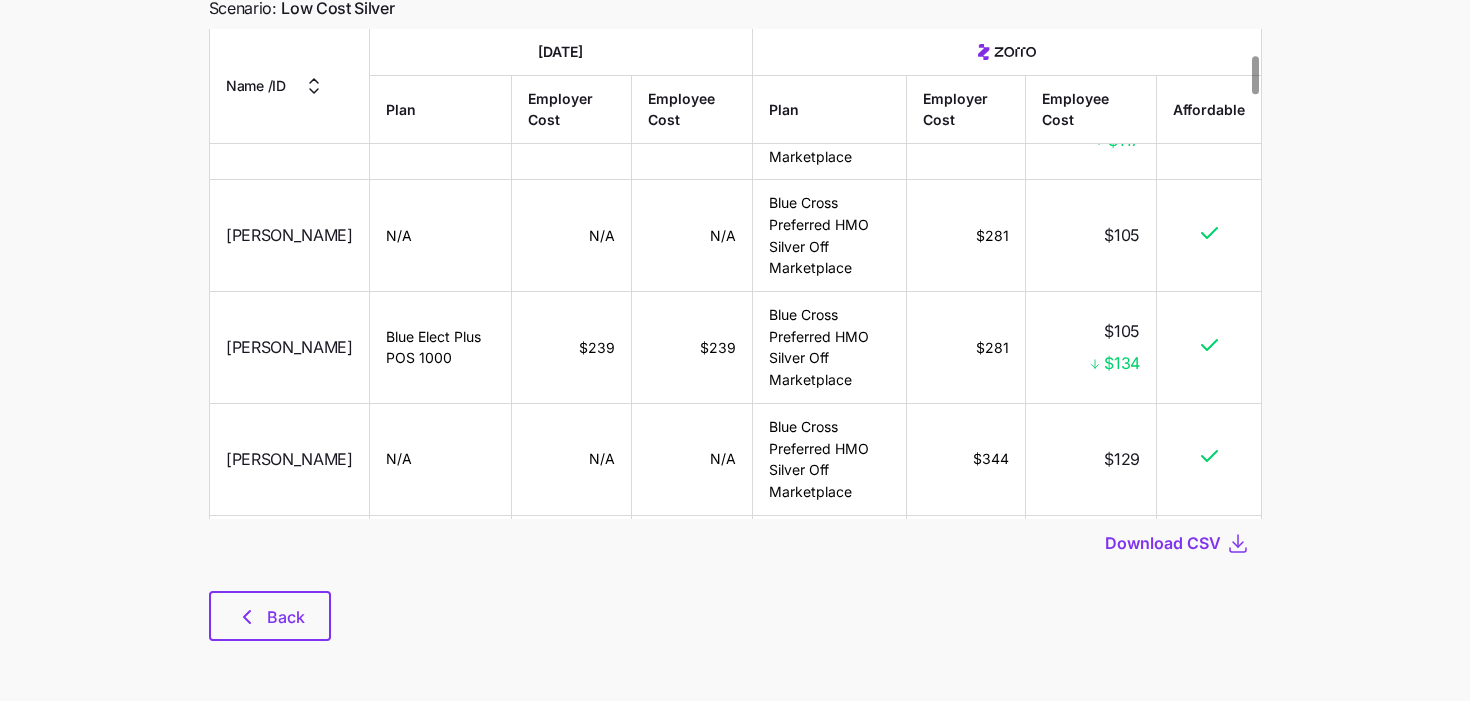 scroll, scrollTop: 345, scrollLeft: 0, axis: vertical 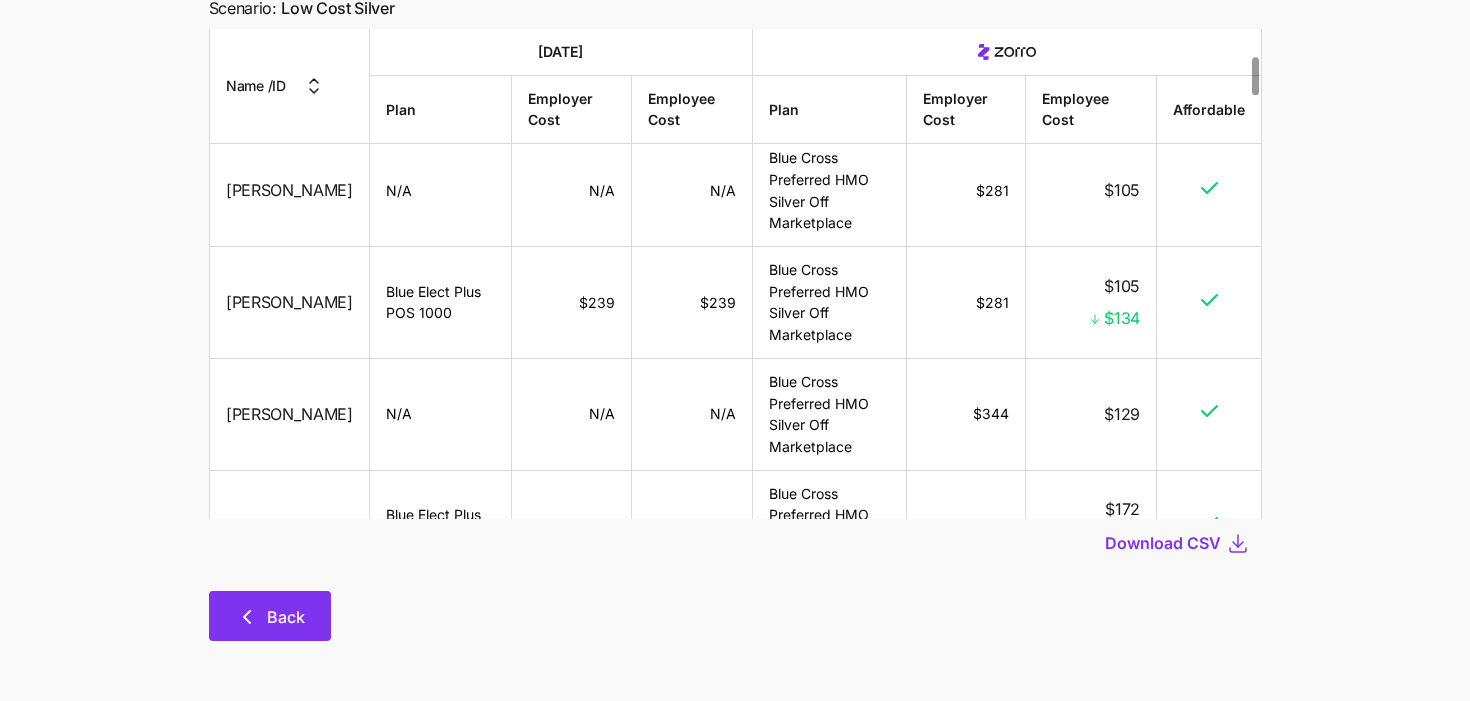 click 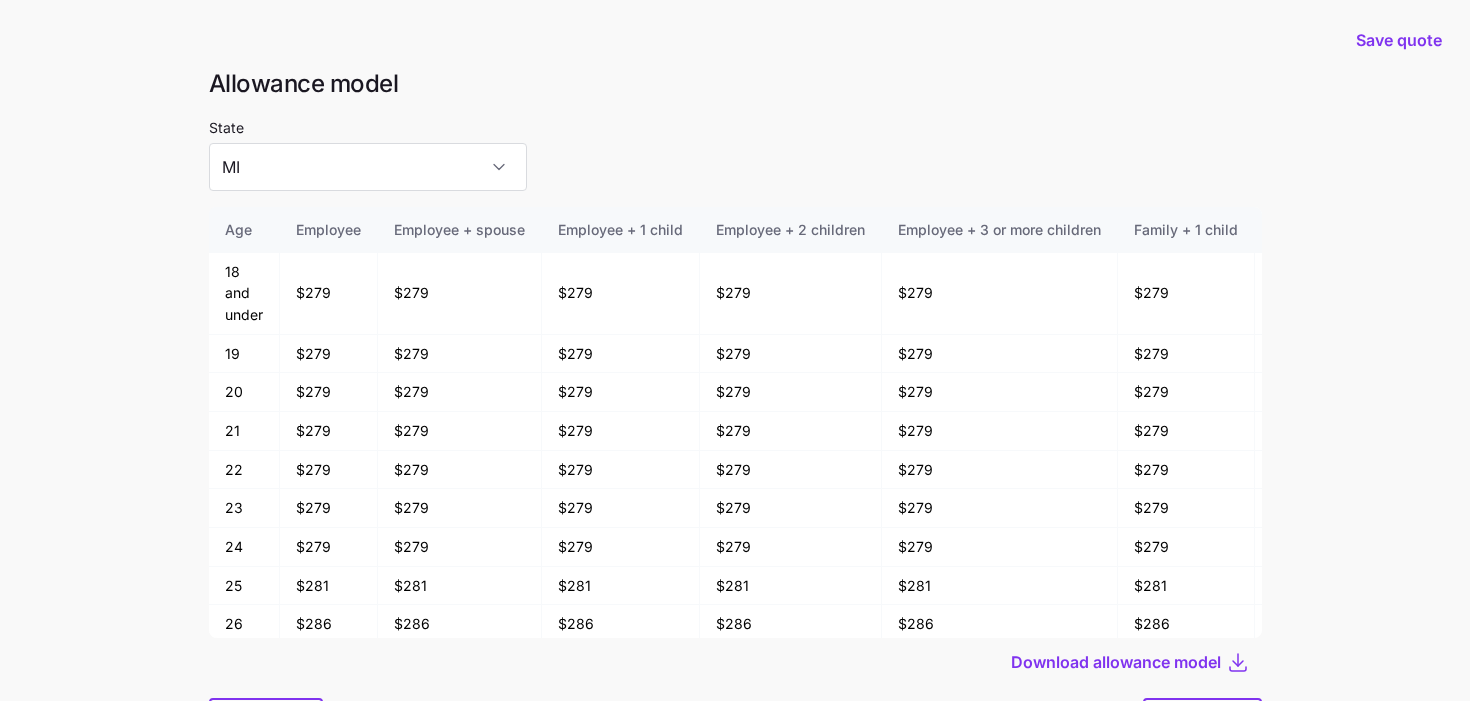 scroll, scrollTop: 107, scrollLeft: 0, axis: vertical 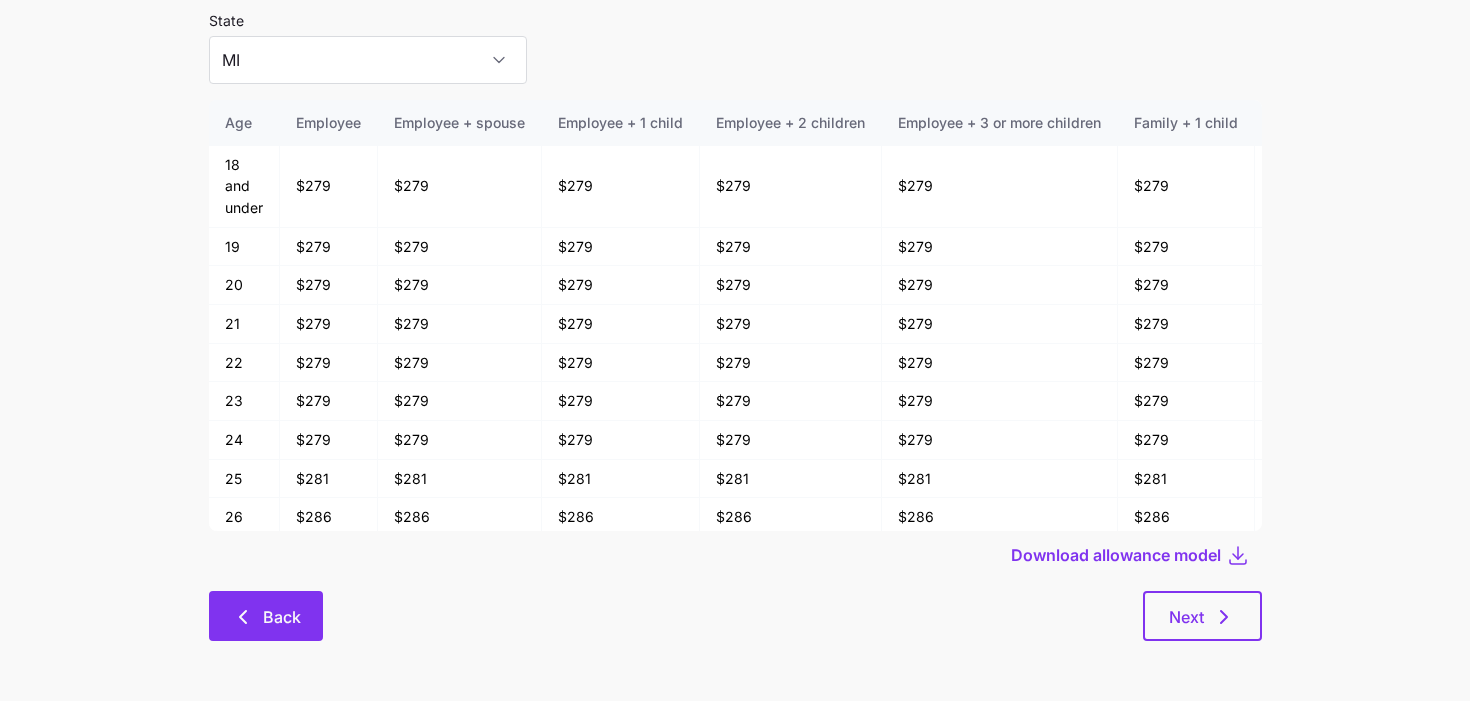 click on "Back" at bounding box center [282, 617] 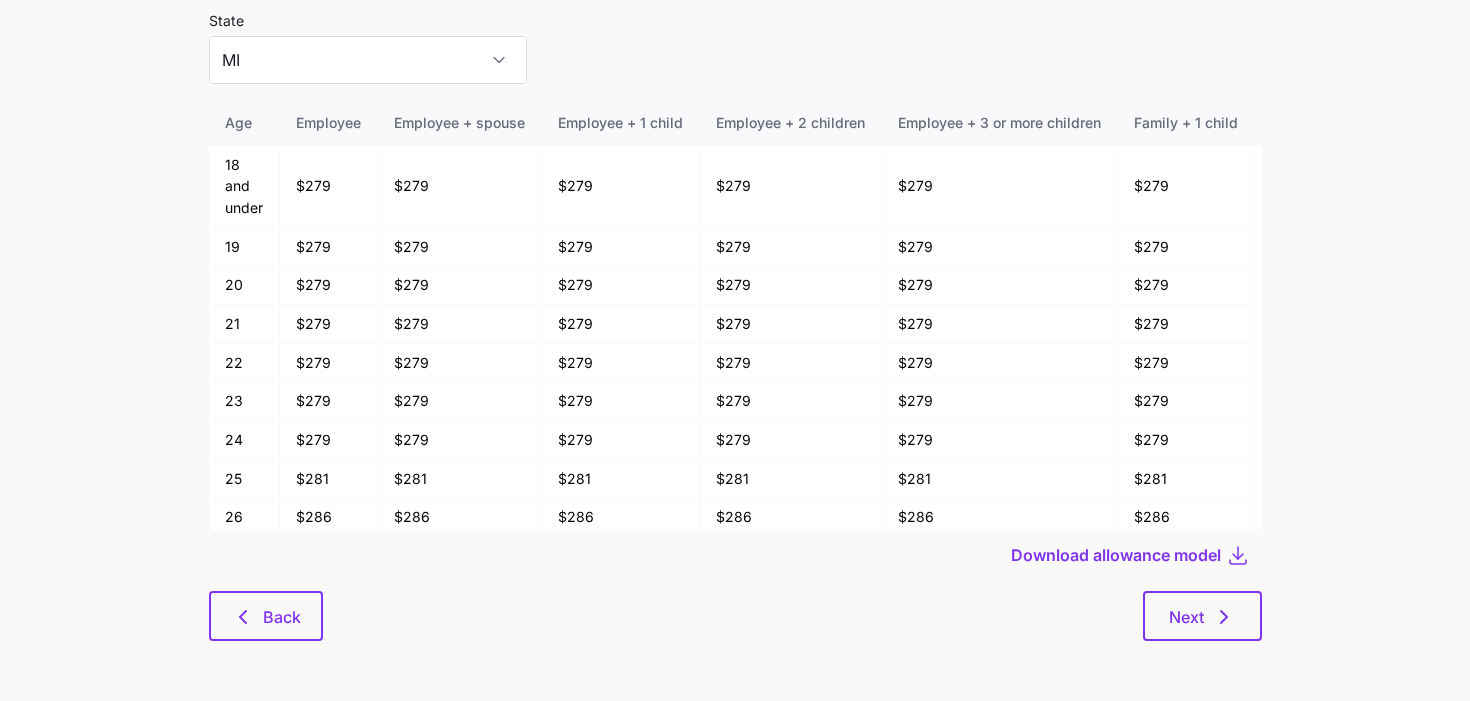scroll, scrollTop: 0, scrollLeft: 0, axis: both 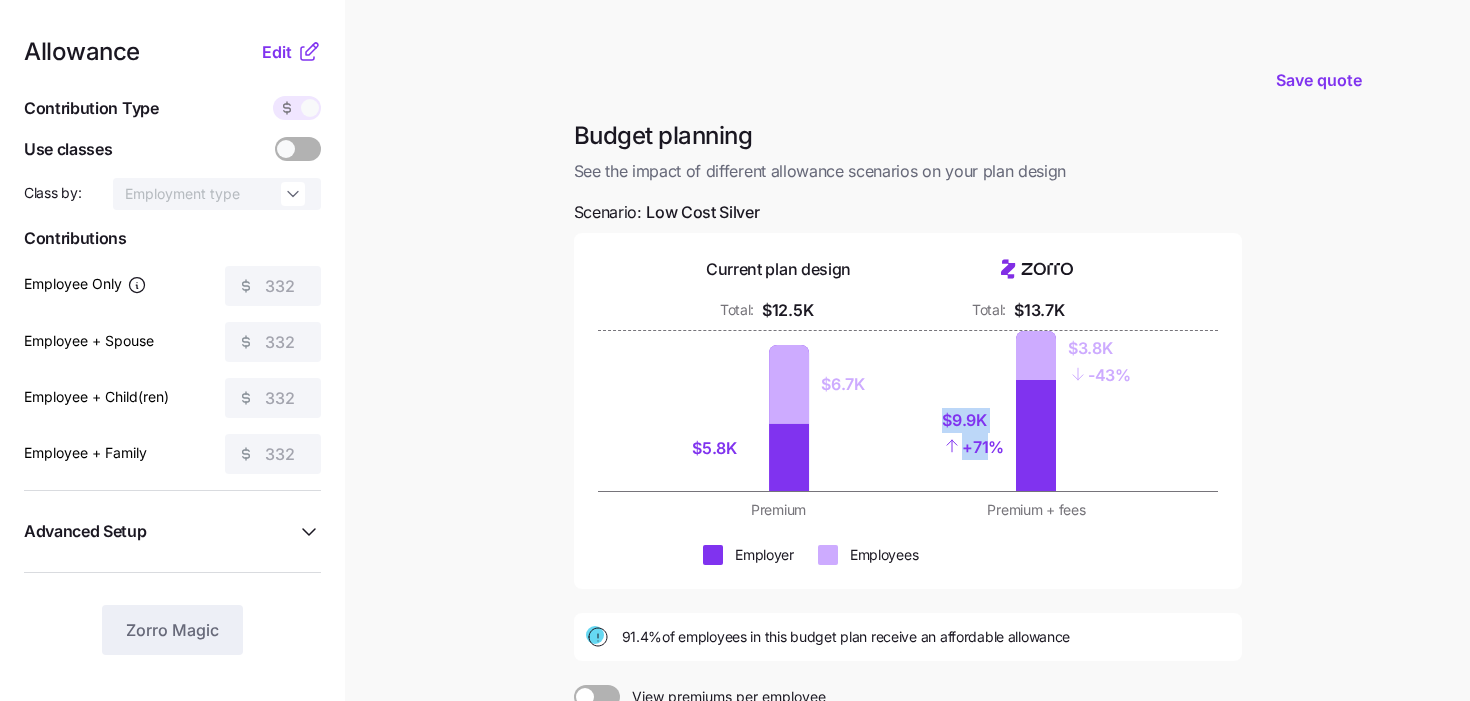 drag, startPoint x: 995, startPoint y: 452, endPoint x: 905, endPoint y: 409, distance: 99.744675 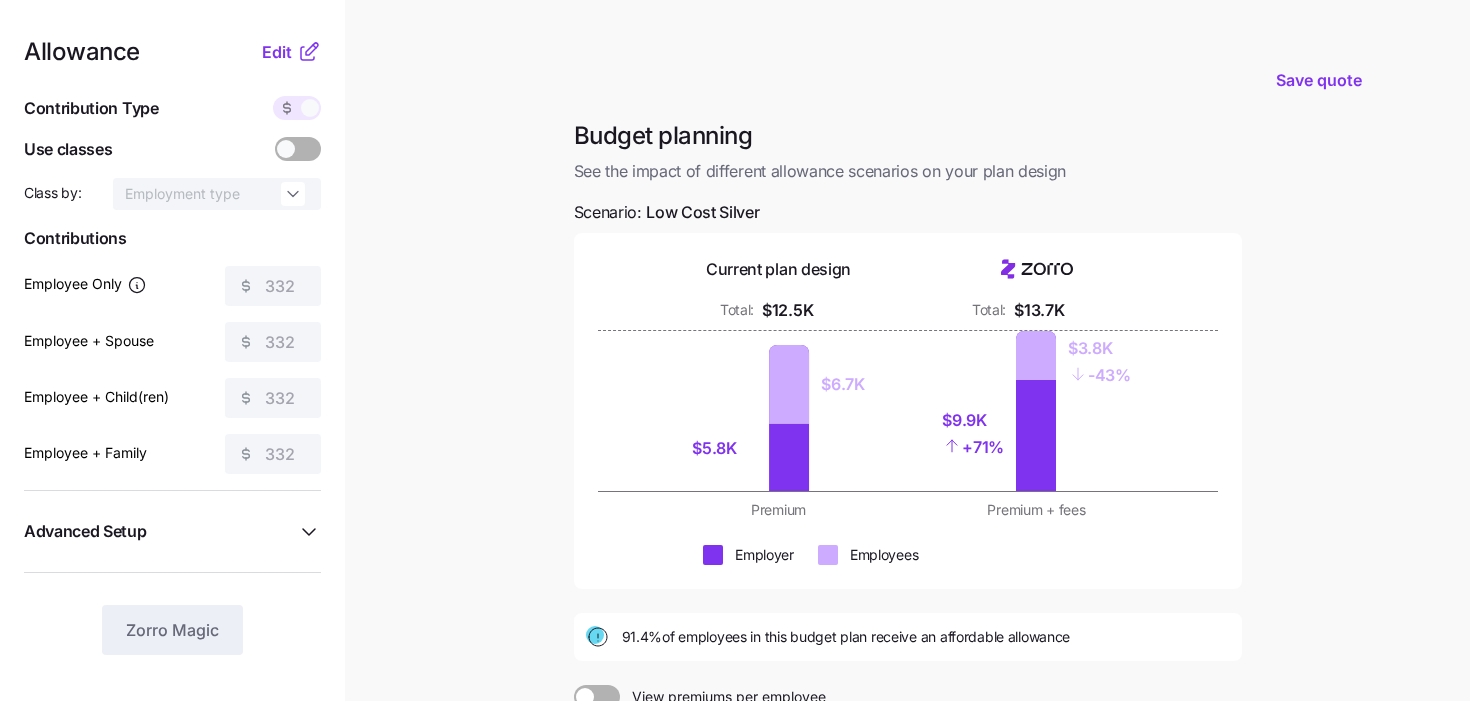 click on "+ 71%" at bounding box center [973, 446] 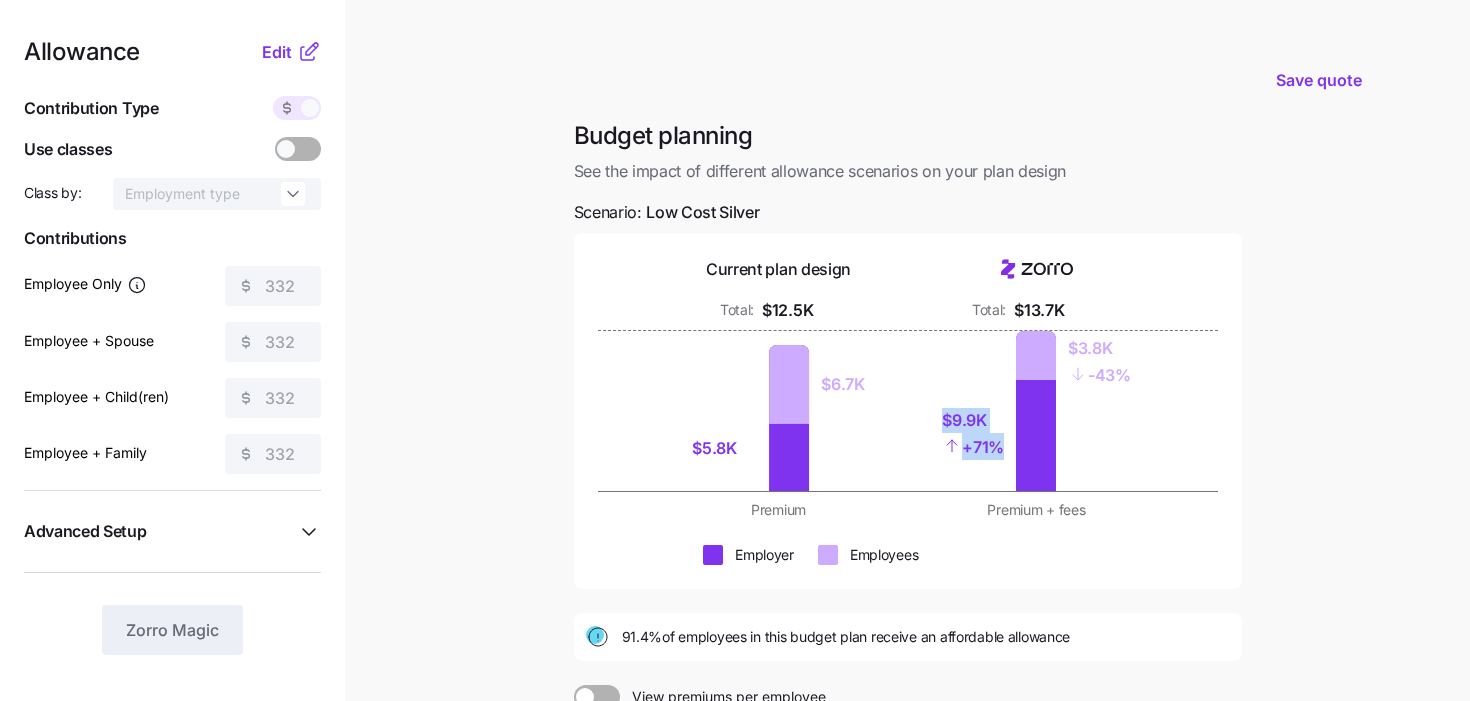 drag, startPoint x: 1005, startPoint y: 447, endPoint x: 910, endPoint y: 407, distance: 103.077644 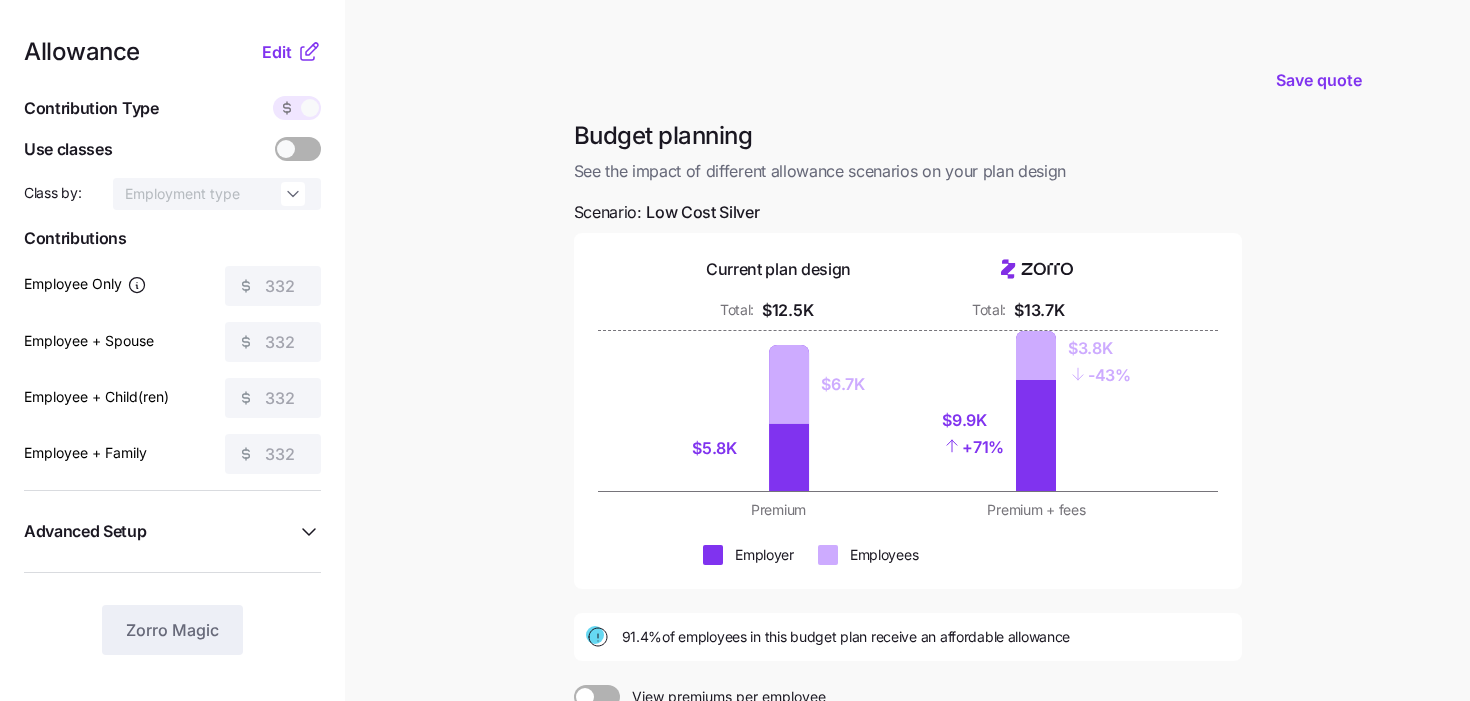 click on "$9.9K + 71% $3.8K - 43%" at bounding box center (1037, 411) 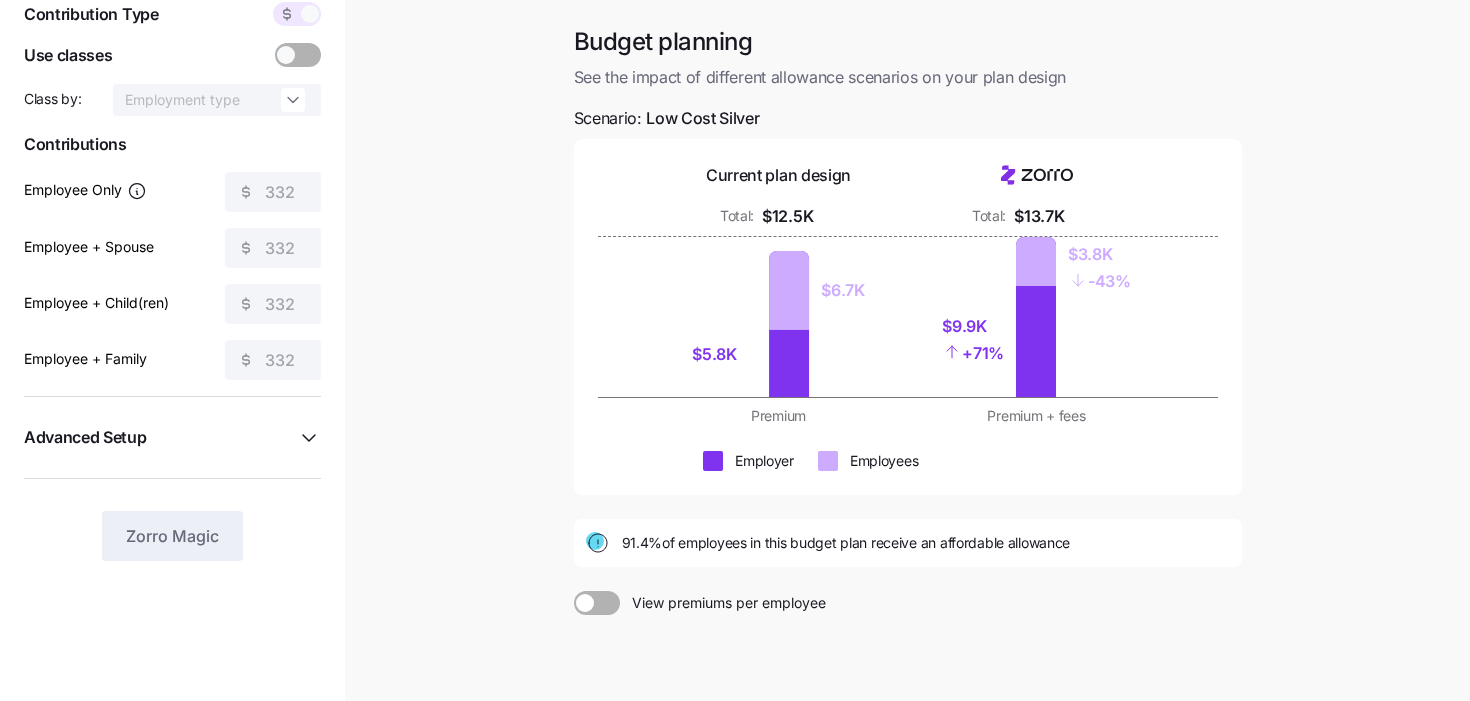 scroll, scrollTop: 209, scrollLeft: 0, axis: vertical 